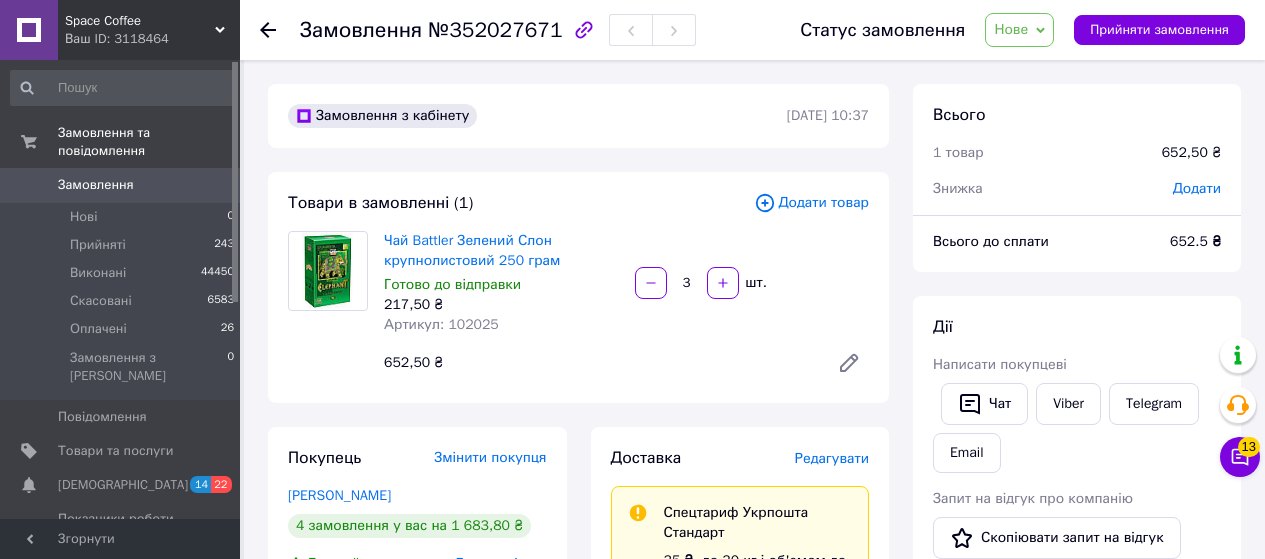 scroll, scrollTop: 0, scrollLeft: 0, axis: both 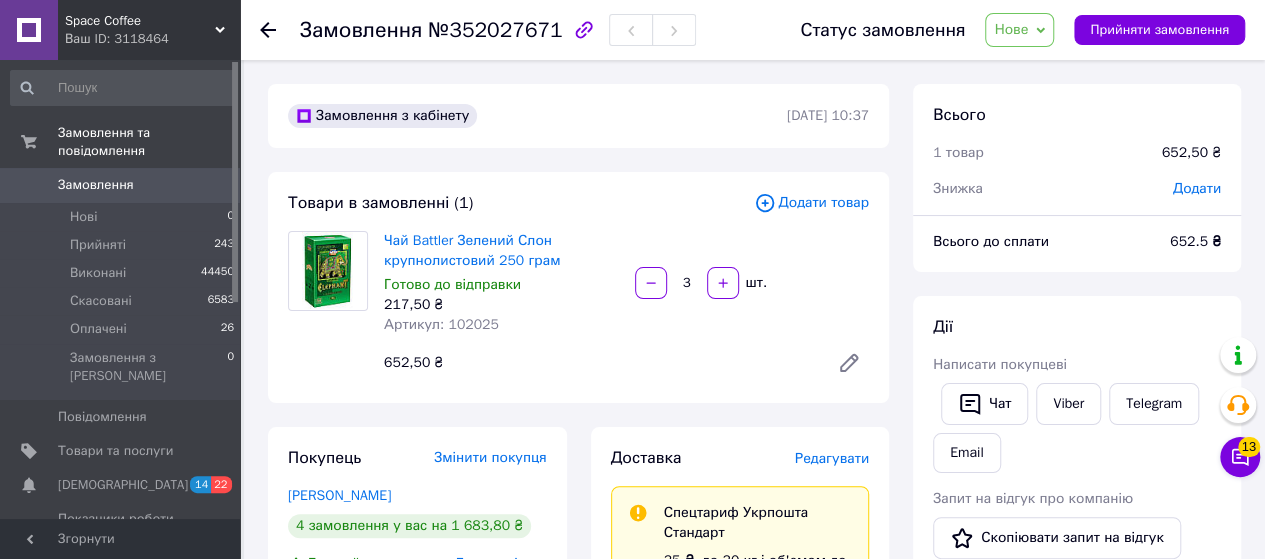 click on "Замовлення" at bounding box center [96, 185] 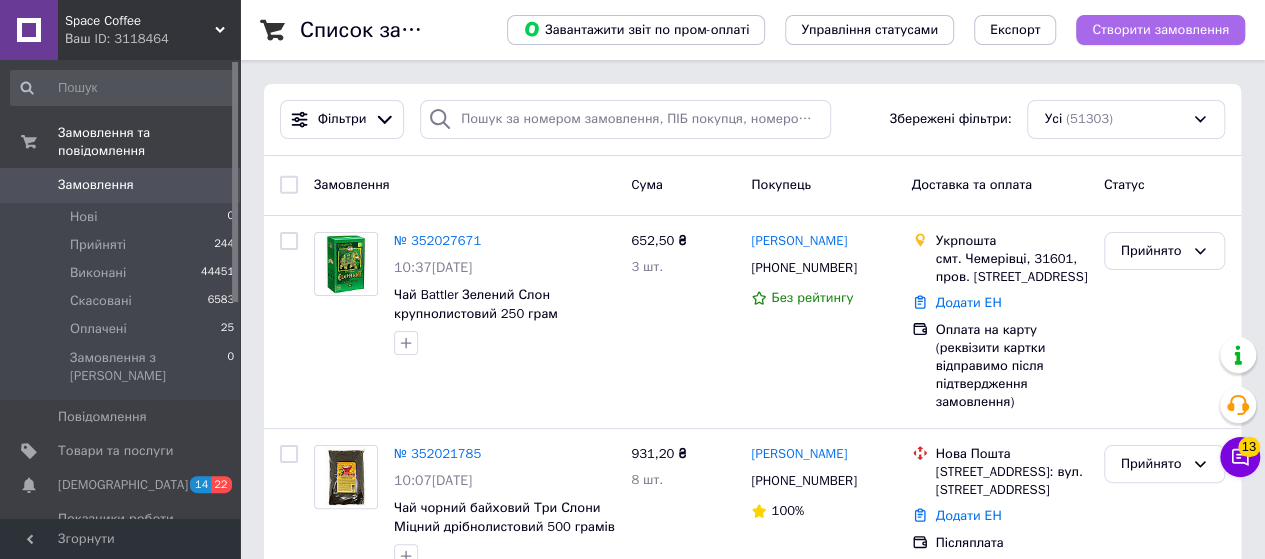 click on "Створити замовлення" at bounding box center [1160, 30] 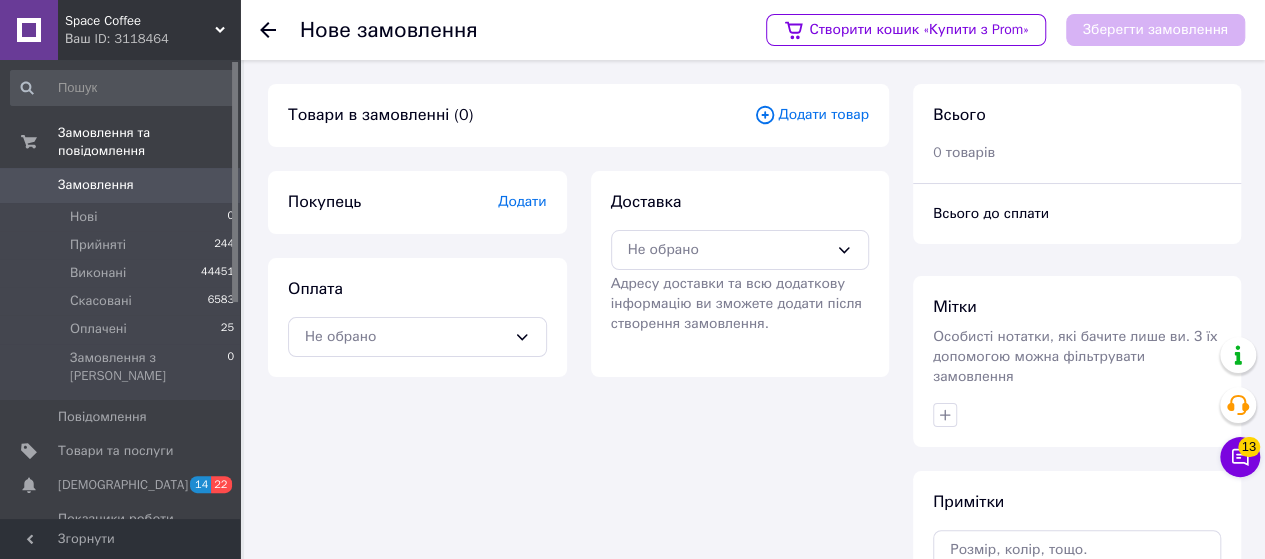 click on "Додати" at bounding box center [522, 201] 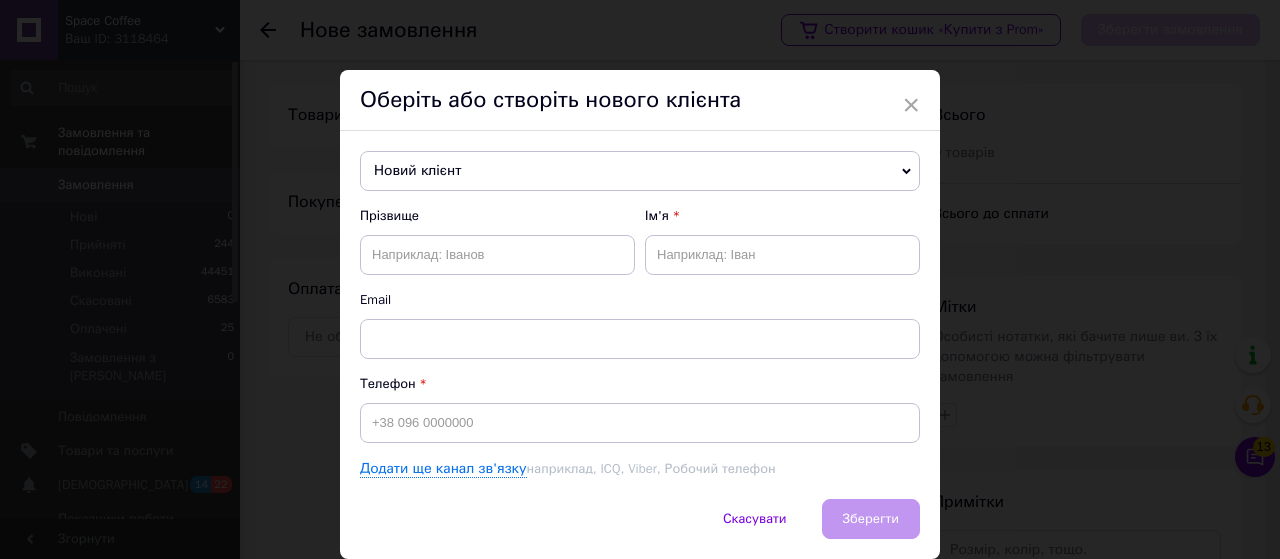 click on "Оберіть або створіть нового клієнта" at bounding box center [640, 100] 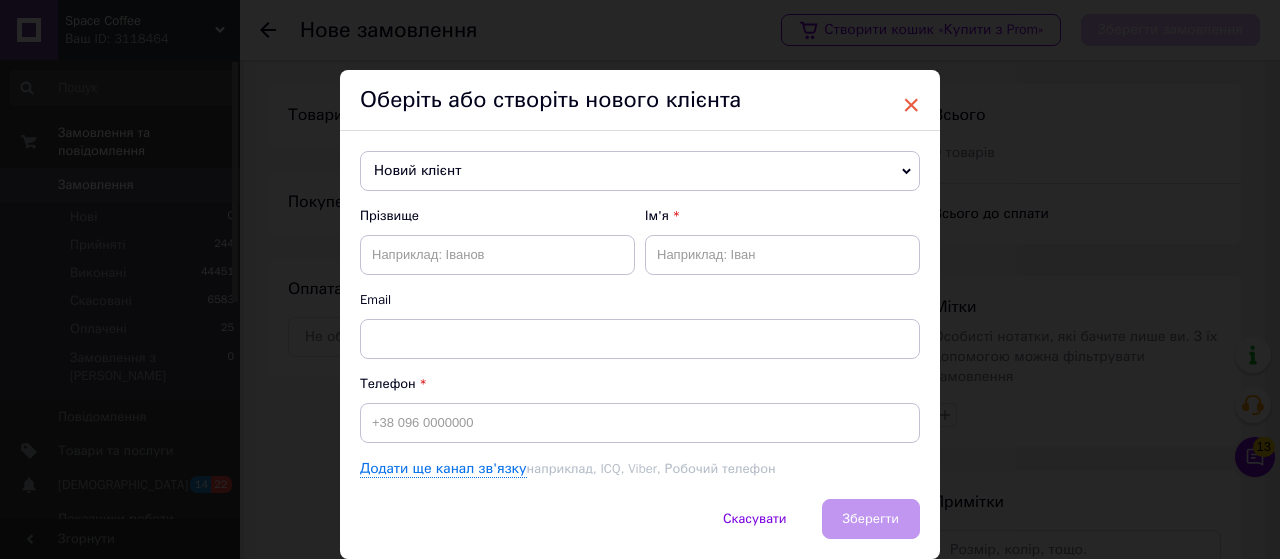 click on "×" at bounding box center (911, 105) 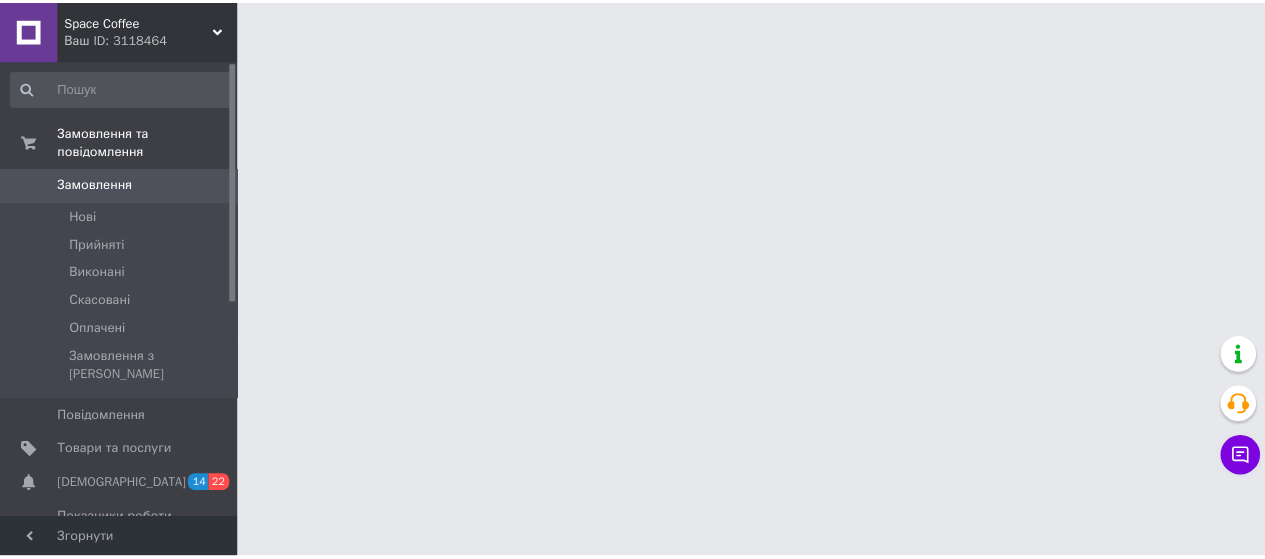scroll, scrollTop: 0, scrollLeft: 0, axis: both 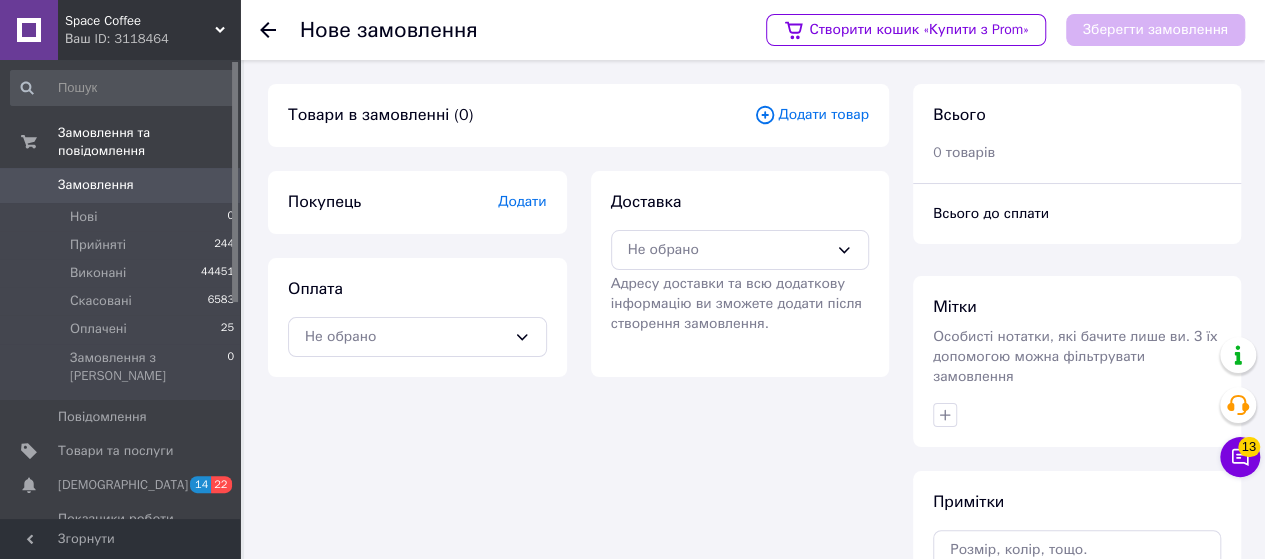 click 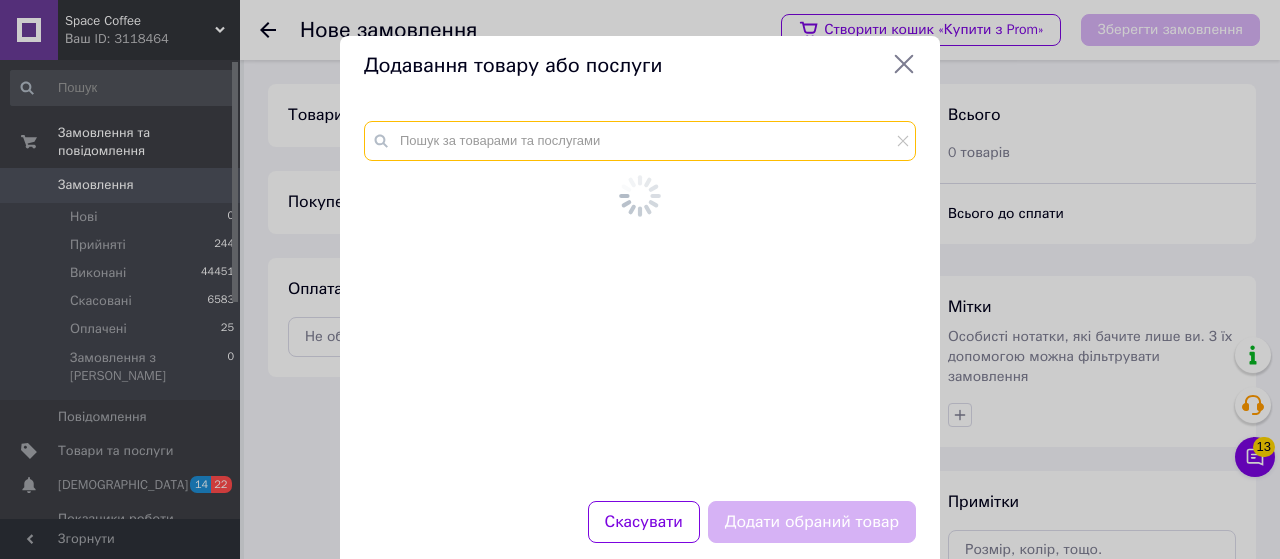 click at bounding box center (640, 141) 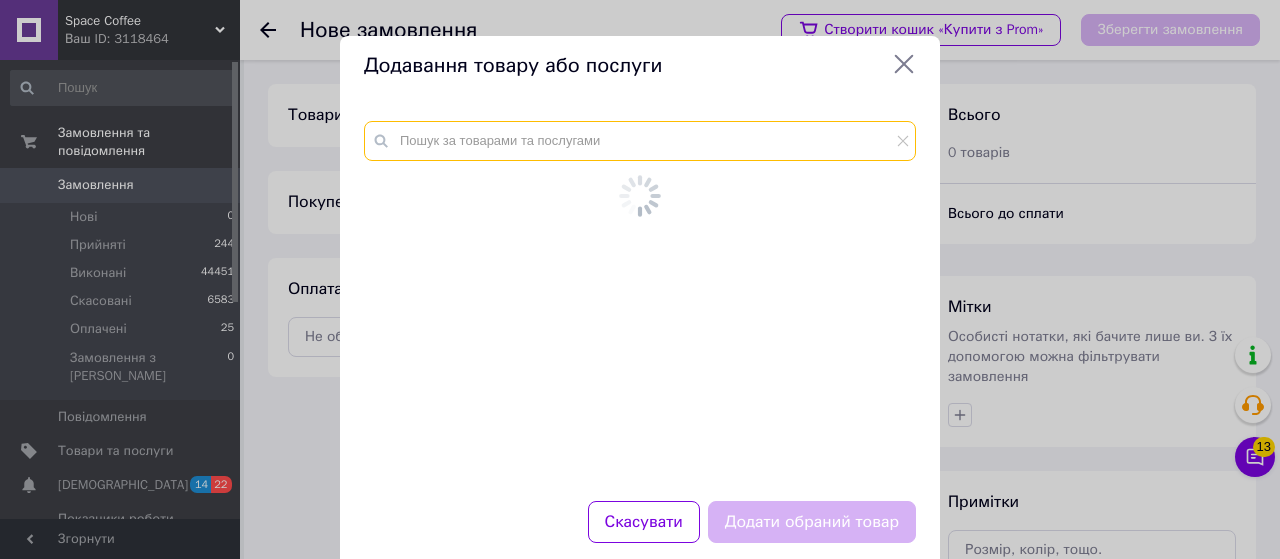 paste on "Цукерки Rafaello в подарунковому пакованні 150 грамів Ferrero" 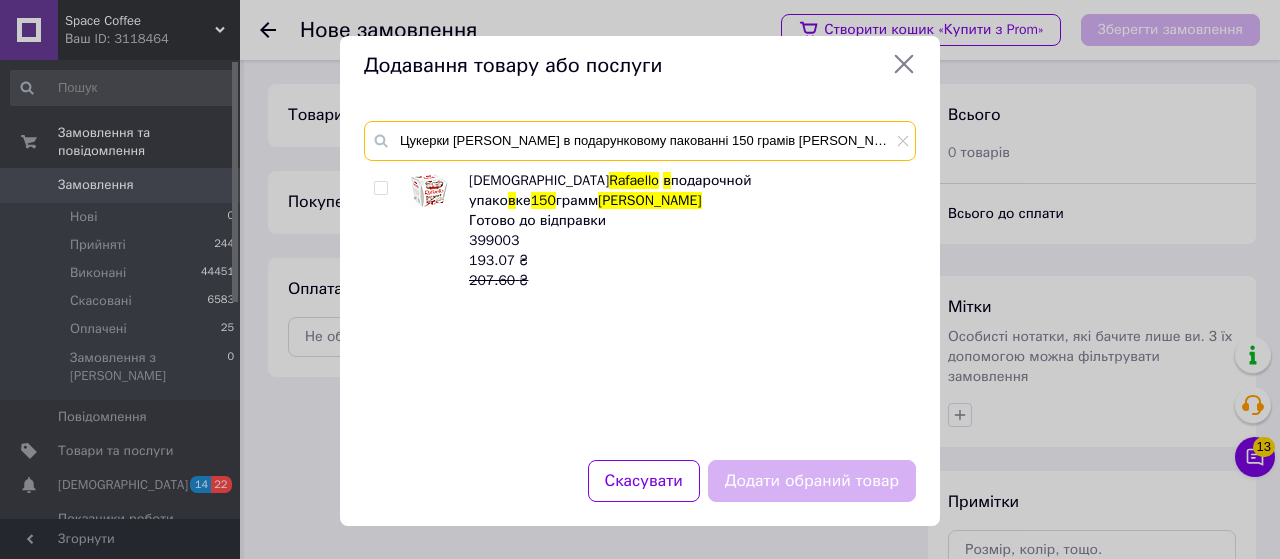 type on "Цукерки Rafaello в подарунковому пакованні 150 грамів Ferrero" 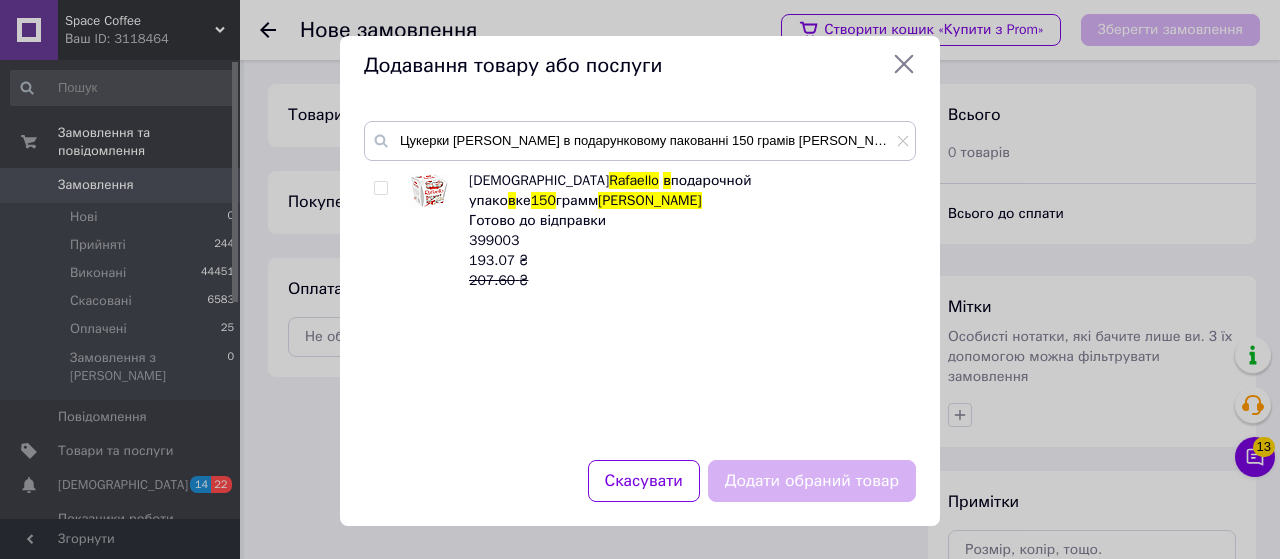 click at bounding box center (380, 188) 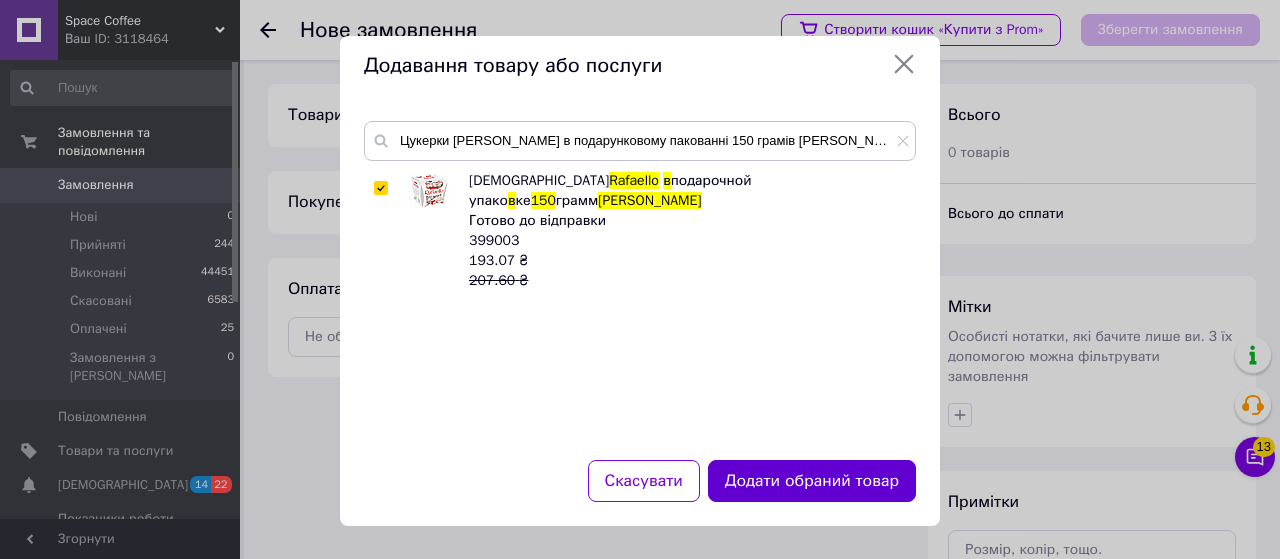 click on "Додати обраний товар" at bounding box center [812, 481] 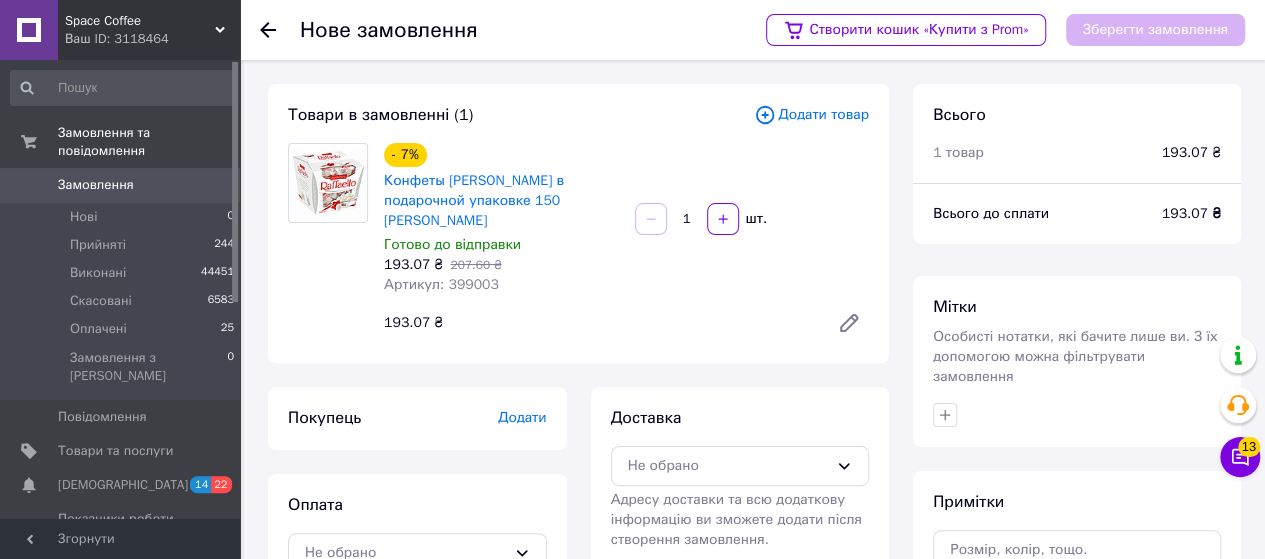 click on "Додати" at bounding box center [522, 417] 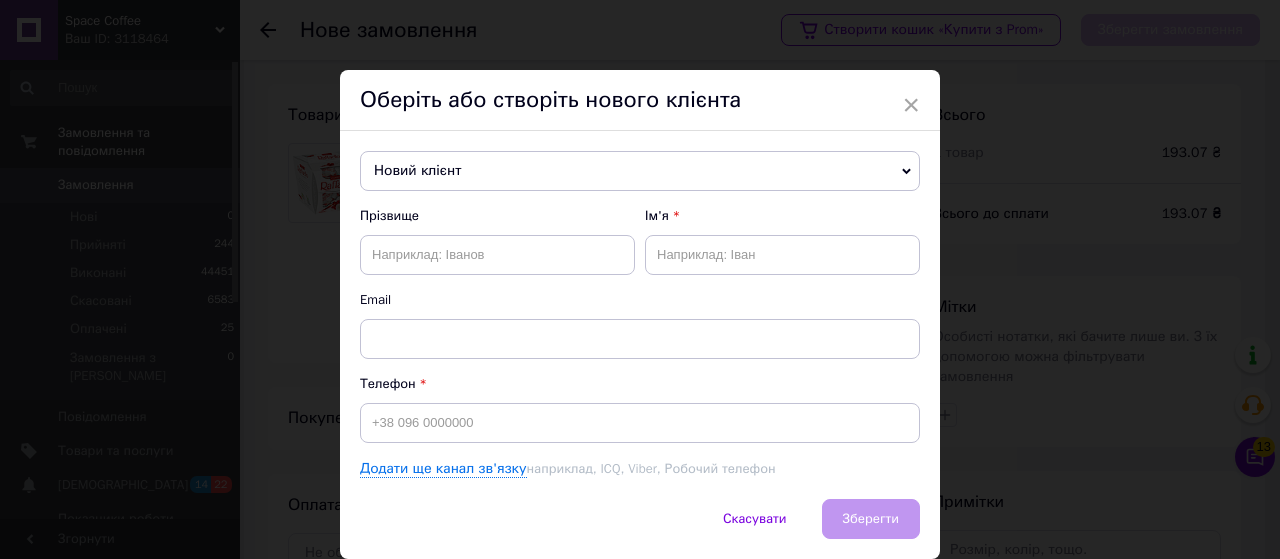 click on "Новий клієнт" at bounding box center [640, 171] 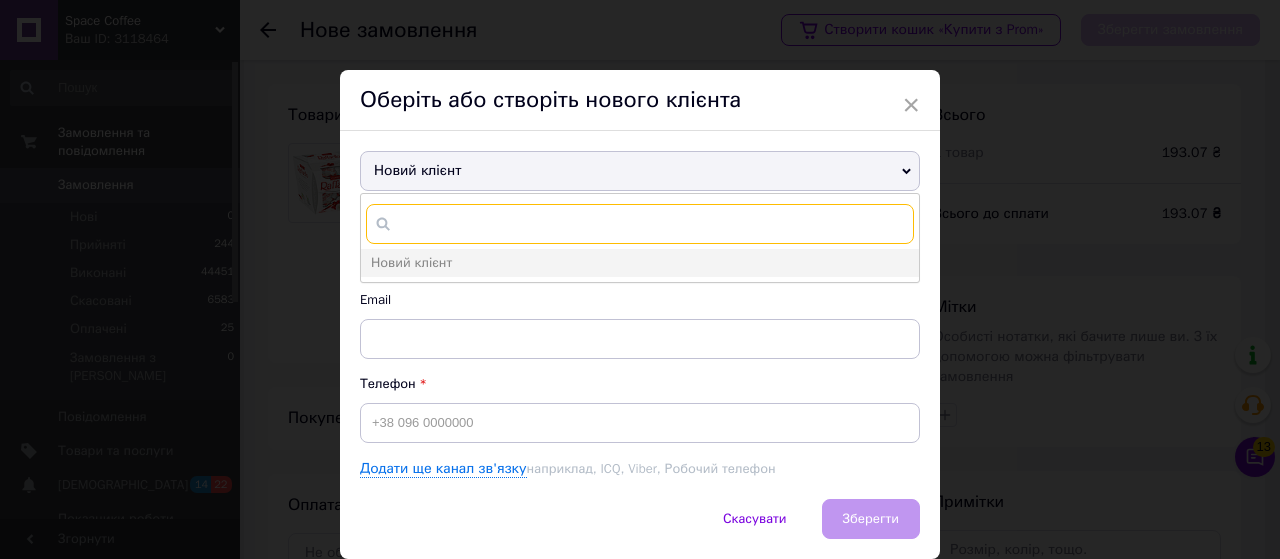 paste on "38 (066) 251-17-20" 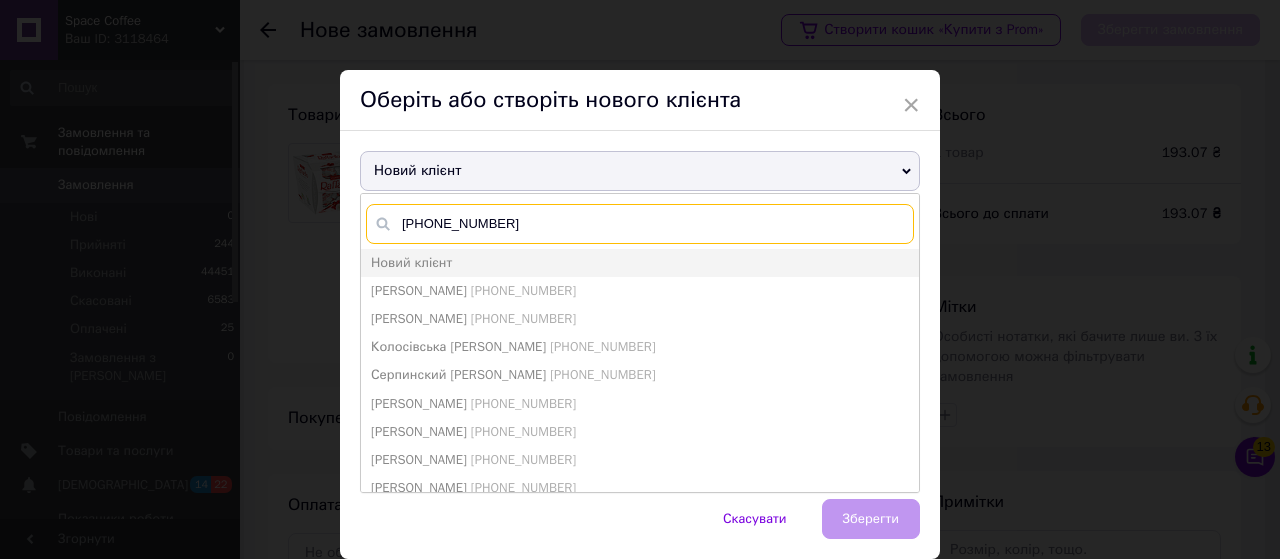 click on "38 (066) 251-17-20" at bounding box center [640, 224] 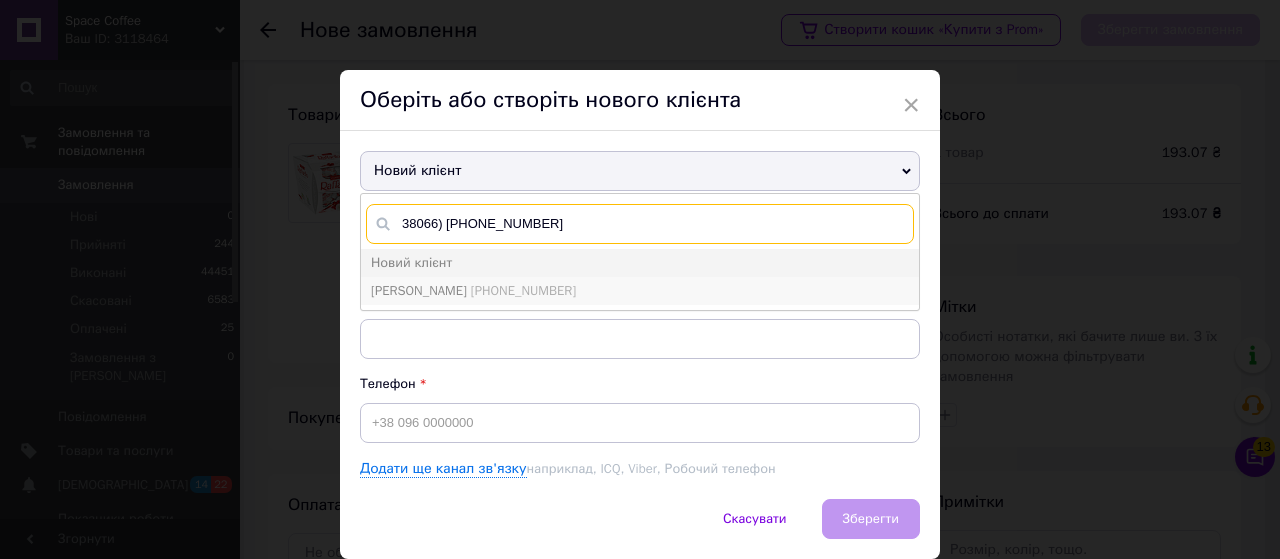 type on "38066) 251-17-20" 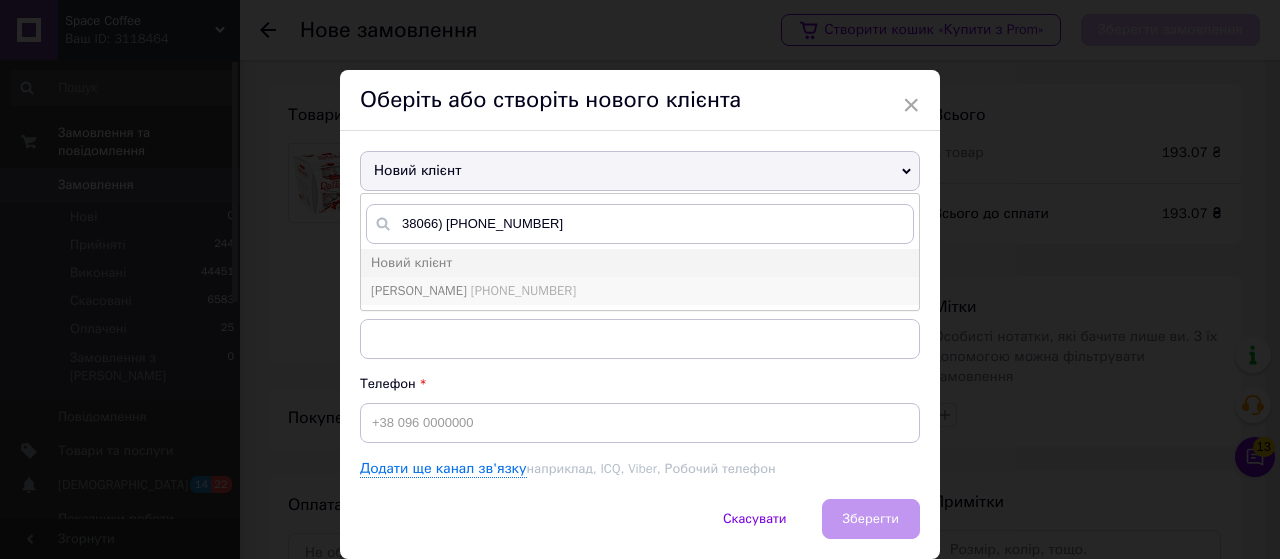 click on "+380662511720" at bounding box center [523, 290] 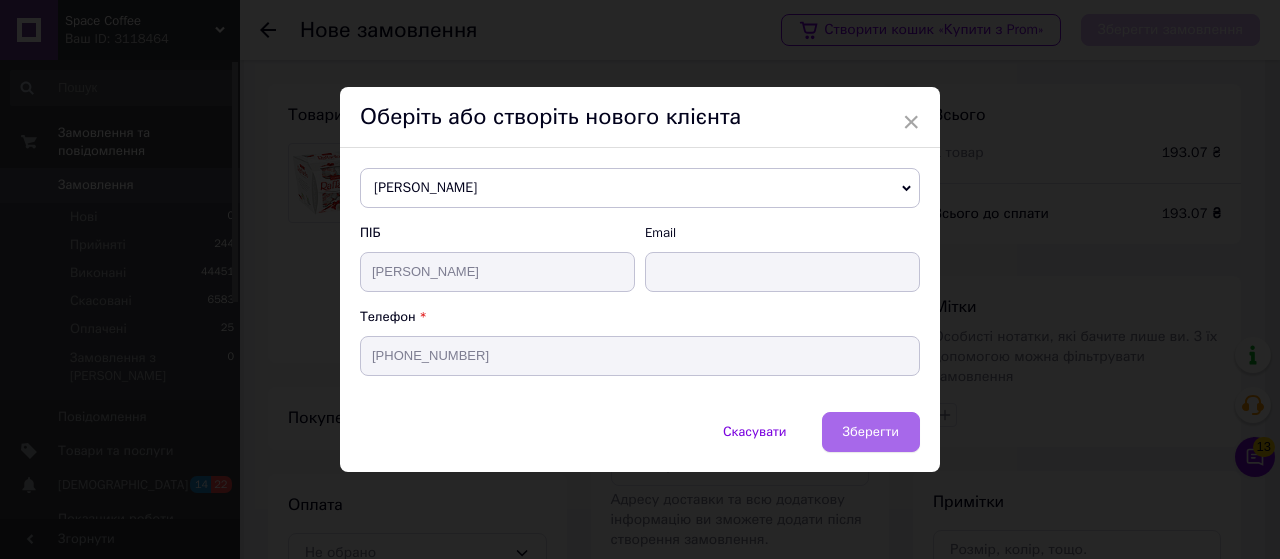 click on "Зберегти" at bounding box center [871, 432] 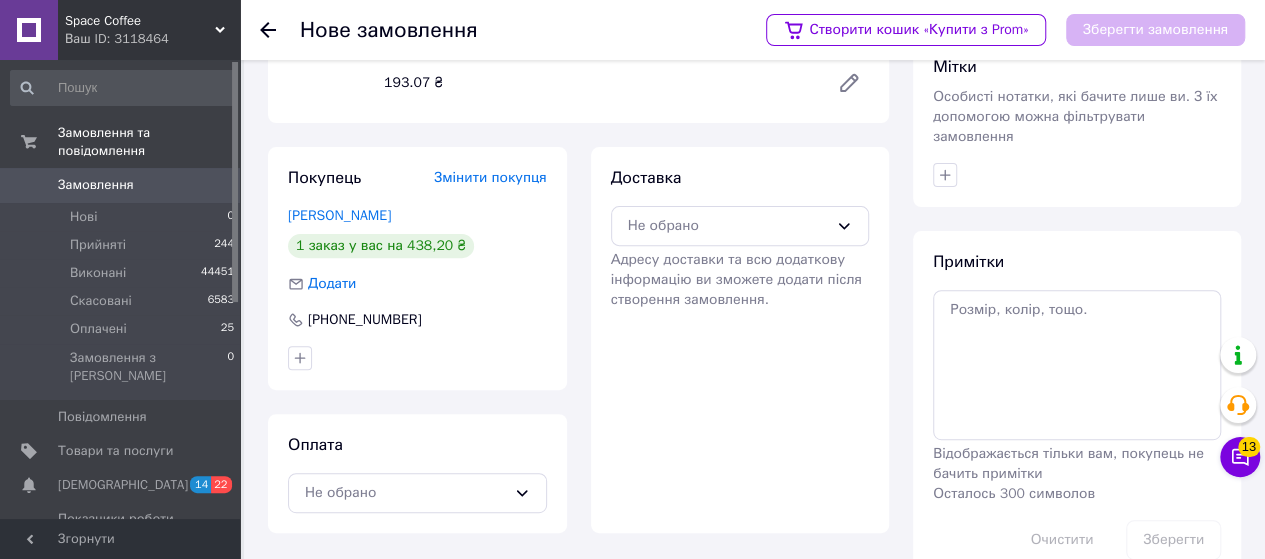 scroll, scrollTop: 263, scrollLeft: 0, axis: vertical 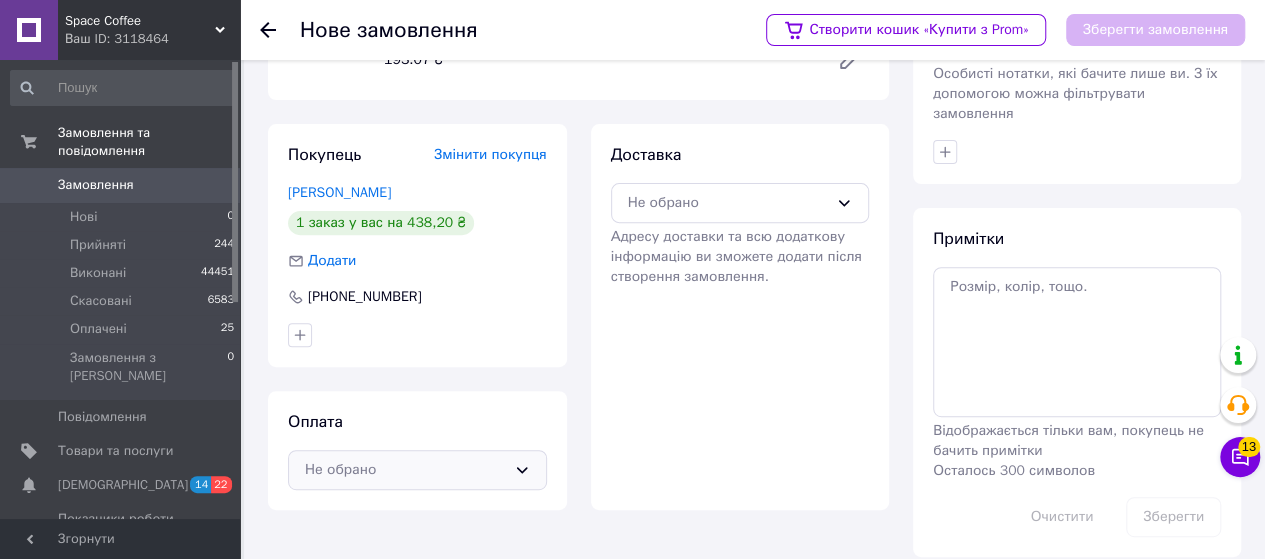 click on "Не обрано" at bounding box center (417, 470) 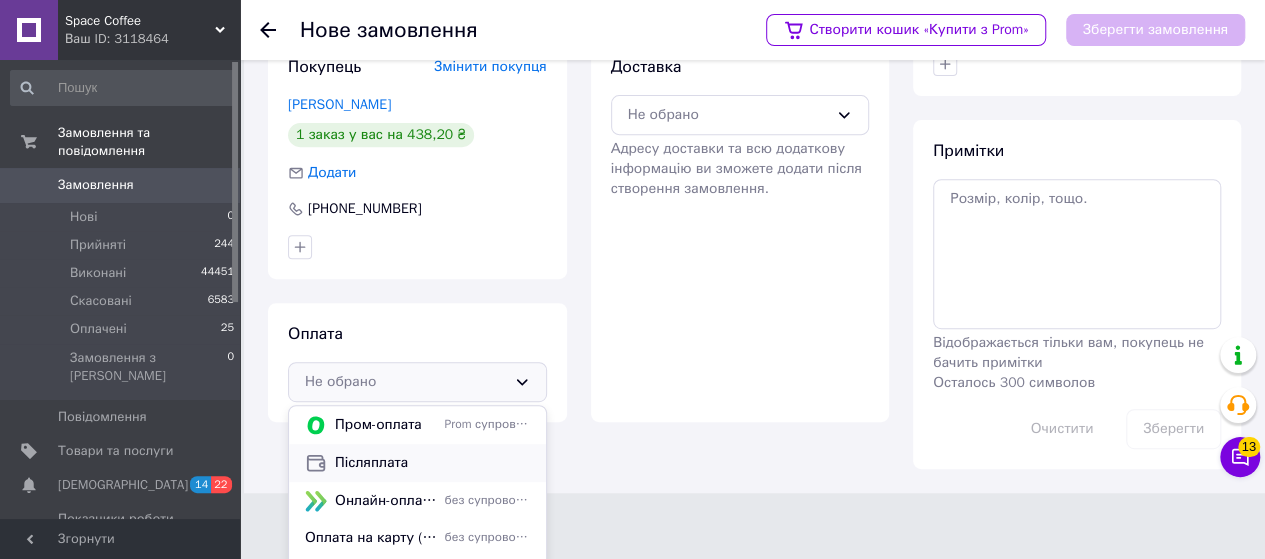 click on "Післяплата" at bounding box center [432, 463] 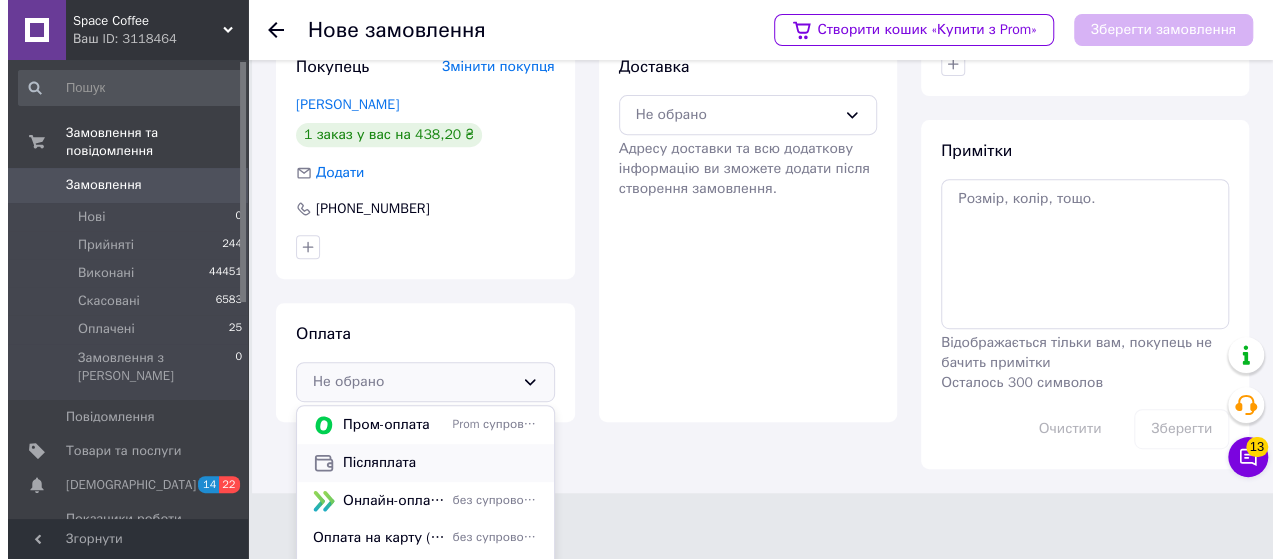 scroll, scrollTop: 263, scrollLeft: 0, axis: vertical 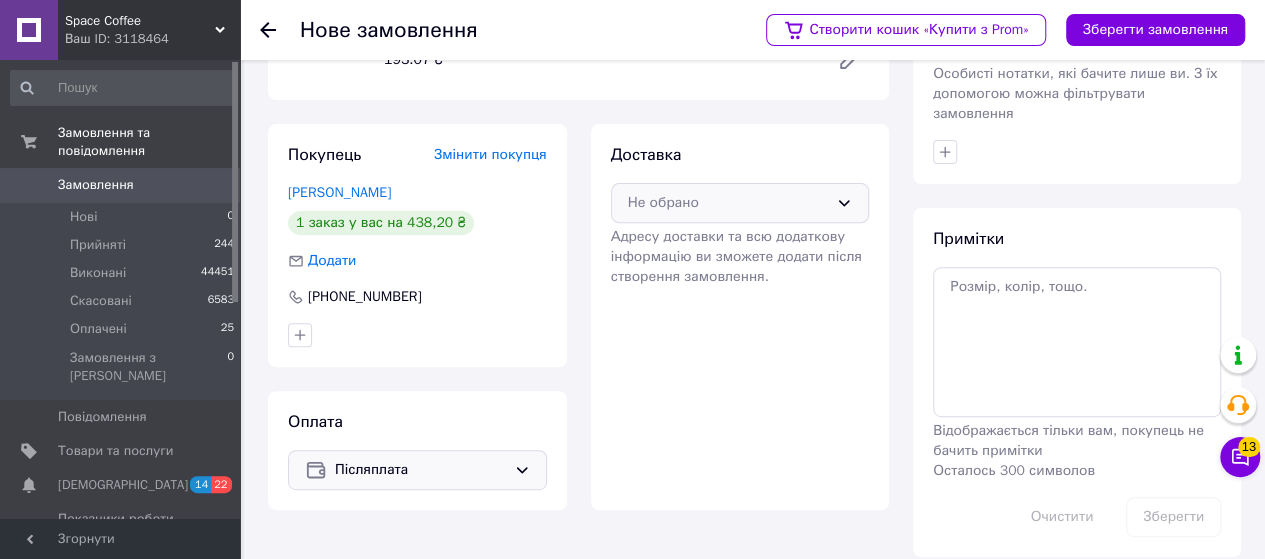 click on "Не обрано" at bounding box center (728, 203) 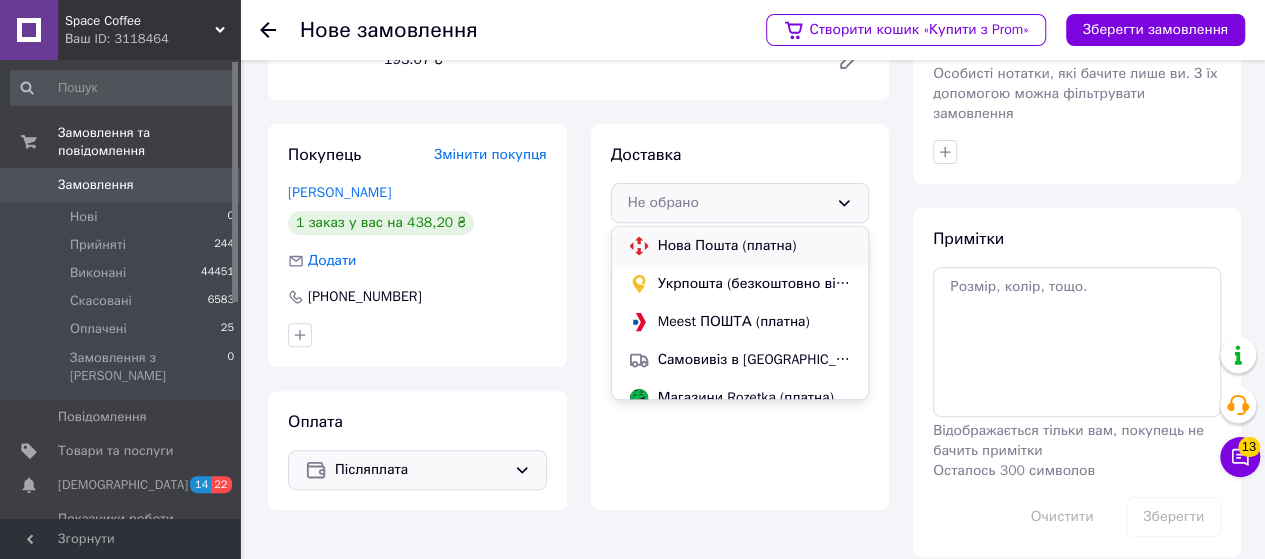 click on "Нова Пошта (платна)" at bounding box center [755, 246] 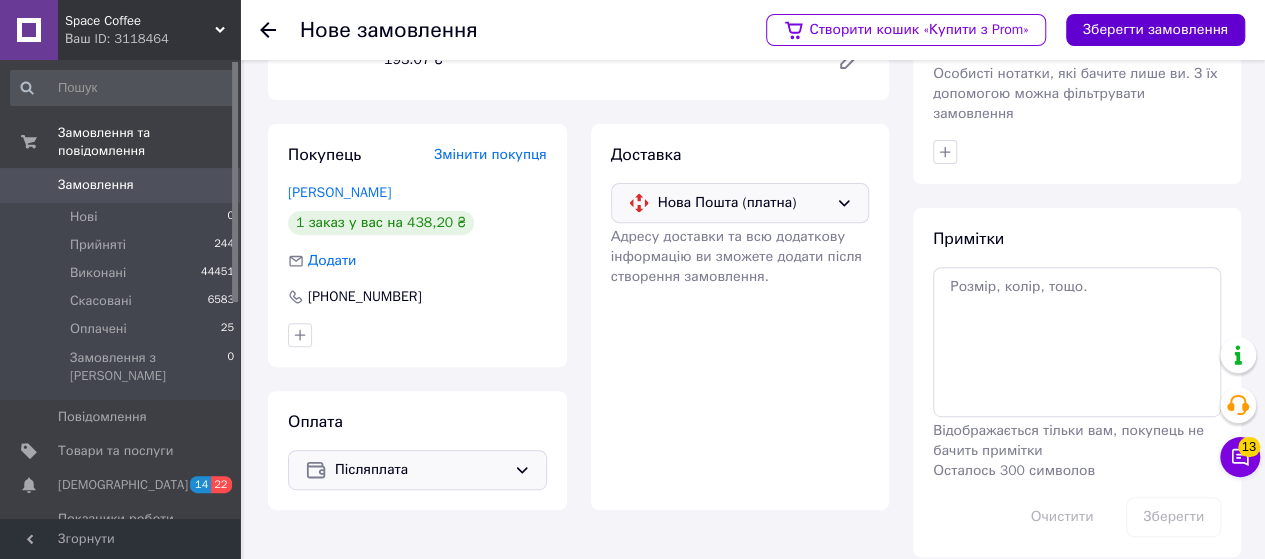 click on "Зберегти замовлення" at bounding box center (1155, 30) 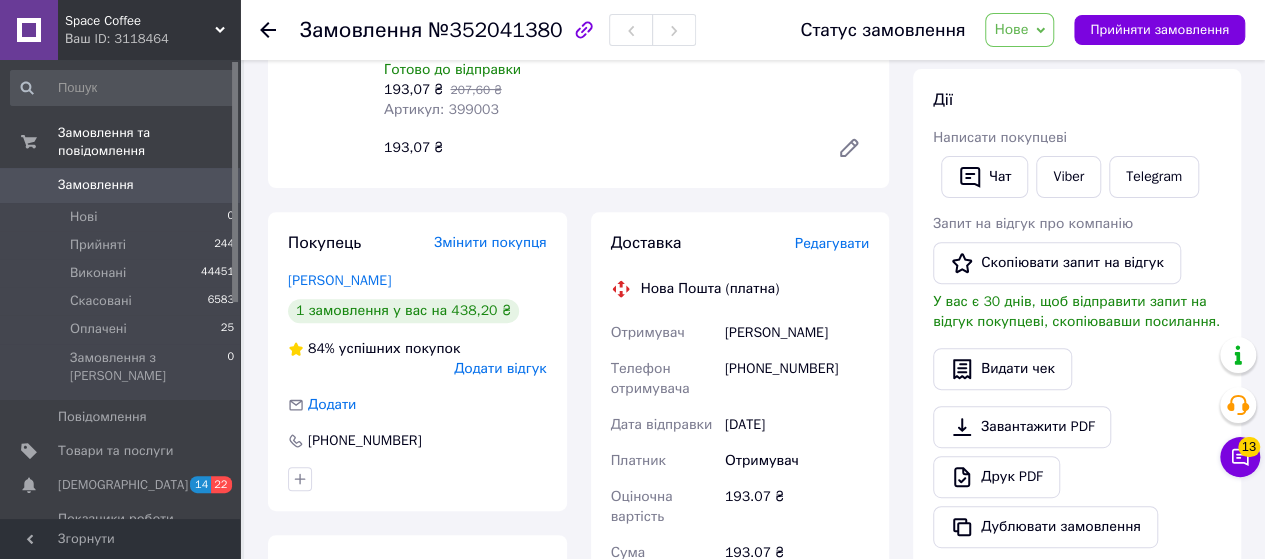 click on "Редагувати" at bounding box center (832, 243) 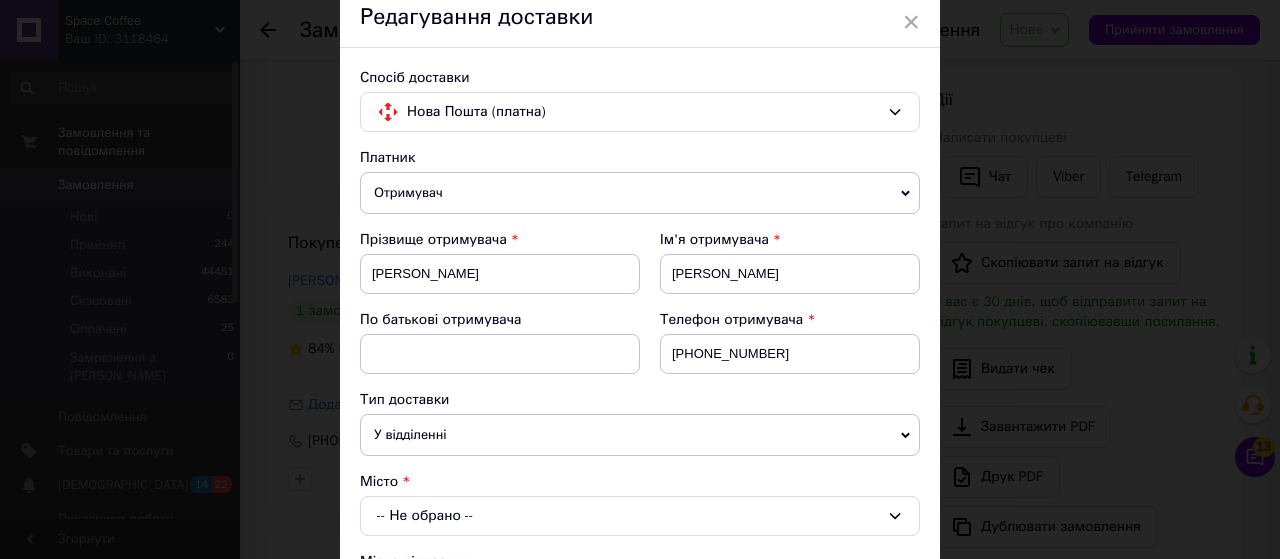 scroll, scrollTop: 200, scrollLeft: 0, axis: vertical 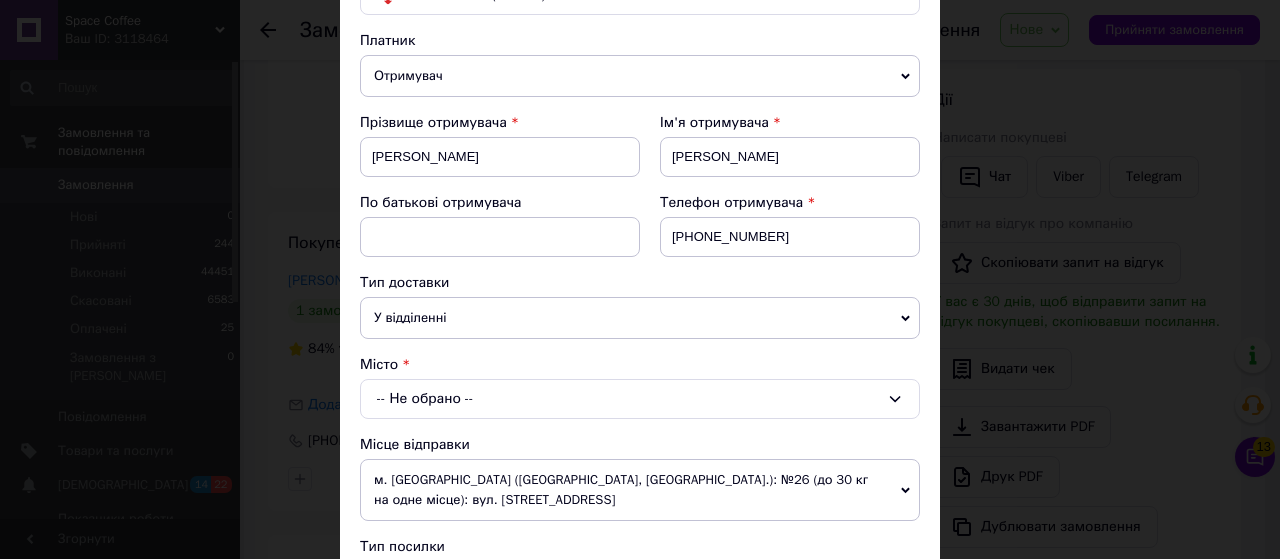 click on "У відділенні" at bounding box center (640, 318) 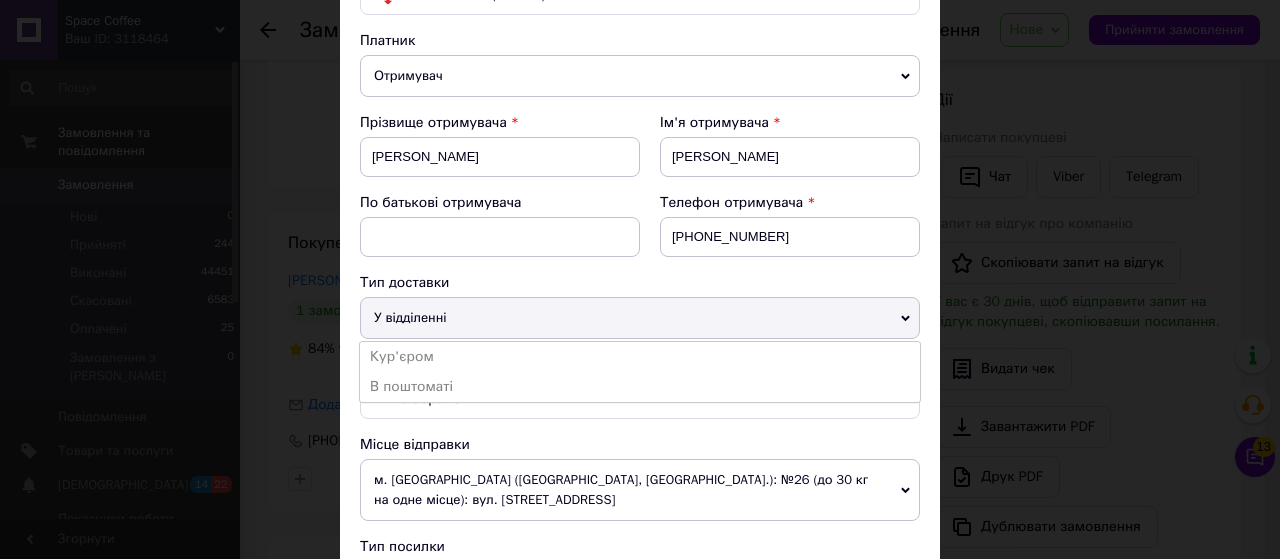 click on "По батькові отримувача" at bounding box center [500, 233] 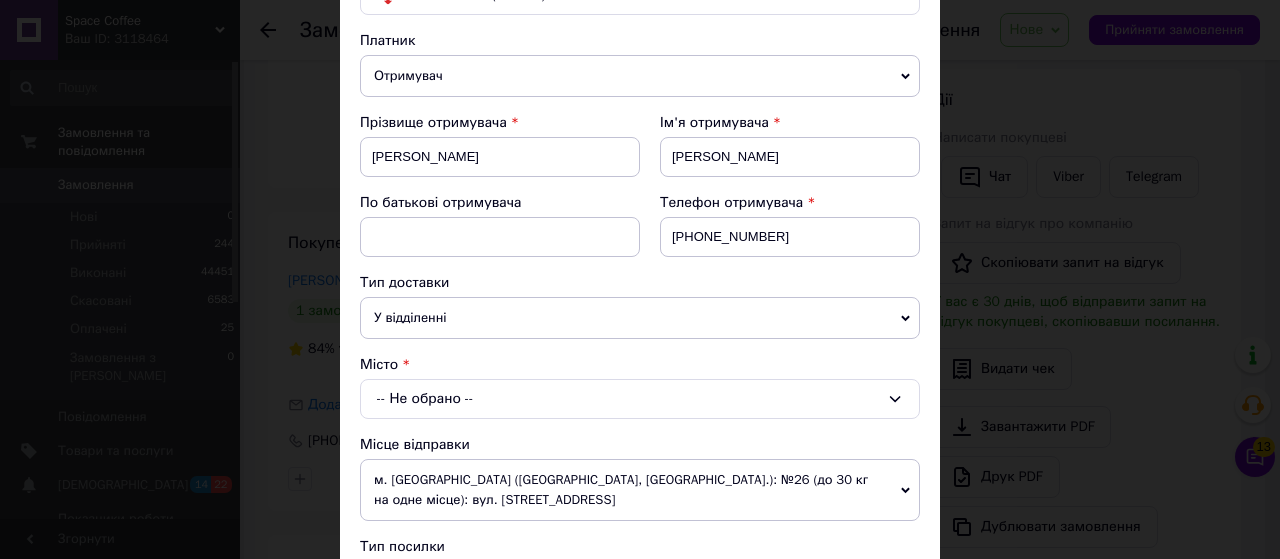 click on "-- Не обрано --" at bounding box center [640, 399] 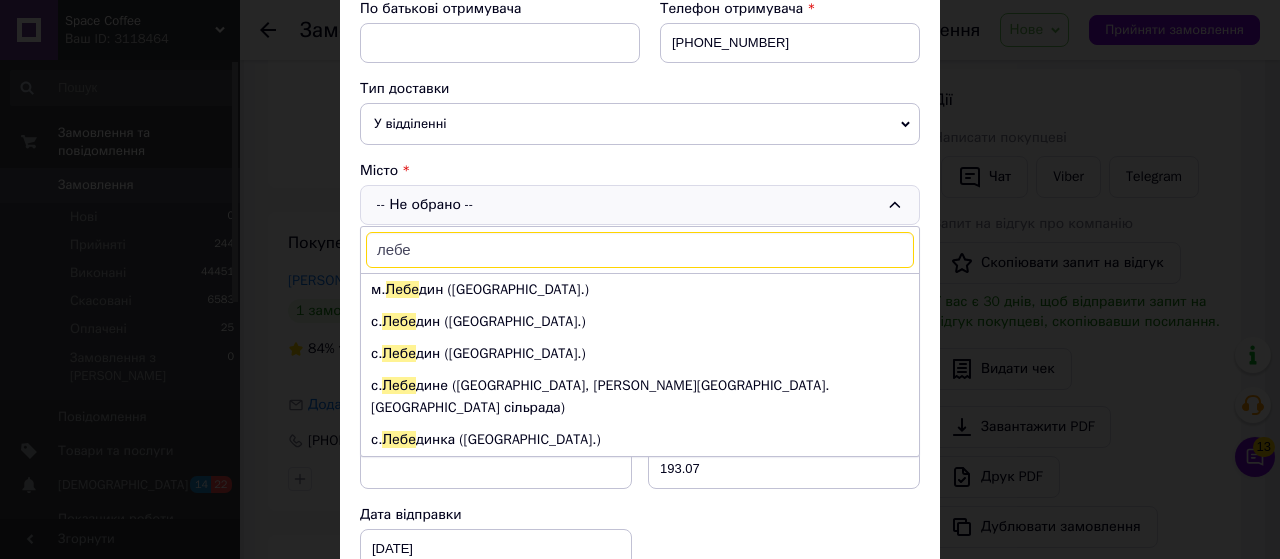 scroll, scrollTop: 400, scrollLeft: 0, axis: vertical 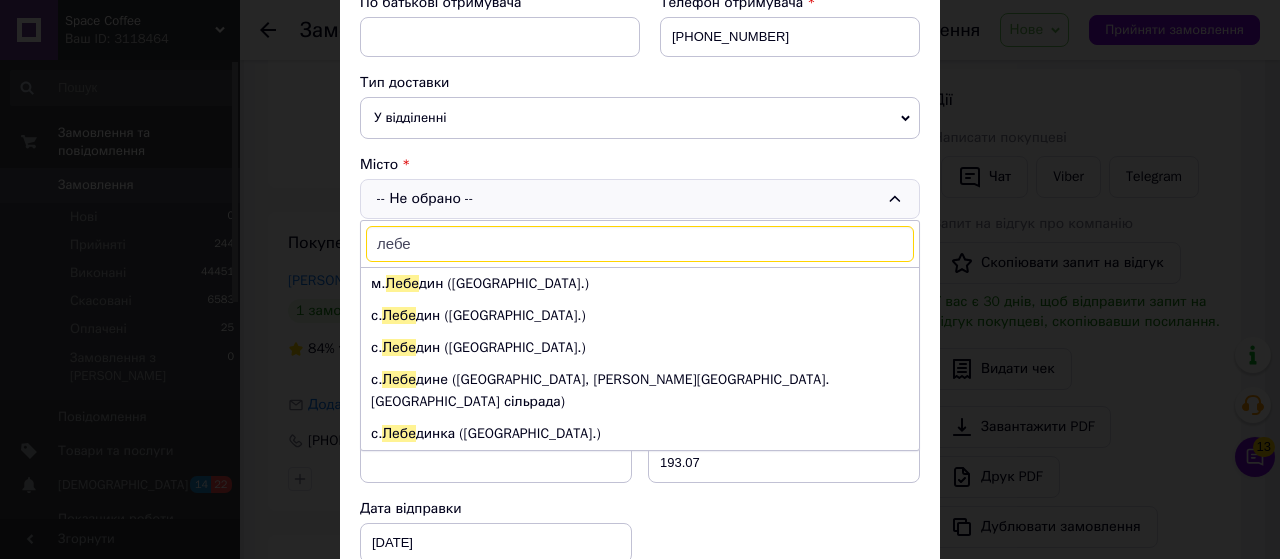 type on "лебе" 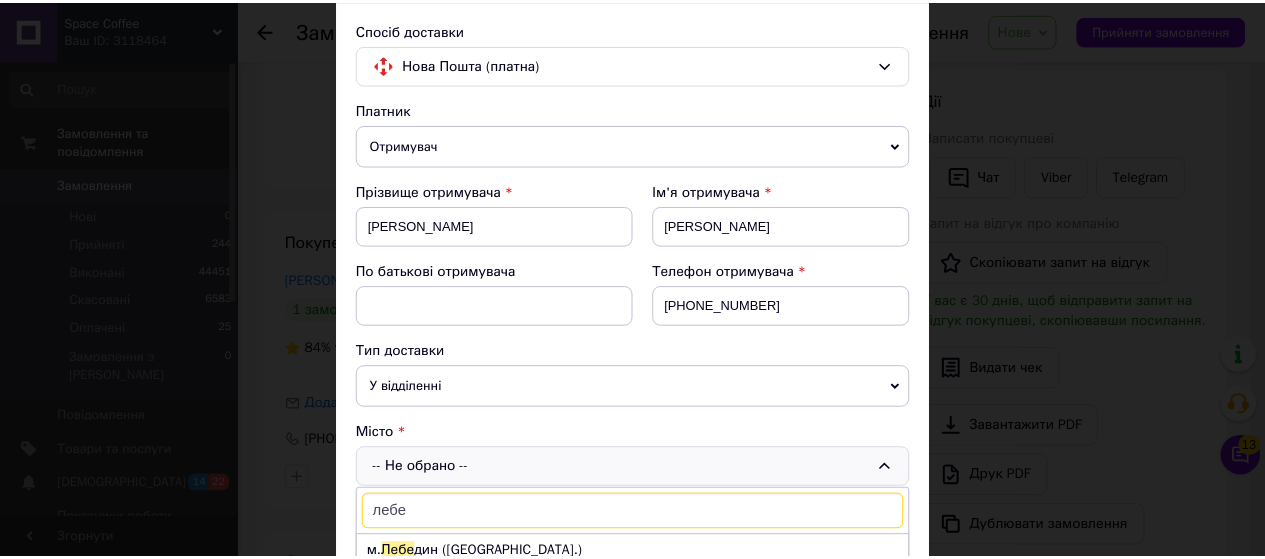 scroll, scrollTop: 100, scrollLeft: 0, axis: vertical 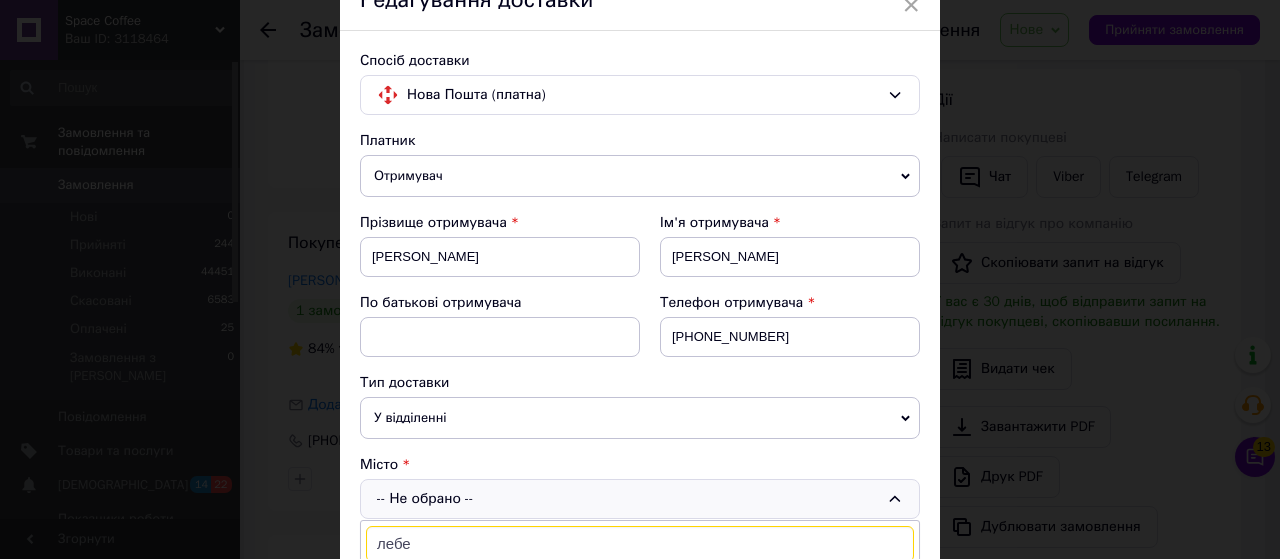 click on "× Редагування доставки Спосіб доставки Нова Пошта (платна) Платник Отримувач Відправник Прізвище отримувача Огиенко Ім'я отримувача Галина По батькові отримувача Телефон отримувача +380662511720 Тип доставки У відділенні Кур'єром В поштоматі Місто -- Не обрано -- лебе м.  Лебе дин (Сумська обл.) с.  Лебе дин (Черкаська обл.) с.  Лебе дин (Київська обл.) с.  Лебе дине (Кіровоградська обл., Кропивницький р-н. Устинівська сільрада) с.  Лебе динка (Кіровоградська обл.) с.  Лебе дівка (Чернігівська обл.) с.  Лебе дівка (Черкаська обл.) с.  Лебе с.  Лебе с. Ке лебе рда (Черкаська обл.) <" at bounding box center [640, 279] 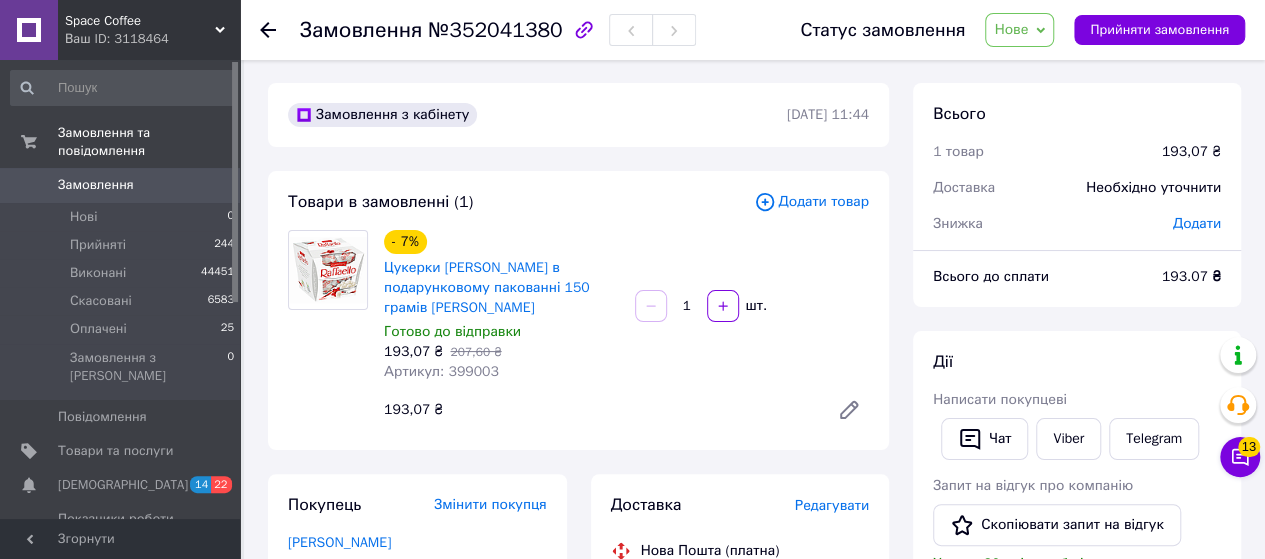 scroll, scrollTop: 0, scrollLeft: 0, axis: both 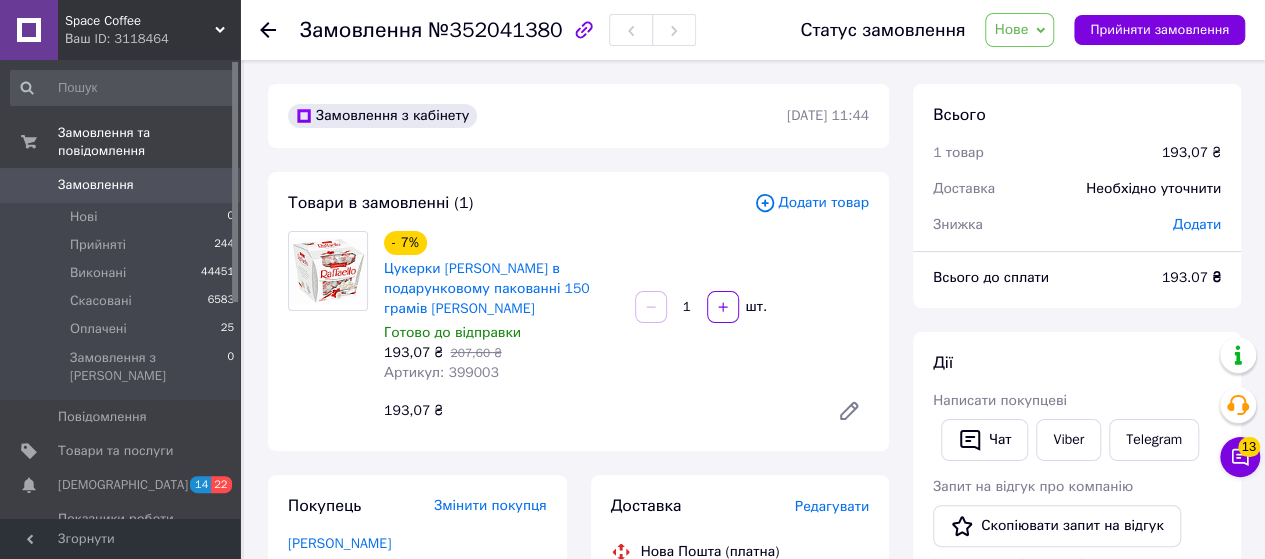 click on "Артикул: 399003" at bounding box center (441, 372) 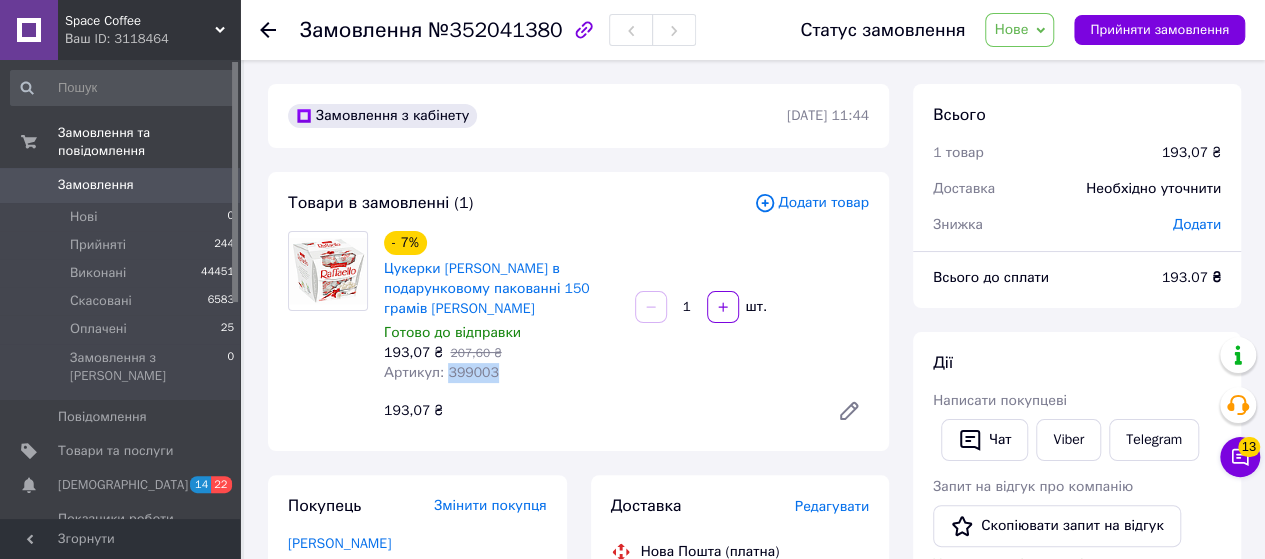 click on "Артикул: 399003" at bounding box center [441, 372] 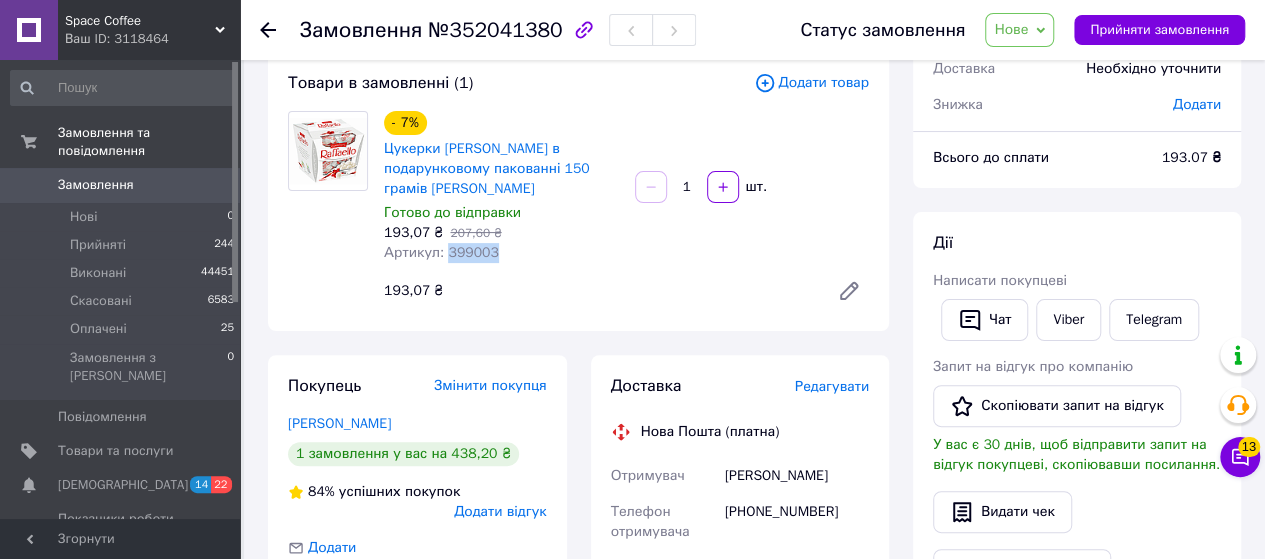 scroll, scrollTop: 0, scrollLeft: 0, axis: both 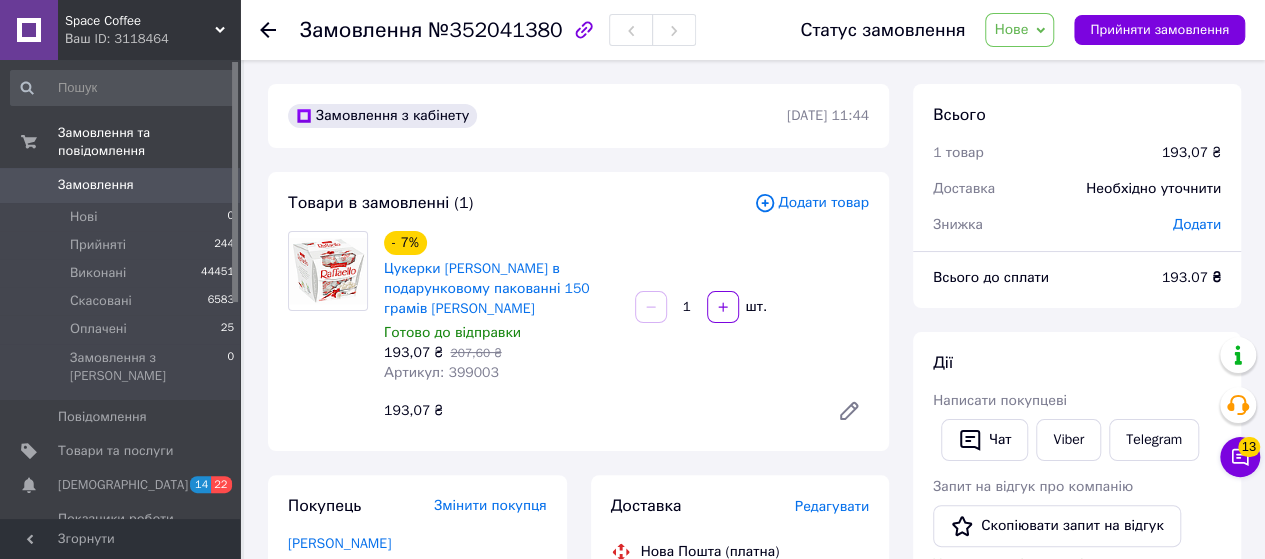 click 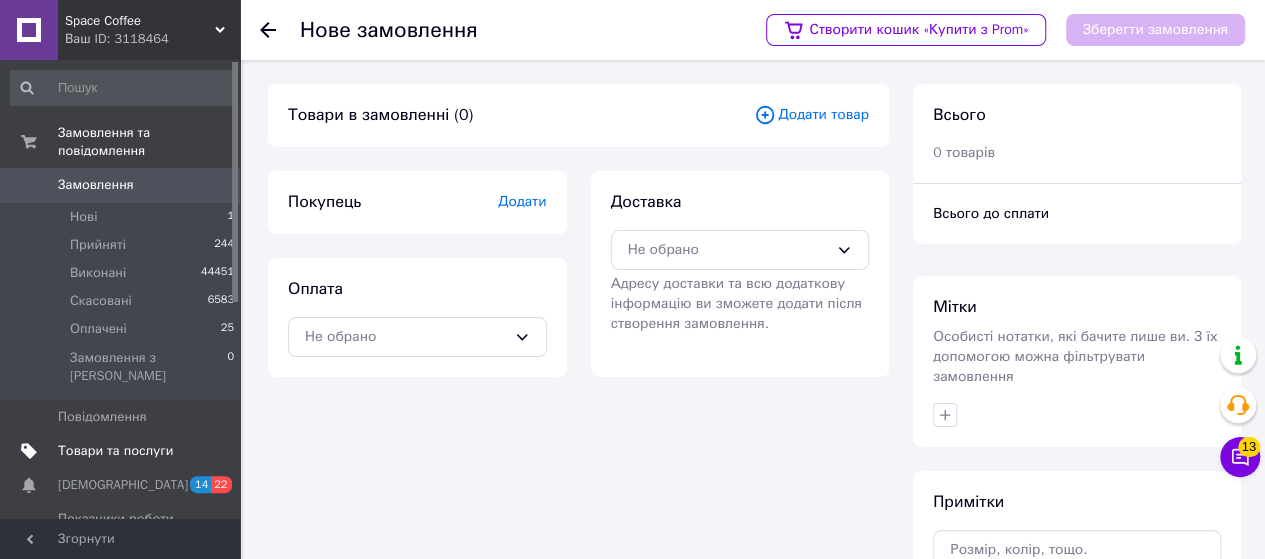 click on "Товари та послуги" at bounding box center (115, 451) 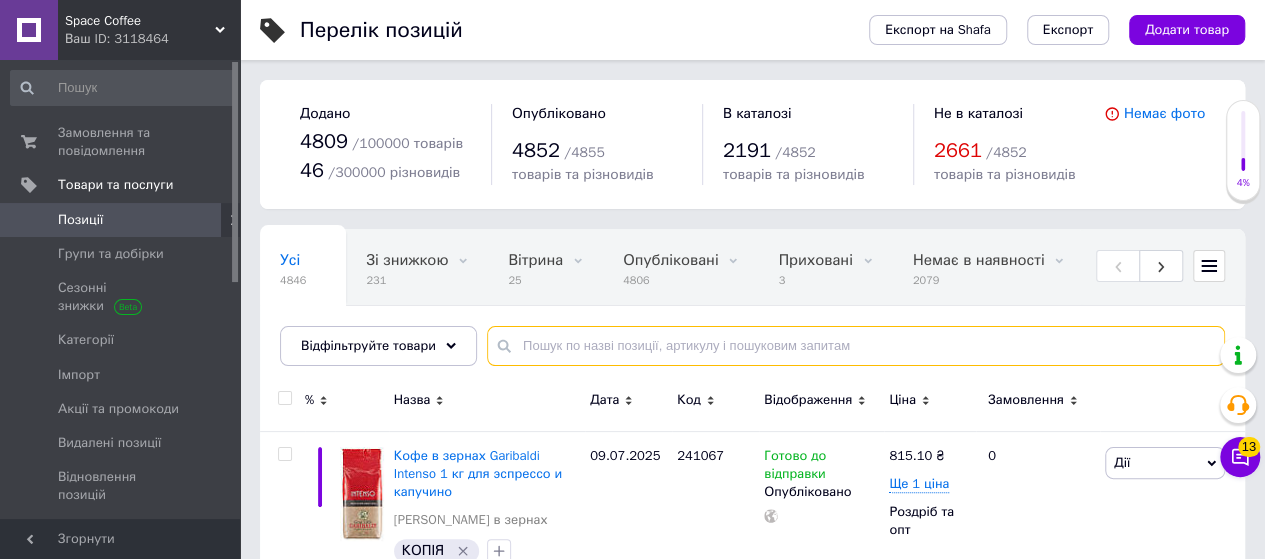 click at bounding box center (856, 346) 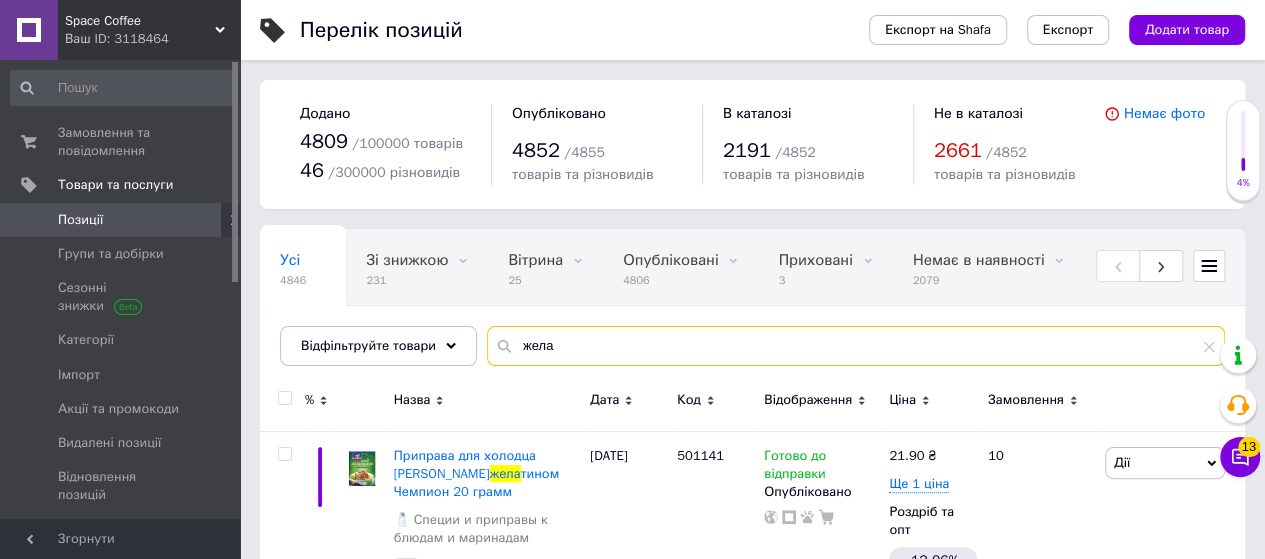 click on "жела" at bounding box center [856, 346] 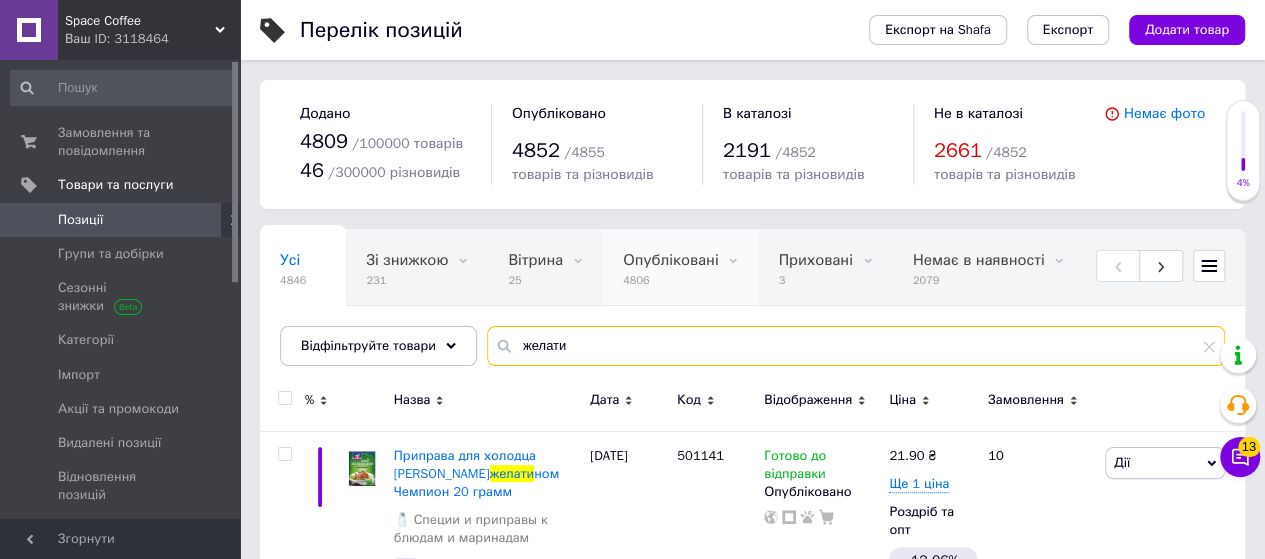 type on "желати" 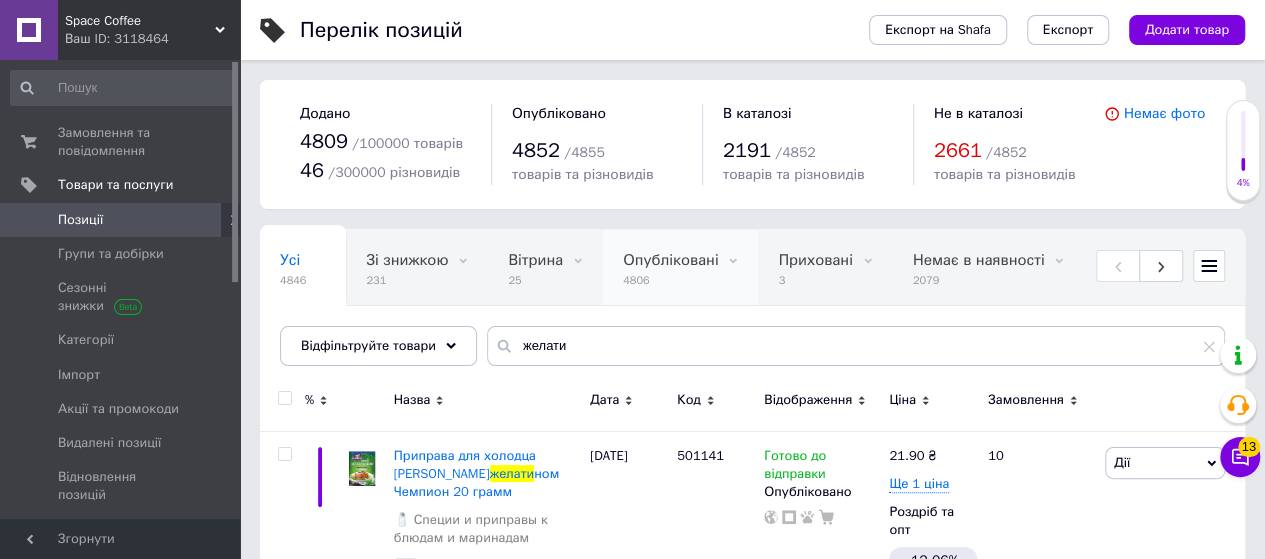 scroll, scrollTop: 69, scrollLeft: 0, axis: vertical 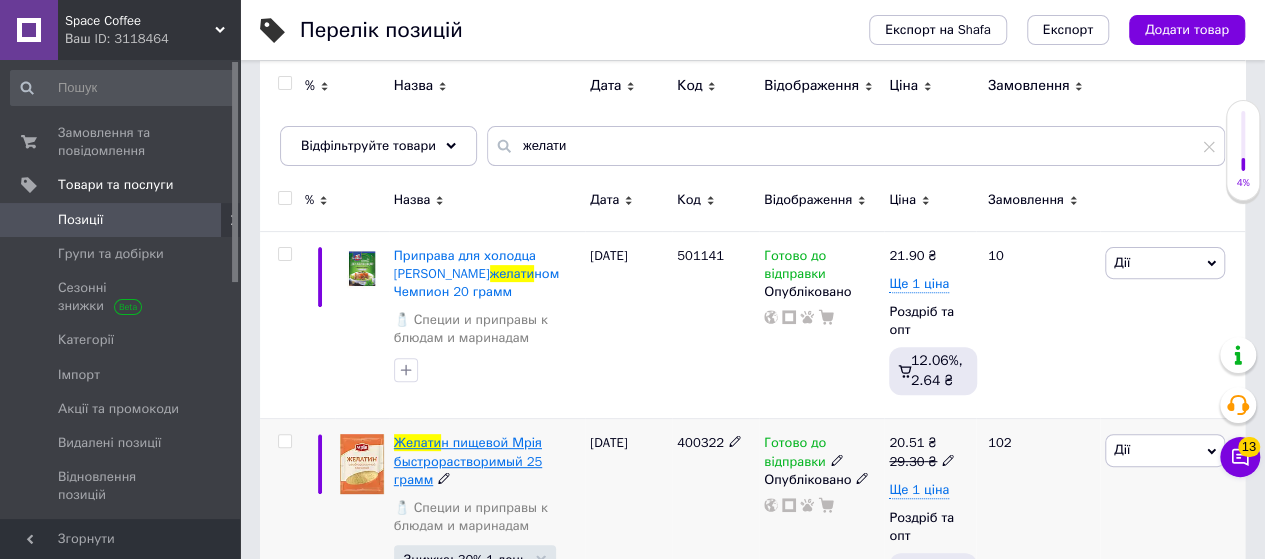 click on "н пищевой Мрія быстрорастворимый 25 грамм" at bounding box center [468, 460] 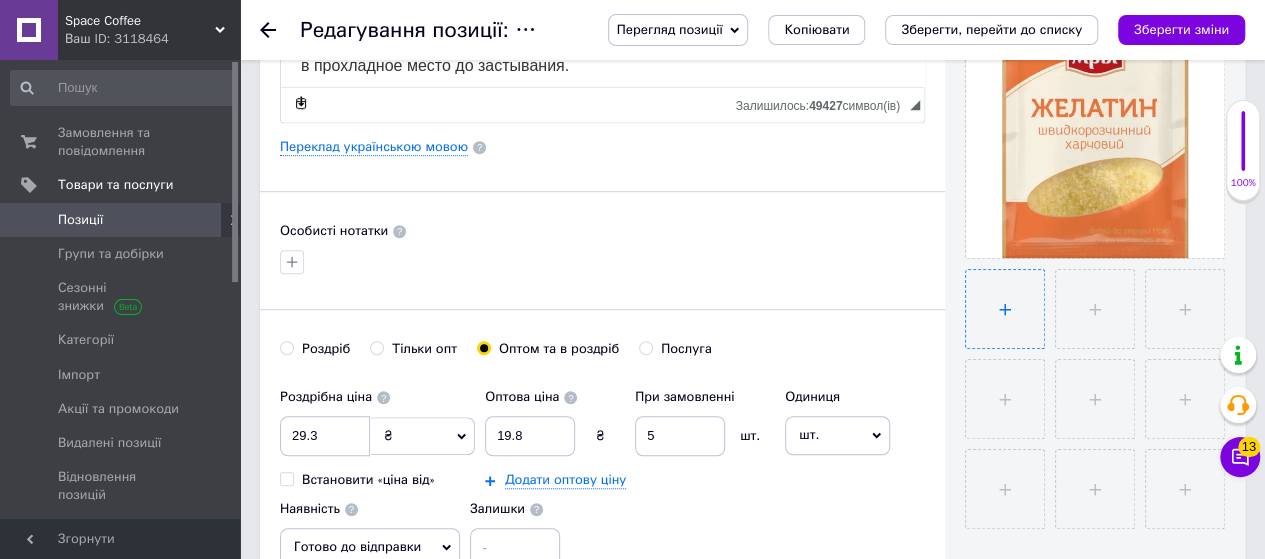 scroll, scrollTop: 500, scrollLeft: 0, axis: vertical 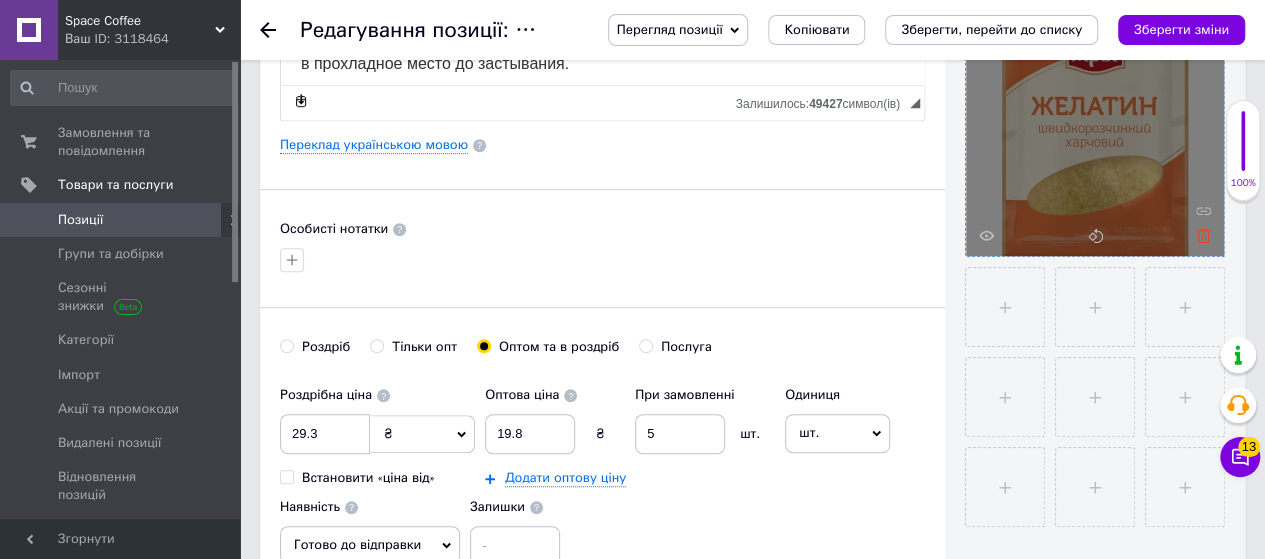 click 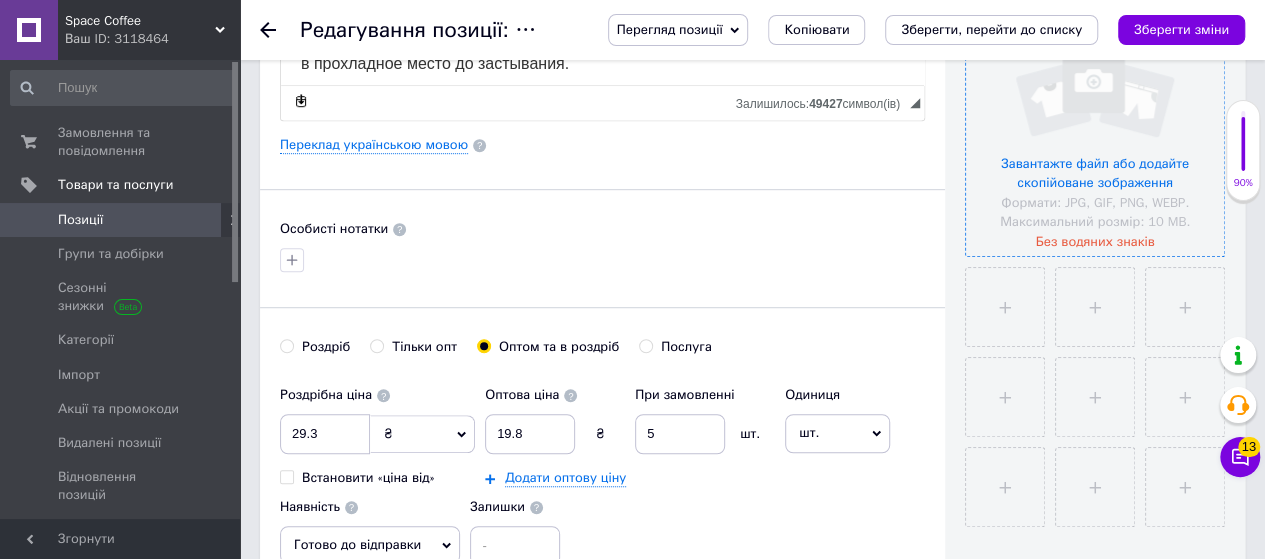 click at bounding box center (1095, 127) 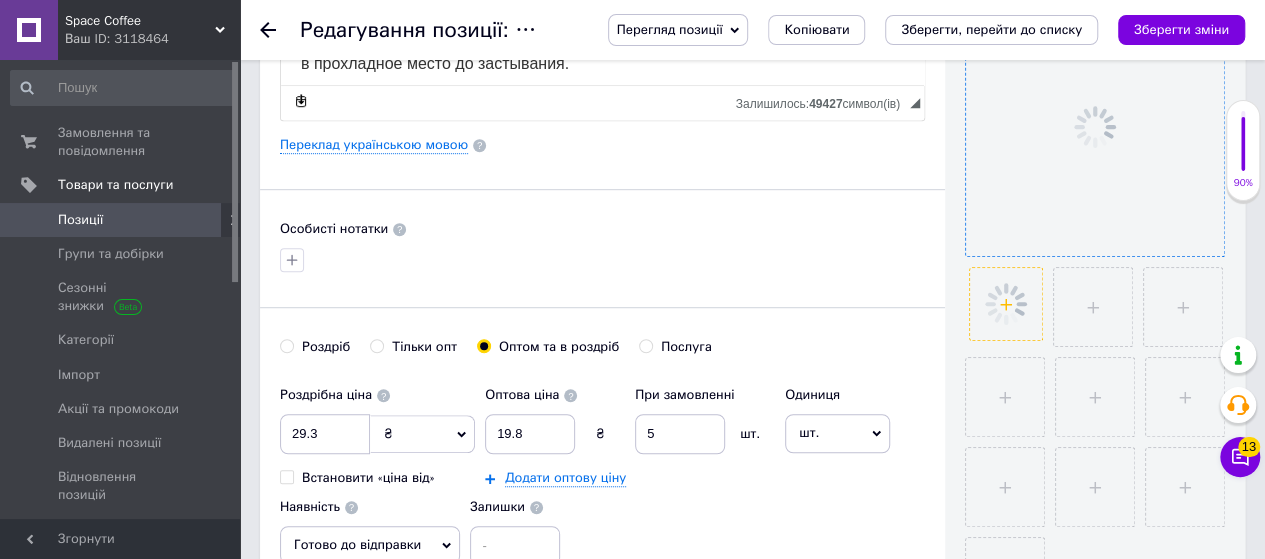 click 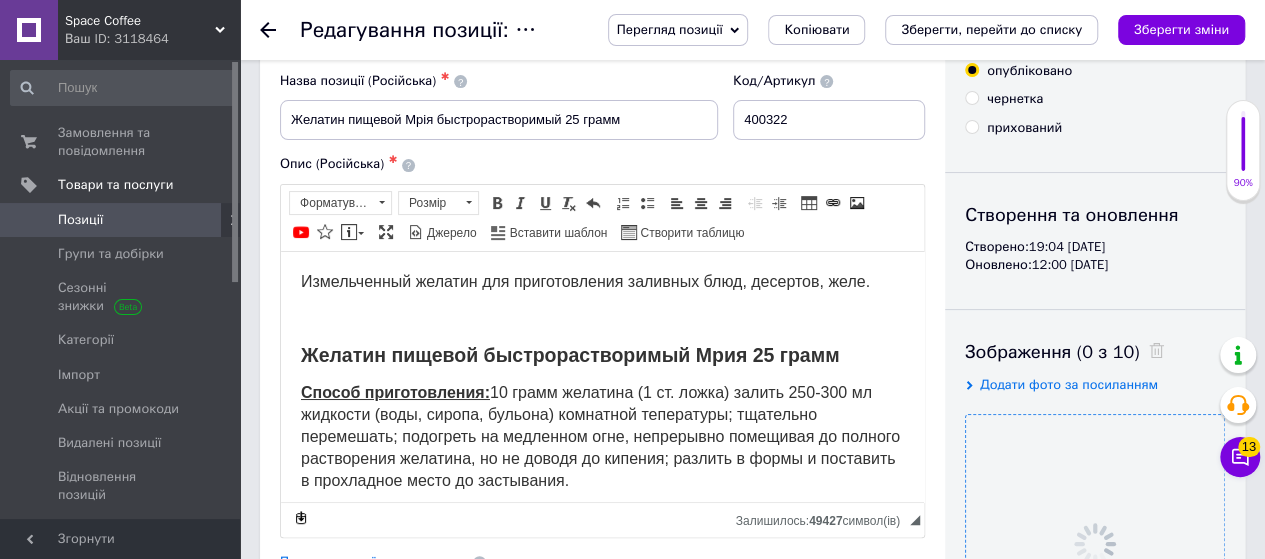scroll, scrollTop: 300, scrollLeft: 0, axis: vertical 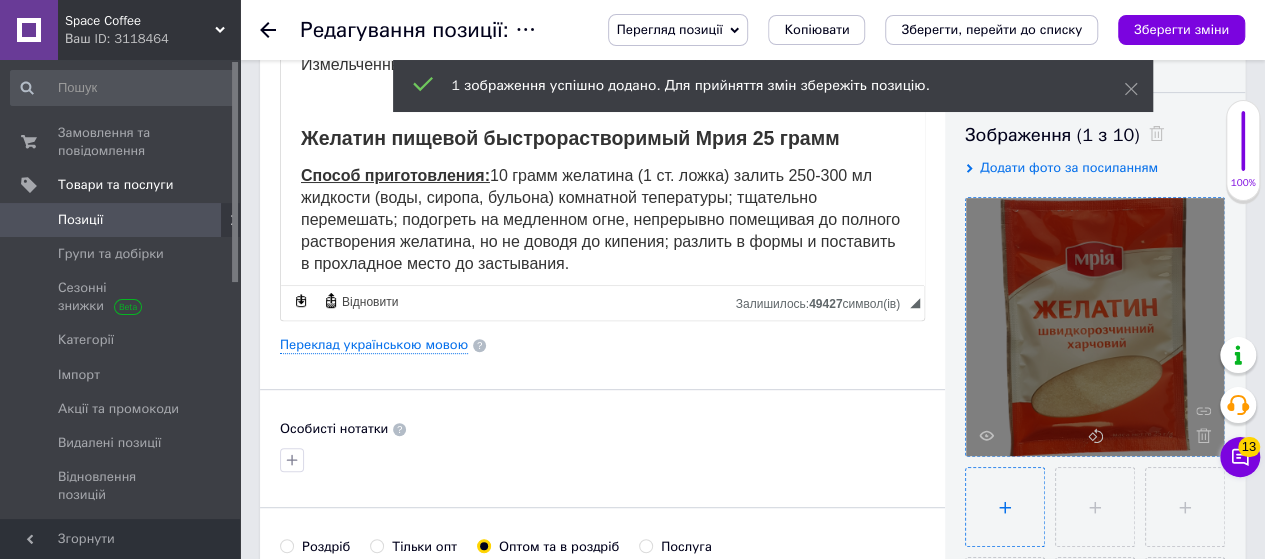 click at bounding box center [1005, 507] 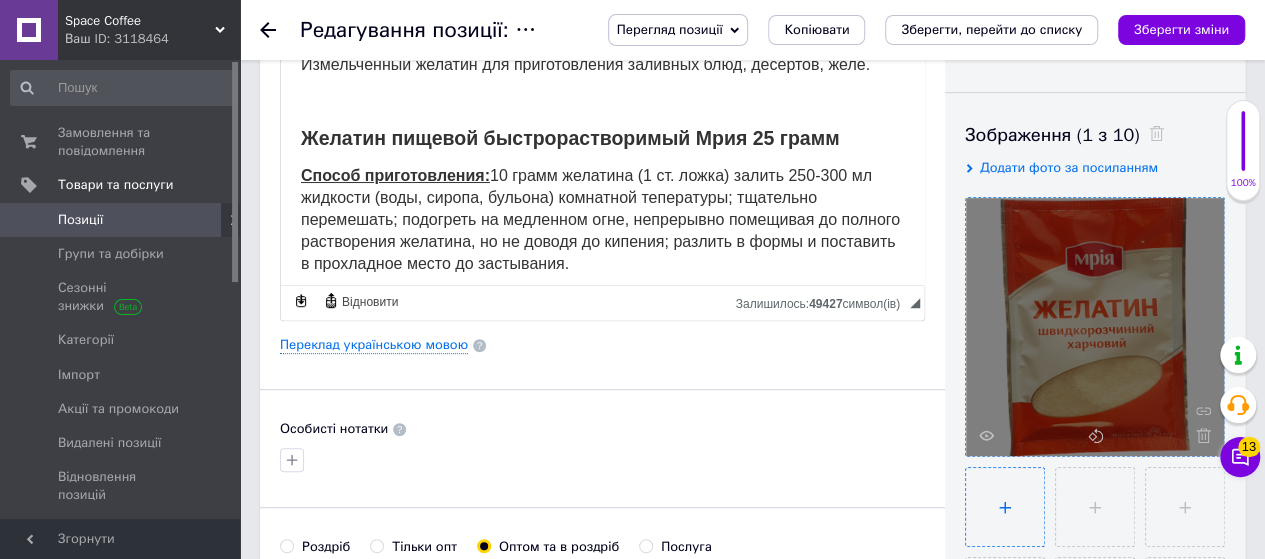 type on "C:\fakepath\желатин мрія4-Photoroom.png" 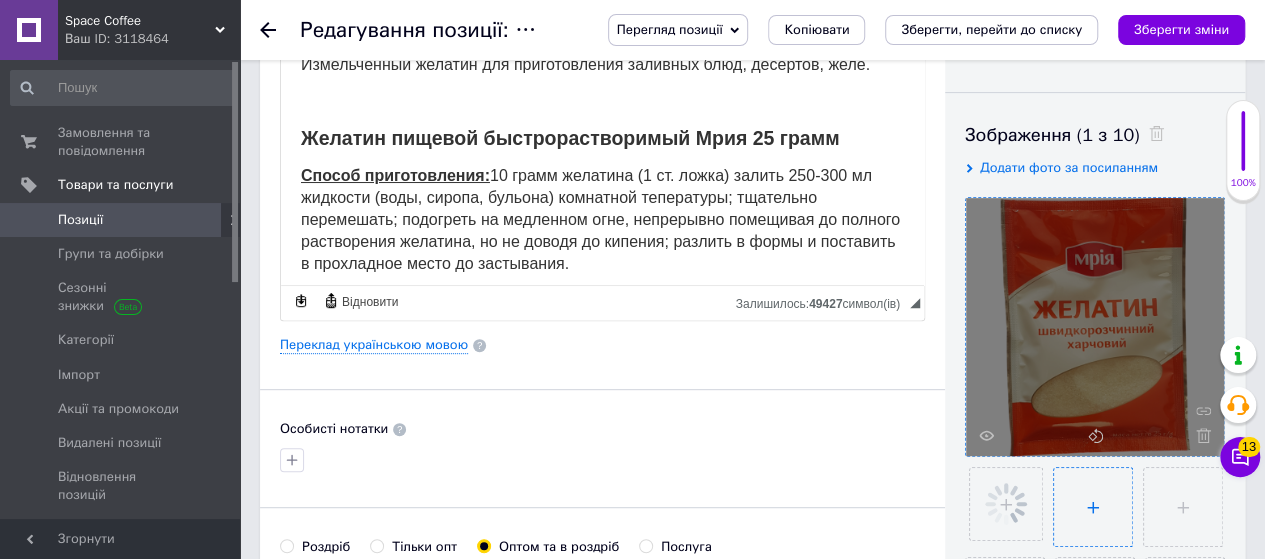 click at bounding box center (1093, 507) 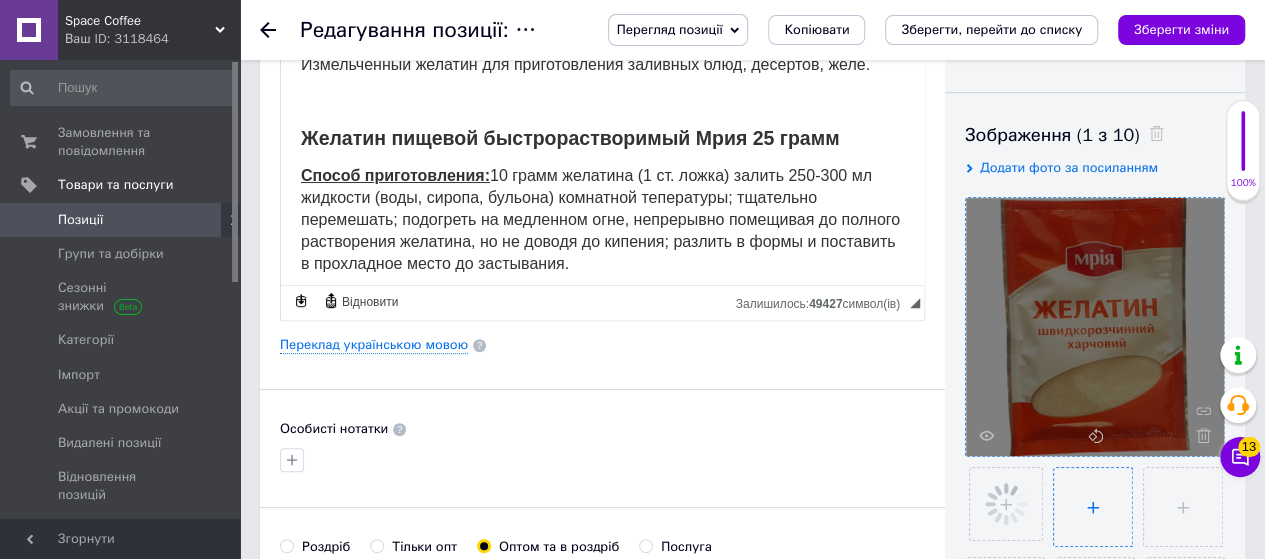 type on "C:\fakepath\ж.jpg" 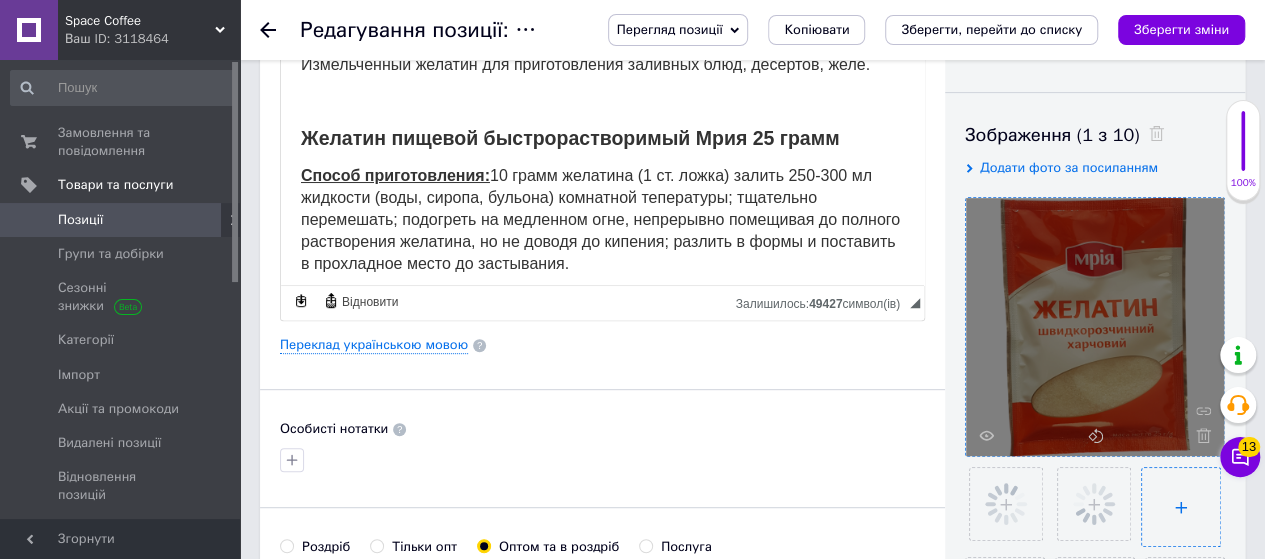 click at bounding box center (1181, 507) 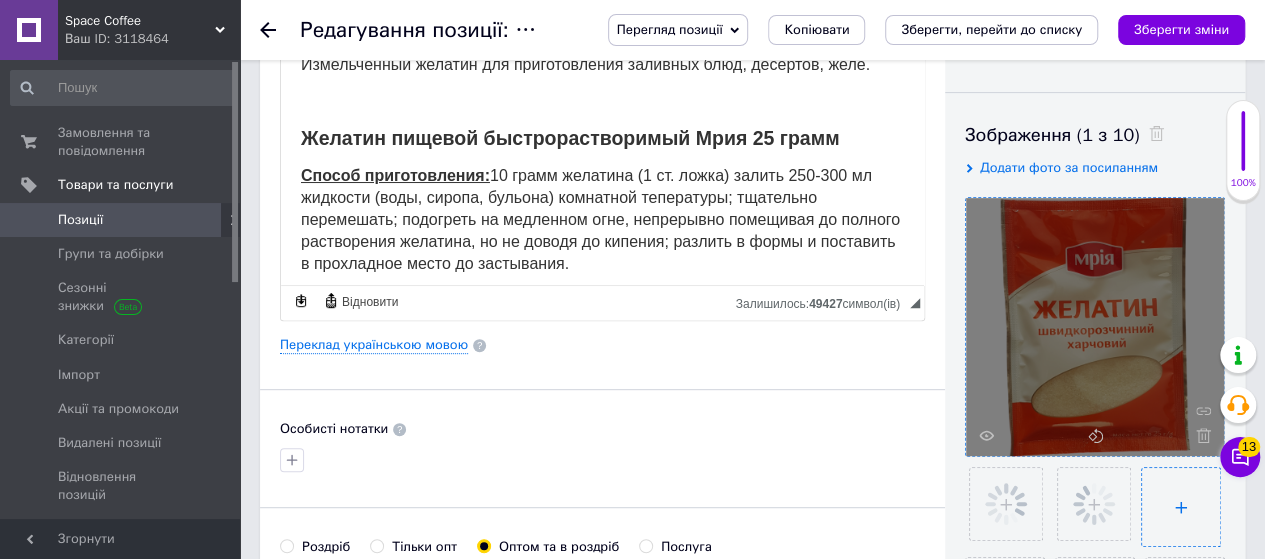 type on "C:\fakepath\желатин мрія2-Photoroom.png" 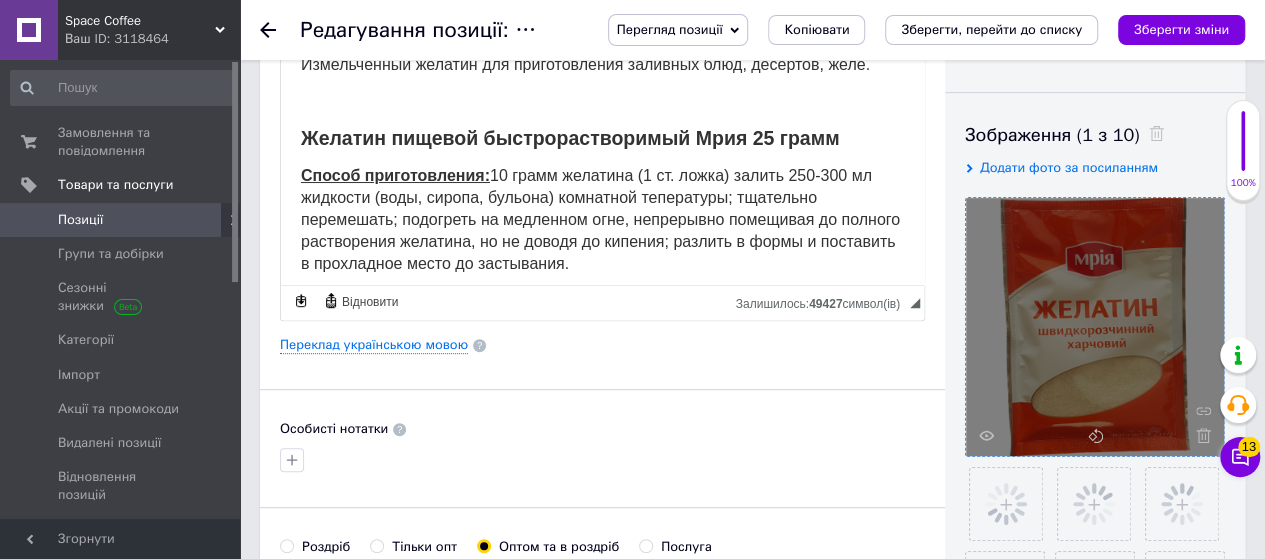 scroll, scrollTop: 400, scrollLeft: 0, axis: vertical 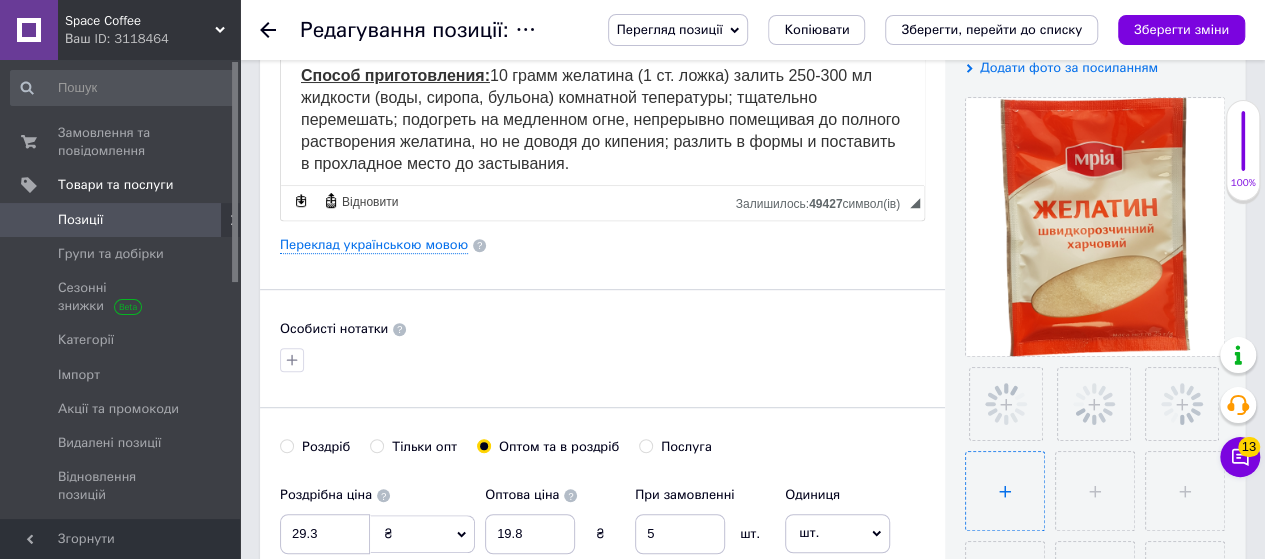 click at bounding box center [1005, 491] 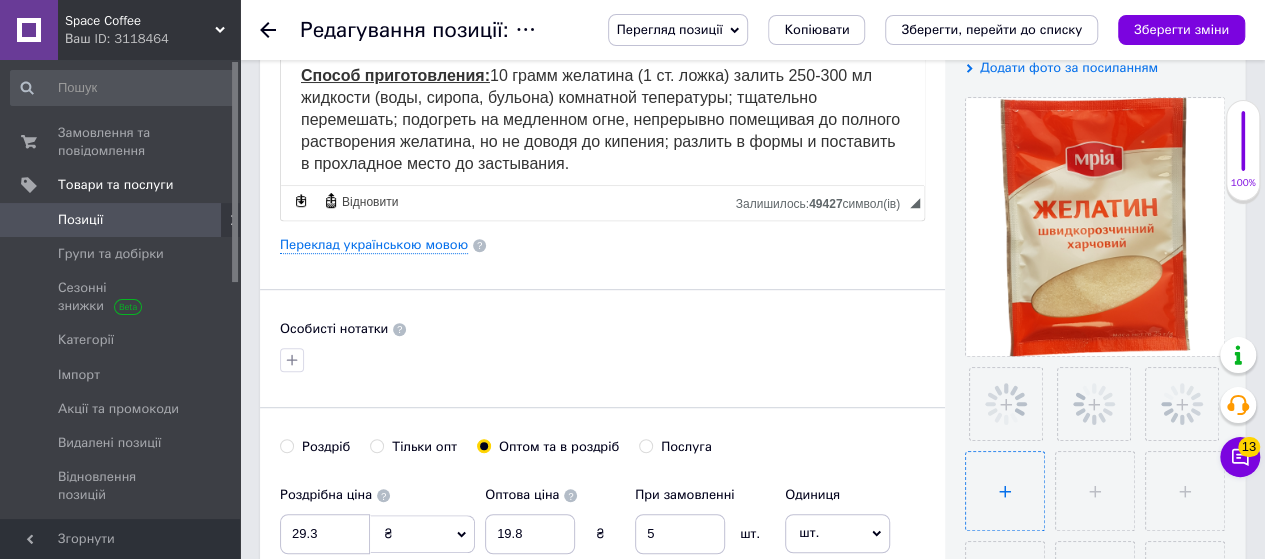 type on "C:\fakepath\желатин мрія3-Photoroom.png" 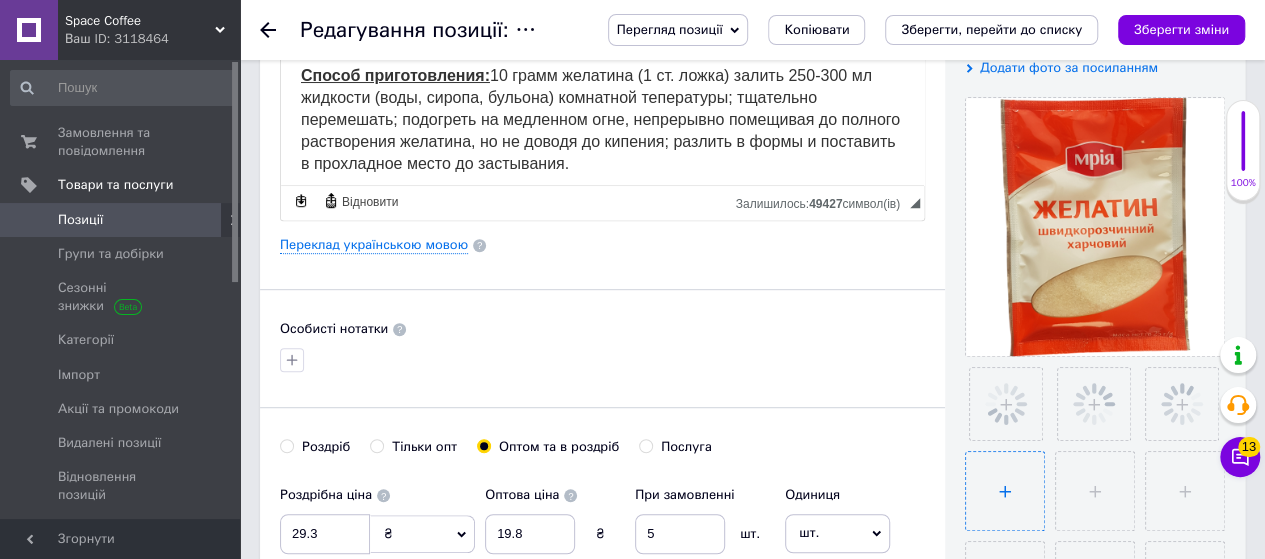 type 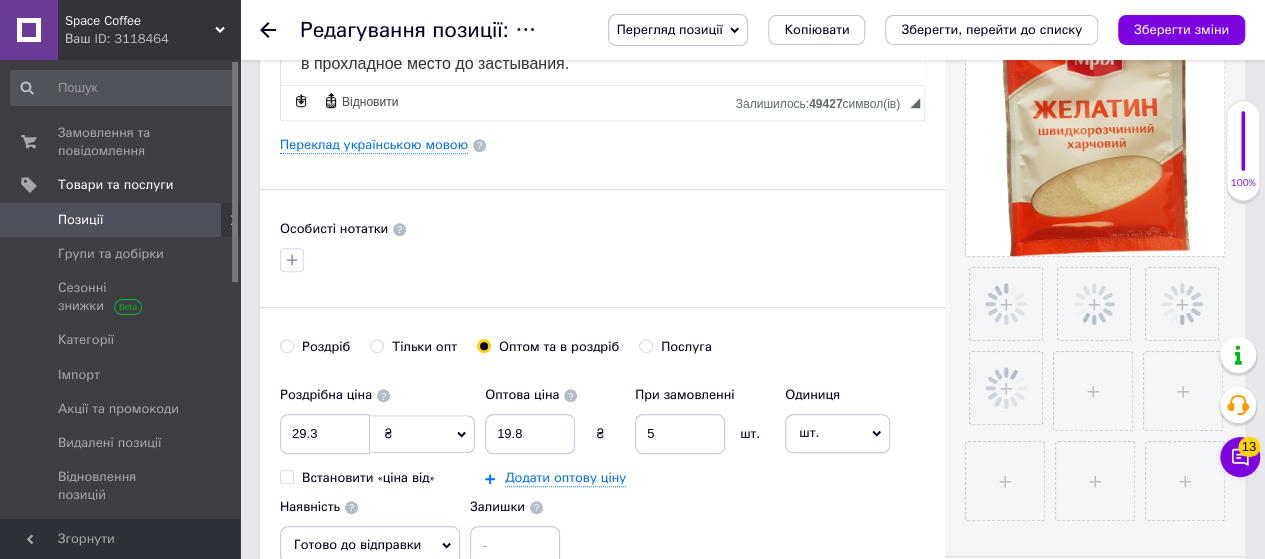 scroll, scrollTop: 0, scrollLeft: 0, axis: both 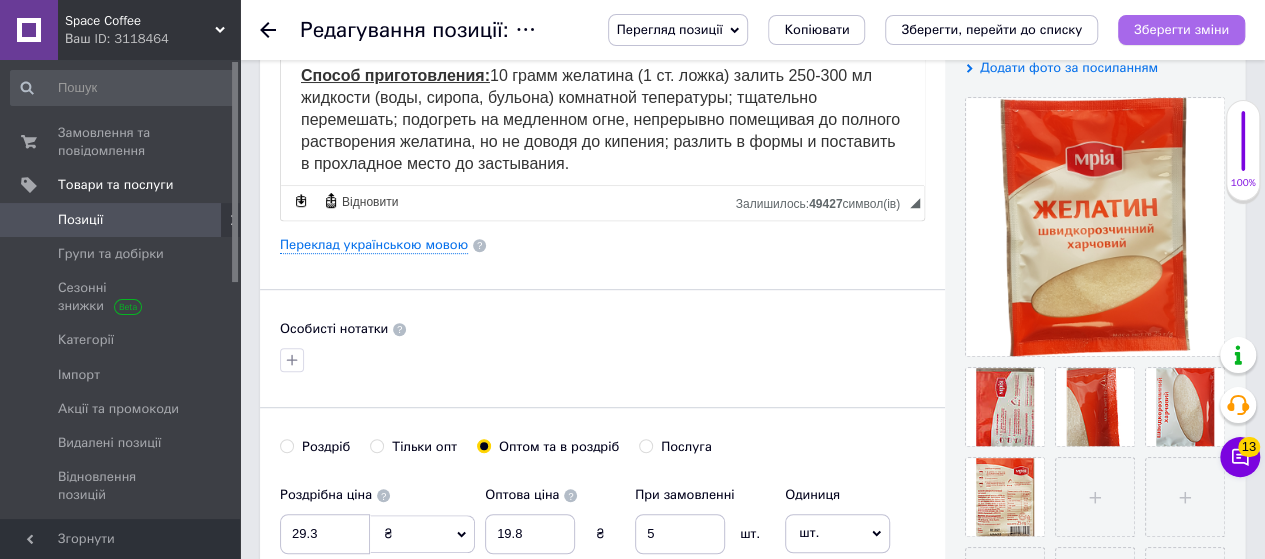 click on "Зберегти зміни" at bounding box center (1181, 29) 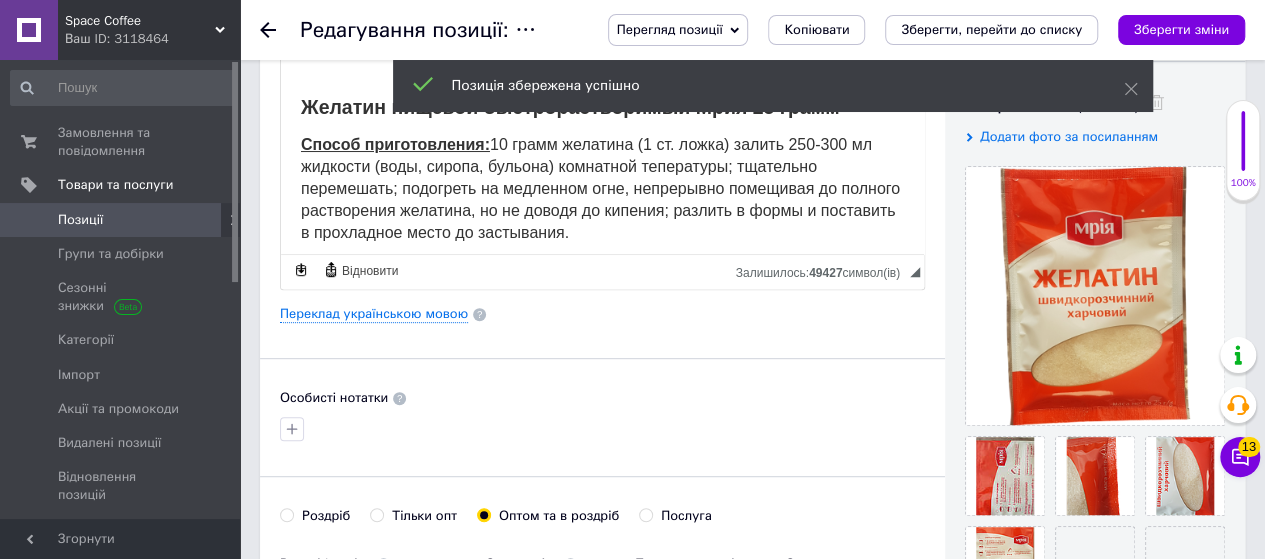 scroll, scrollTop: 300, scrollLeft: 0, axis: vertical 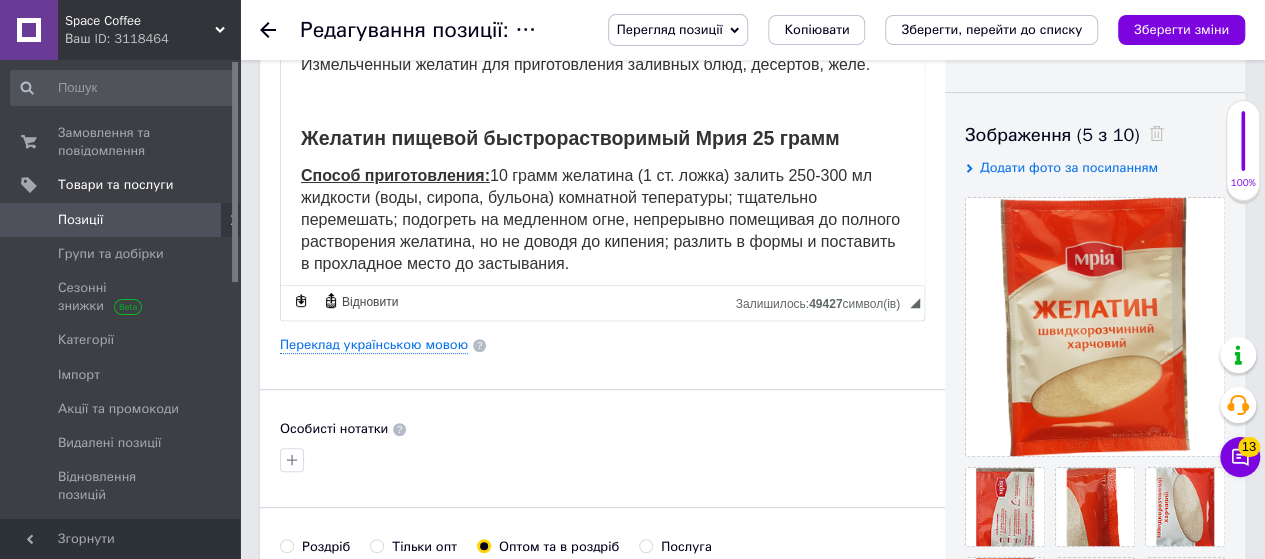 click on "Позиції" at bounding box center (121, 220) 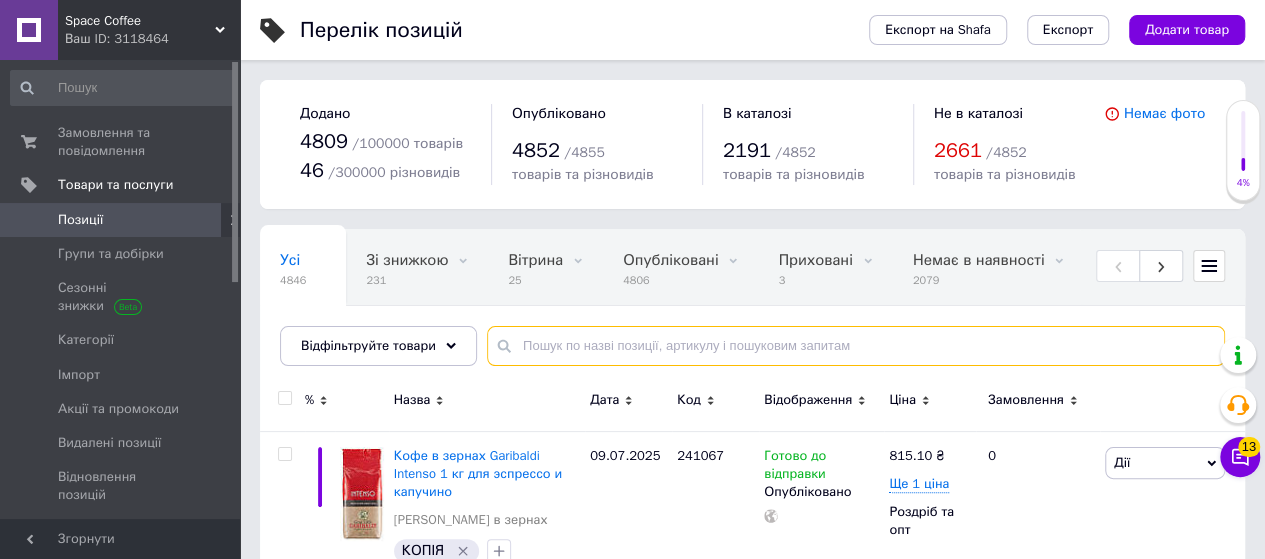 click at bounding box center (856, 346) 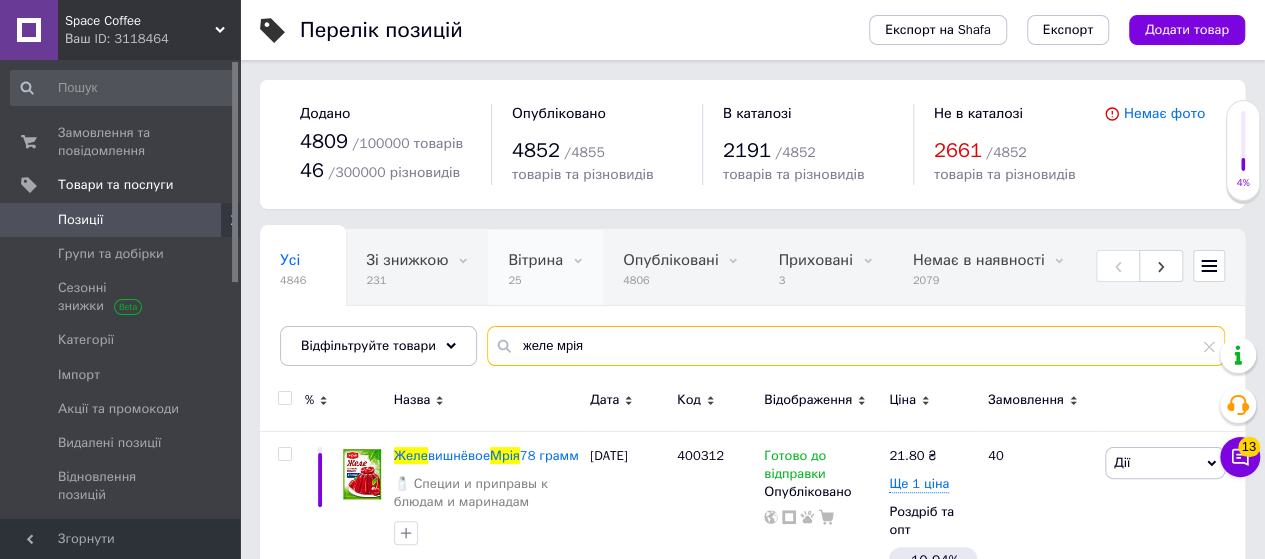 scroll, scrollTop: 100, scrollLeft: 0, axis: vertical 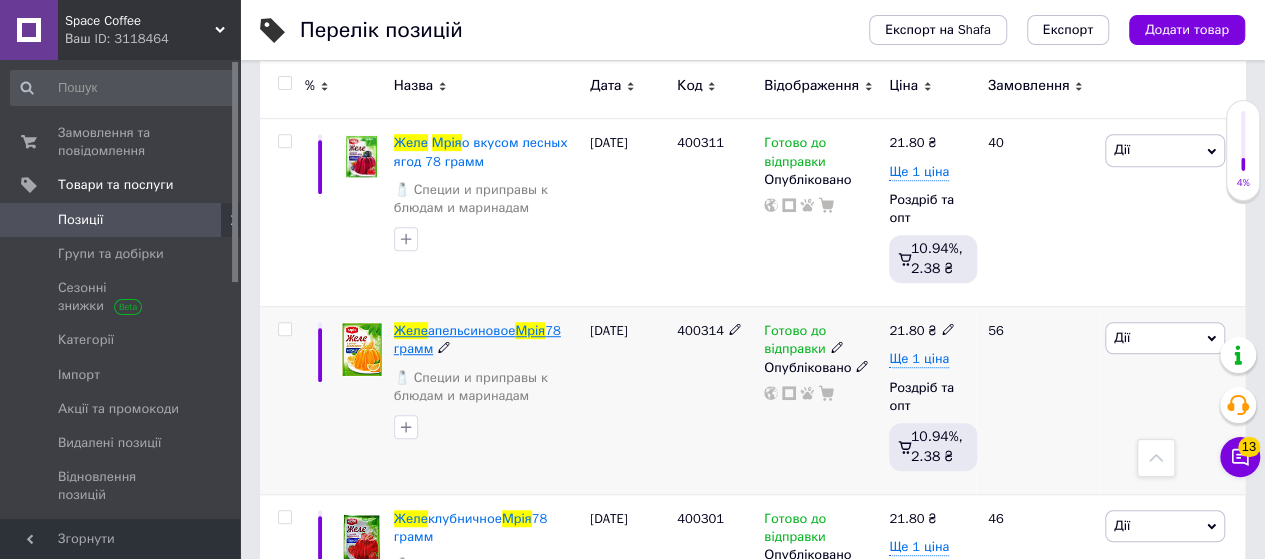 type on "желе мрія" 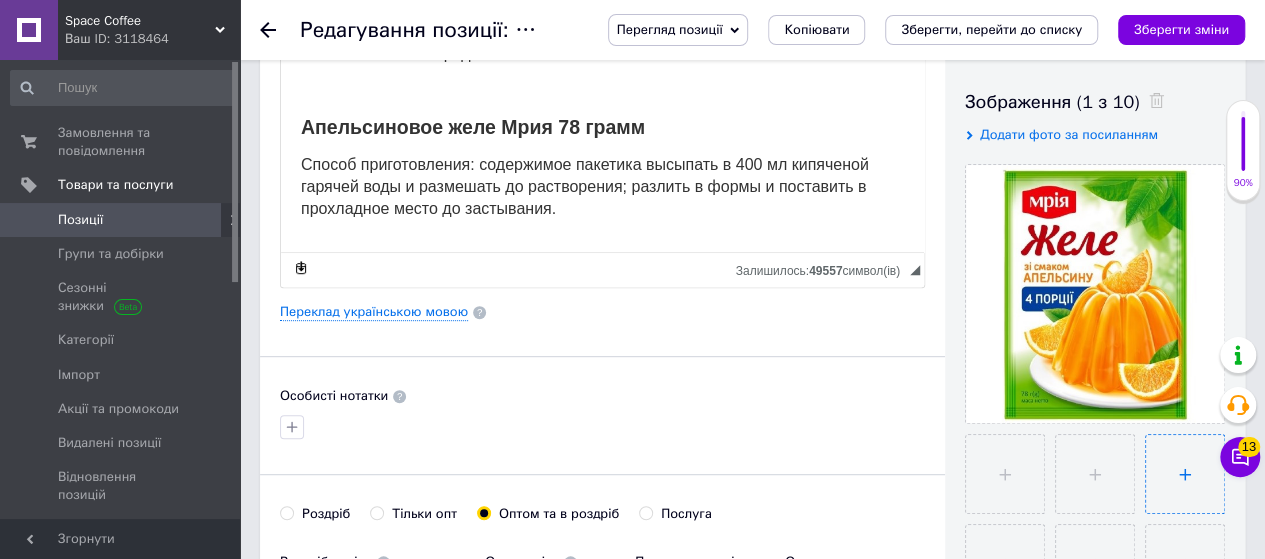 scroll, scrollTop: 500, scrollLeft: 0, axis: vertical 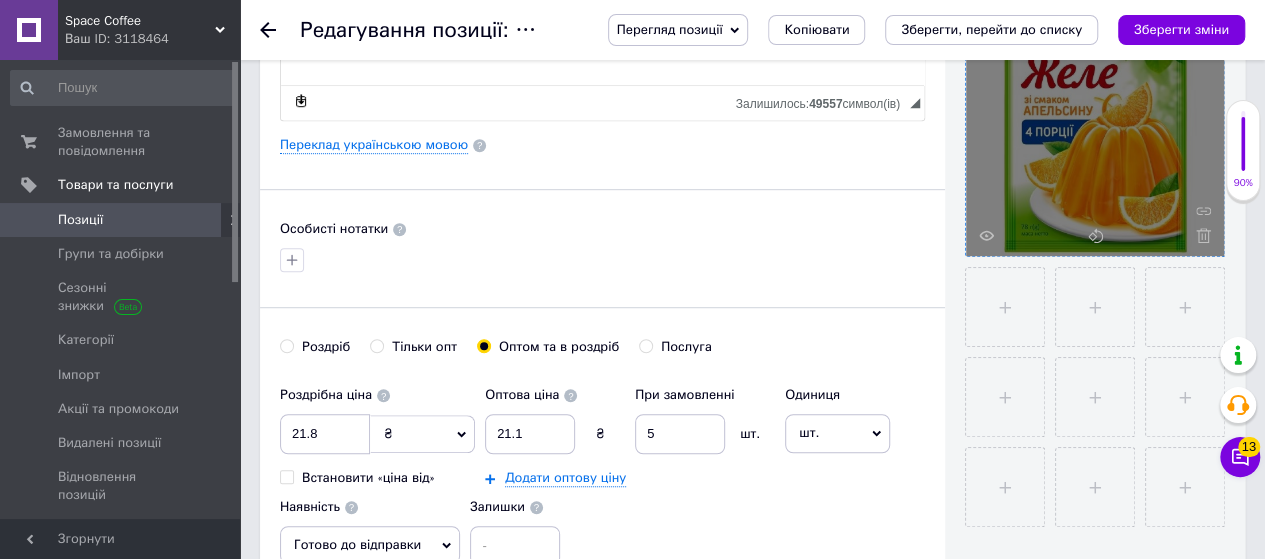 click at bounding box center (1095, 127) 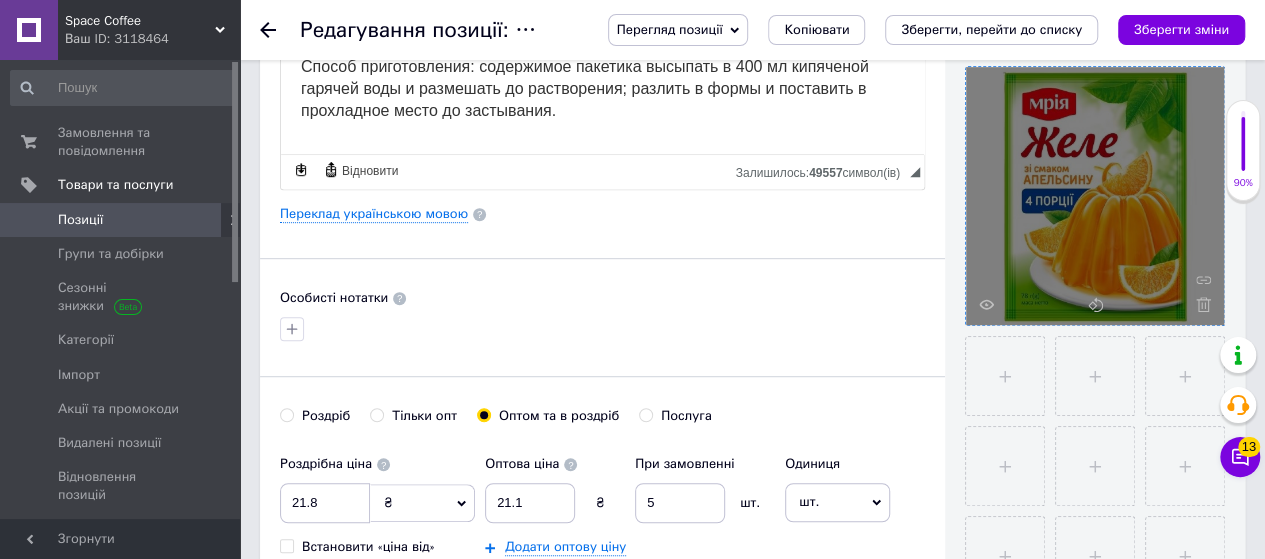 scroll, scrollTop: 400, scrollLeft: 0, axis: vertical 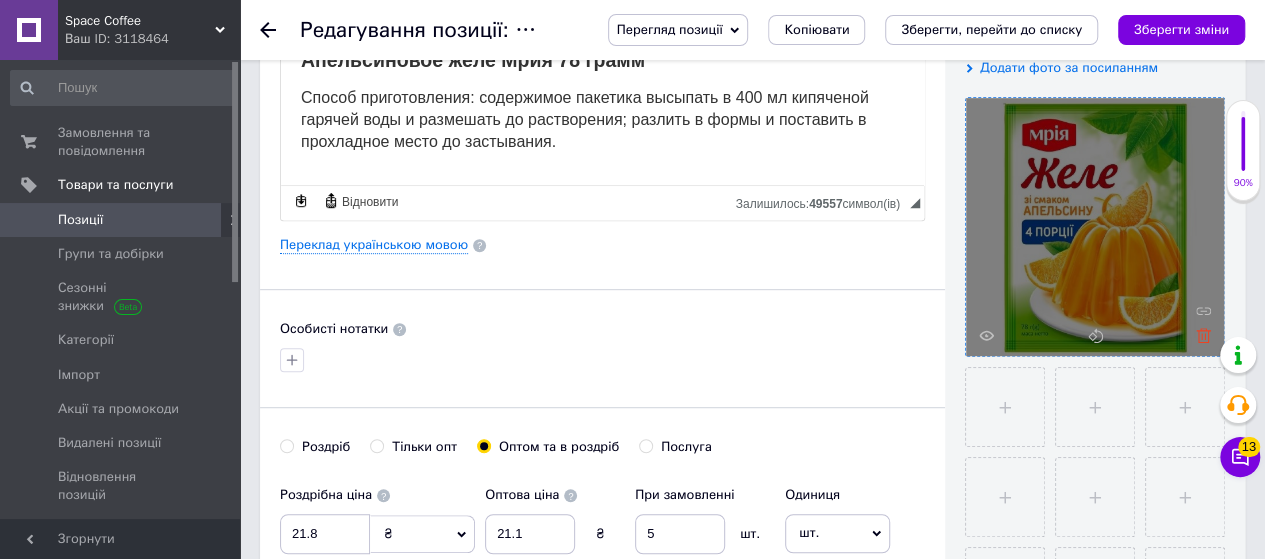 click 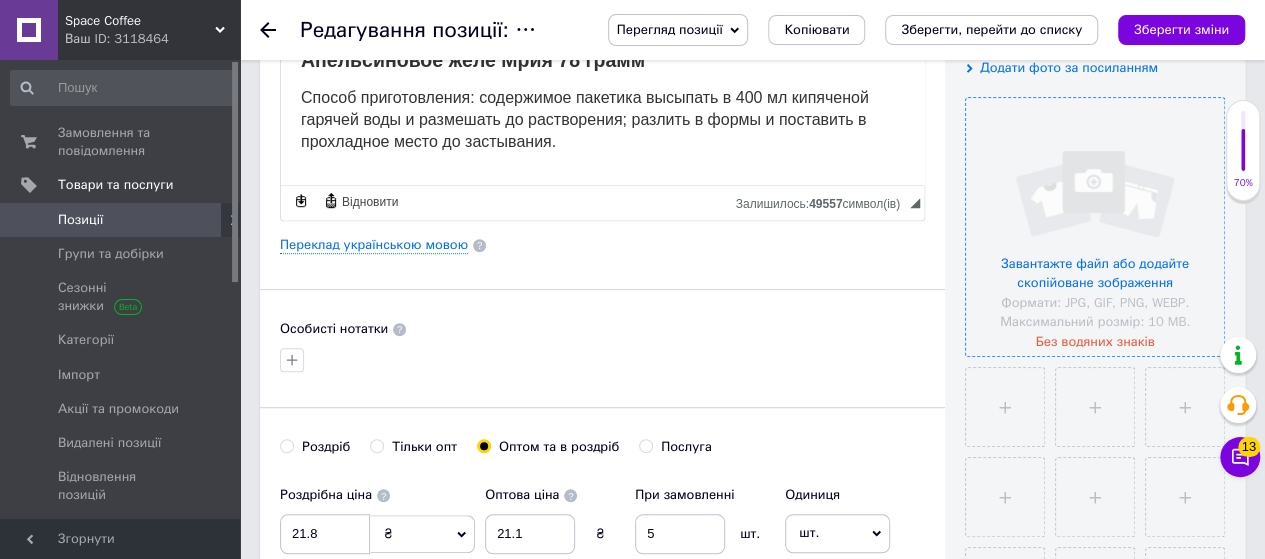 click at bounding box center (1095, 227) 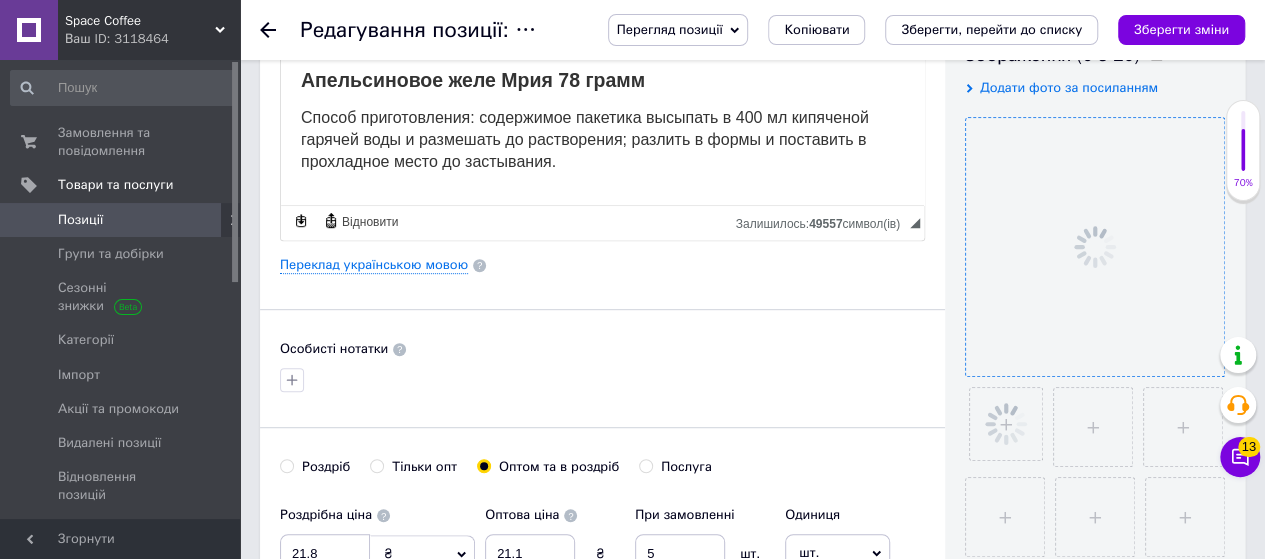 scroll, scrollTop: 400, scrollLeft: 0, axis: vertical 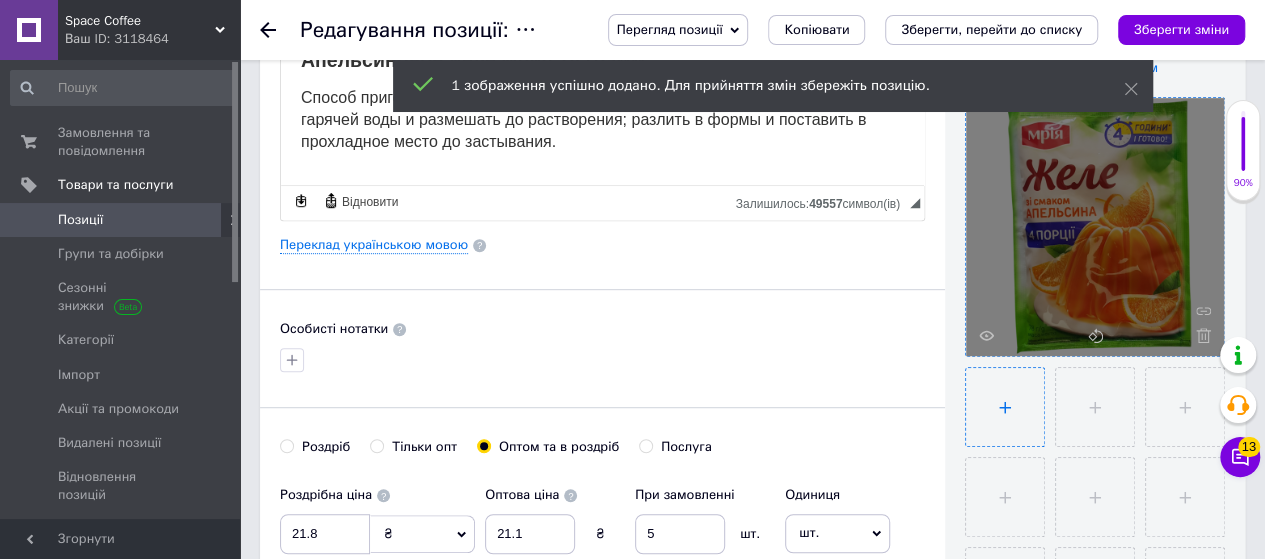 click at bounding box center (1005, 407) 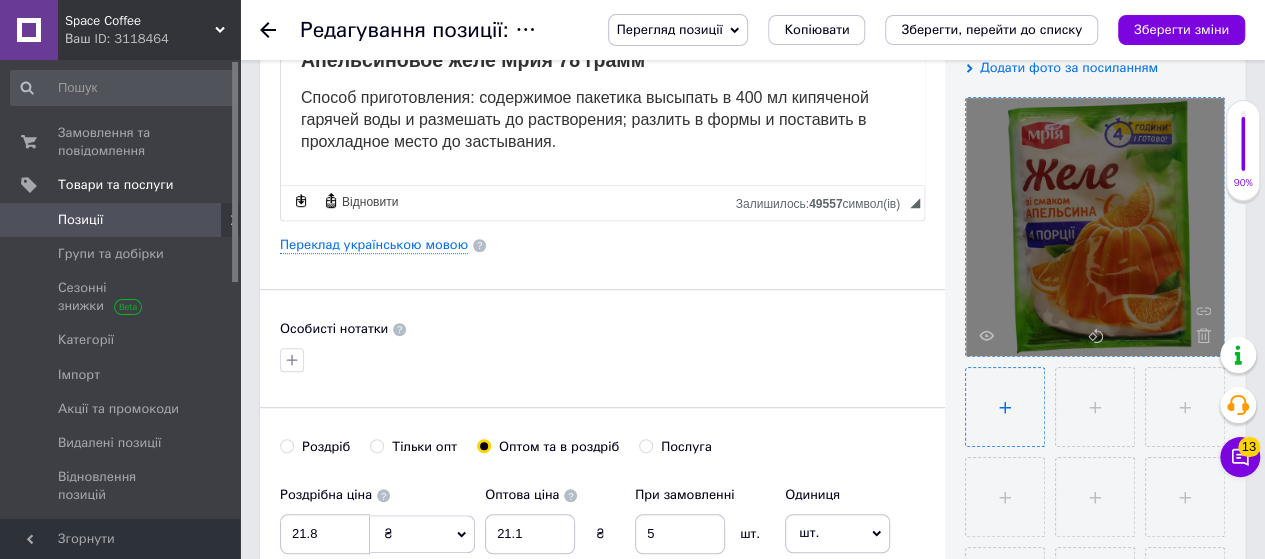 type on "C:\fakepath\желе апельсин мрія2-Photoroom.png" 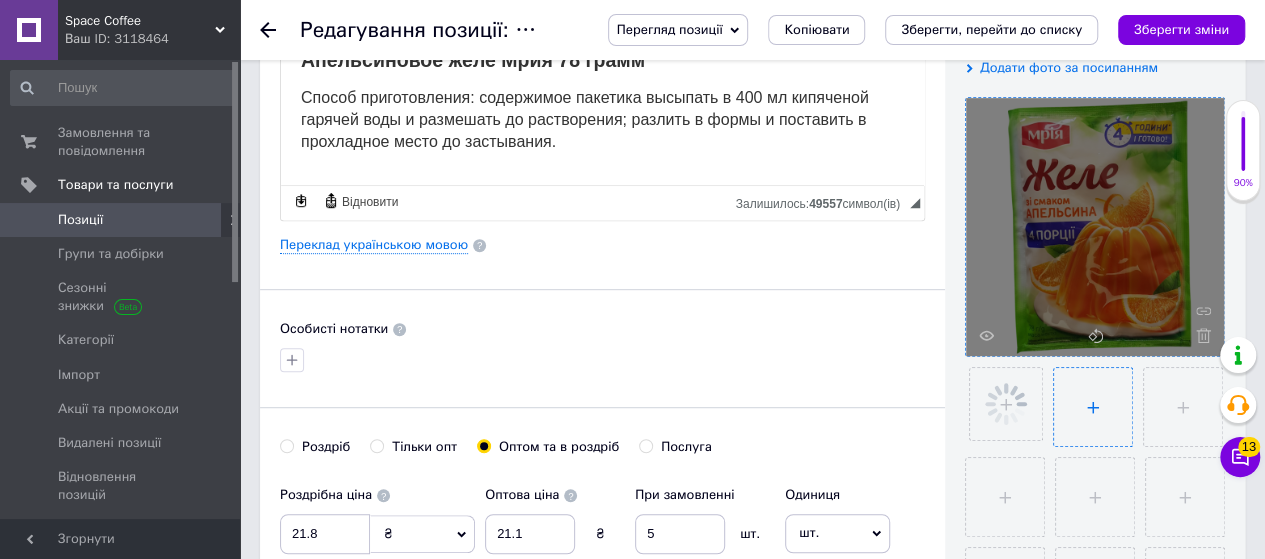click at bounding box center (1093, 407) 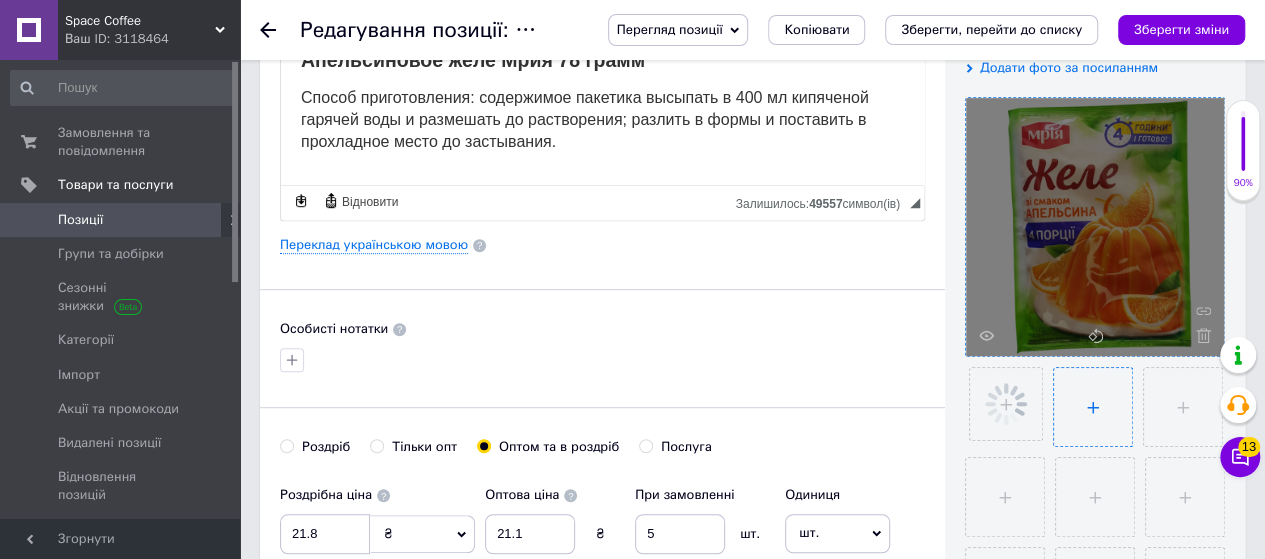 type on "C:\fakepath\желе апельсин мрія3-Photoroom.png" 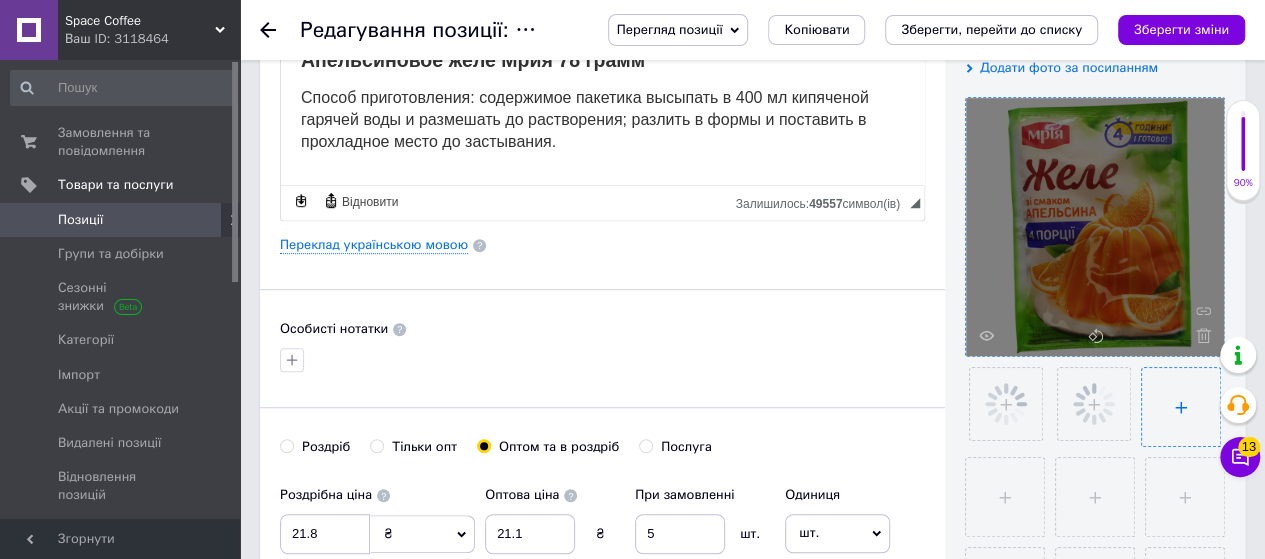 click at bounding box center (1181, 407) 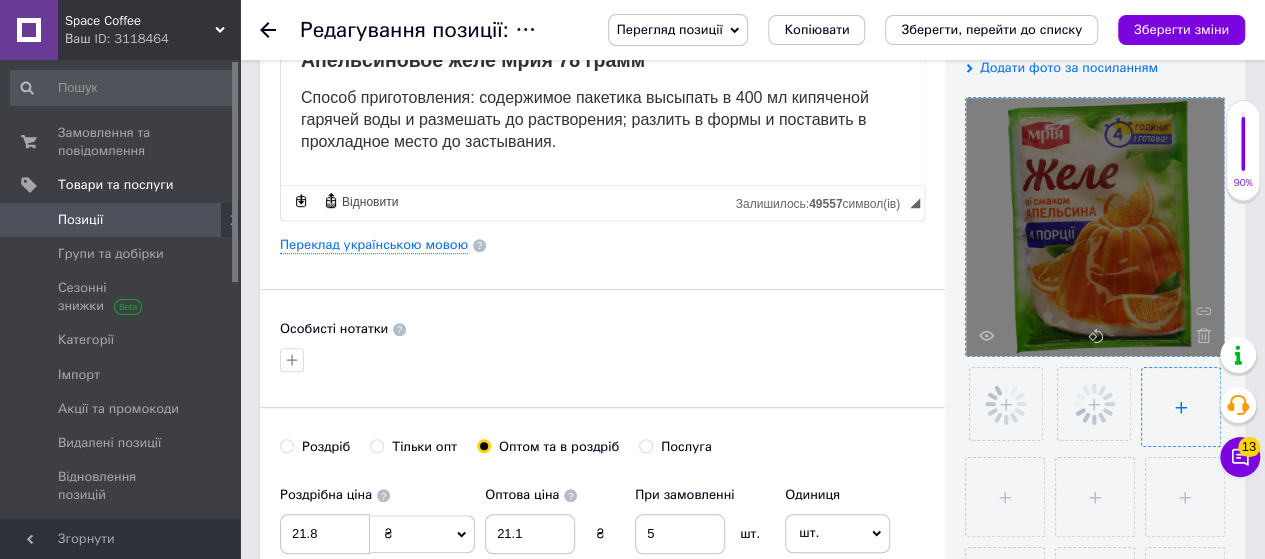 type on "C:\fakepath\желе апельсин мрія4-Photoroom.png" 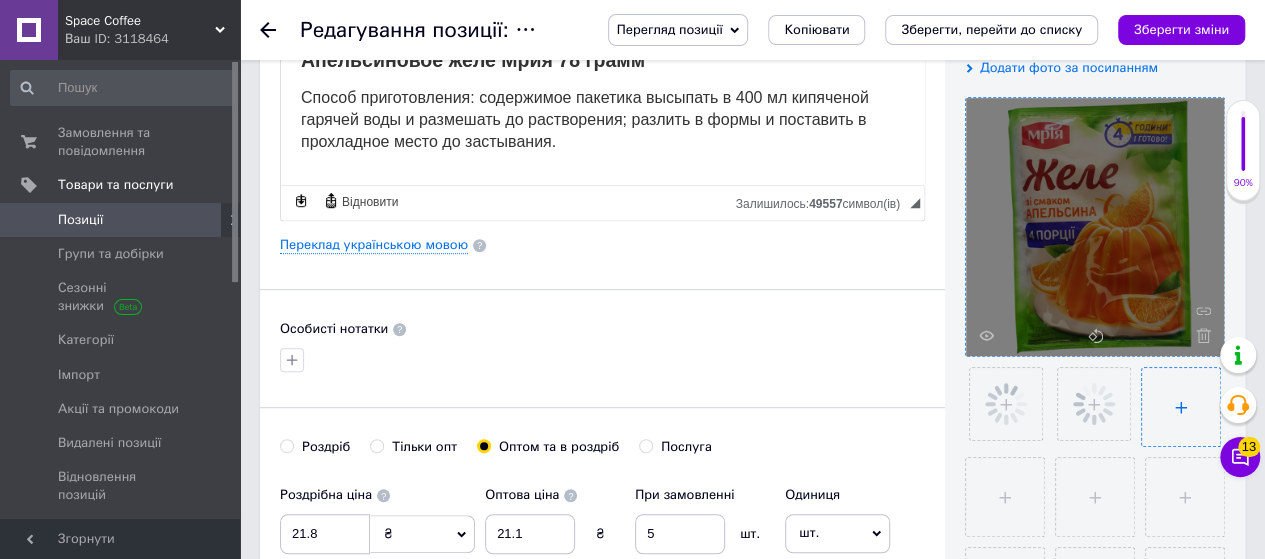 type 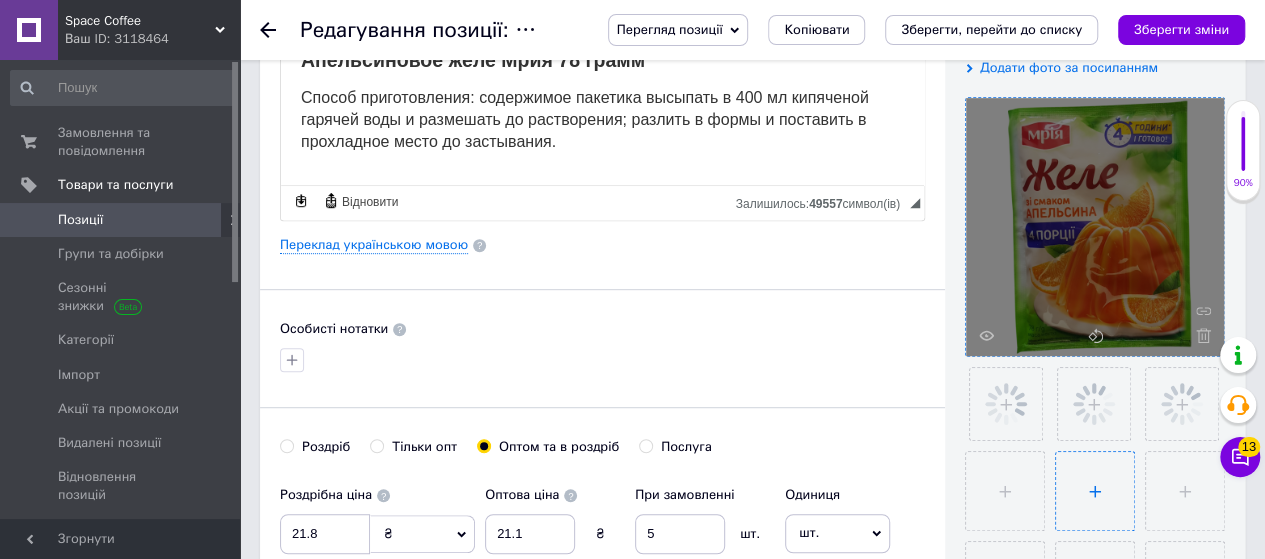 click at bounding box center (1095, 491) 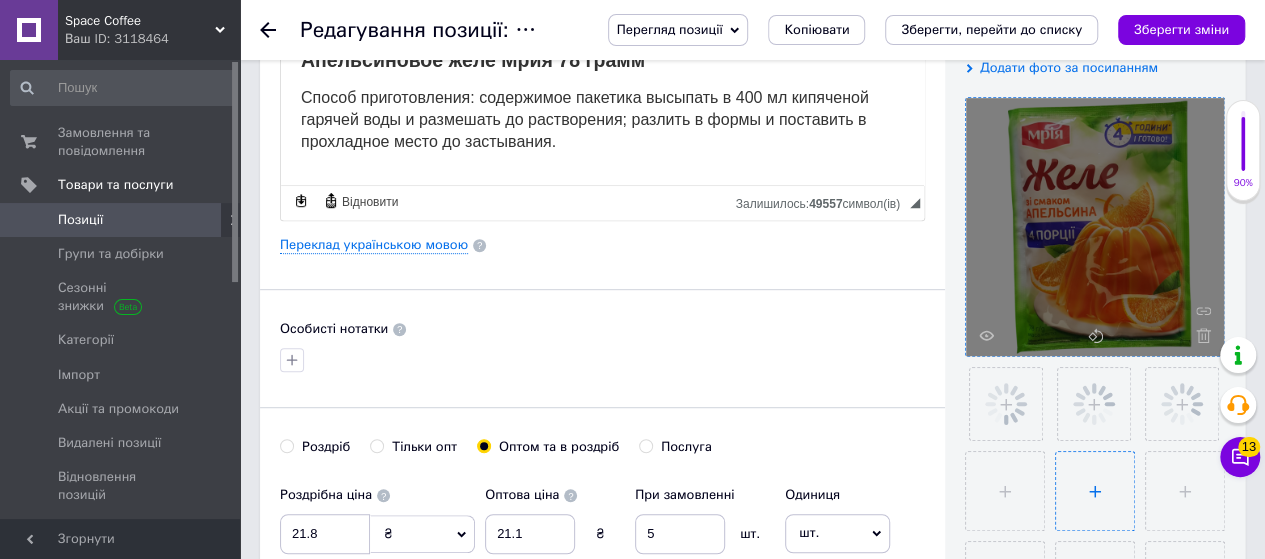 type on "C:\fakepath\желе апельсин мрія5-Photoroom.png" 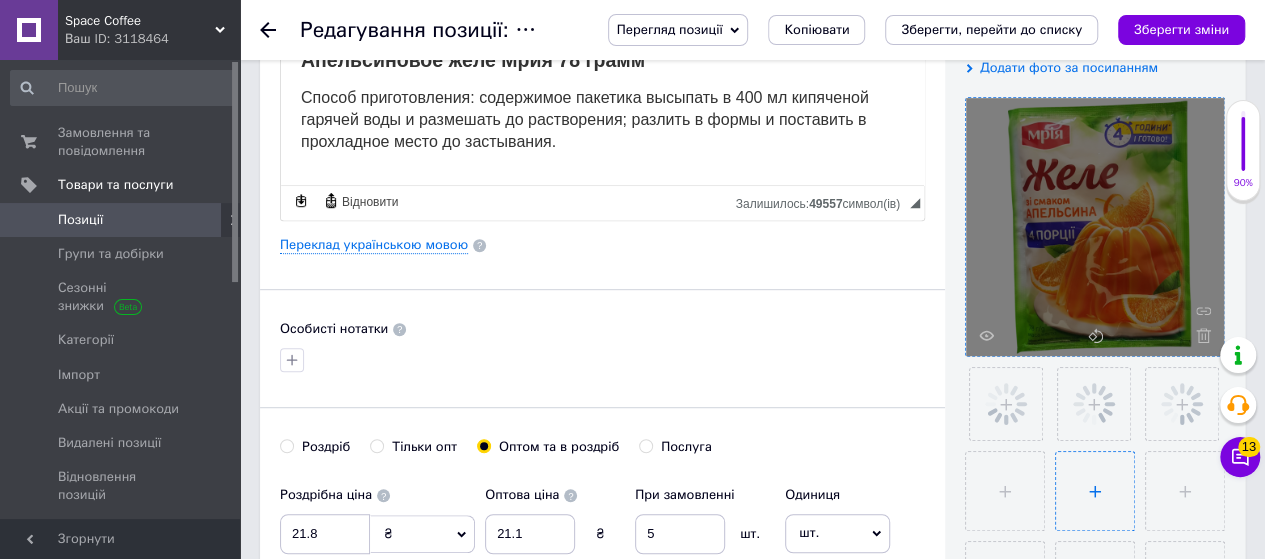 type 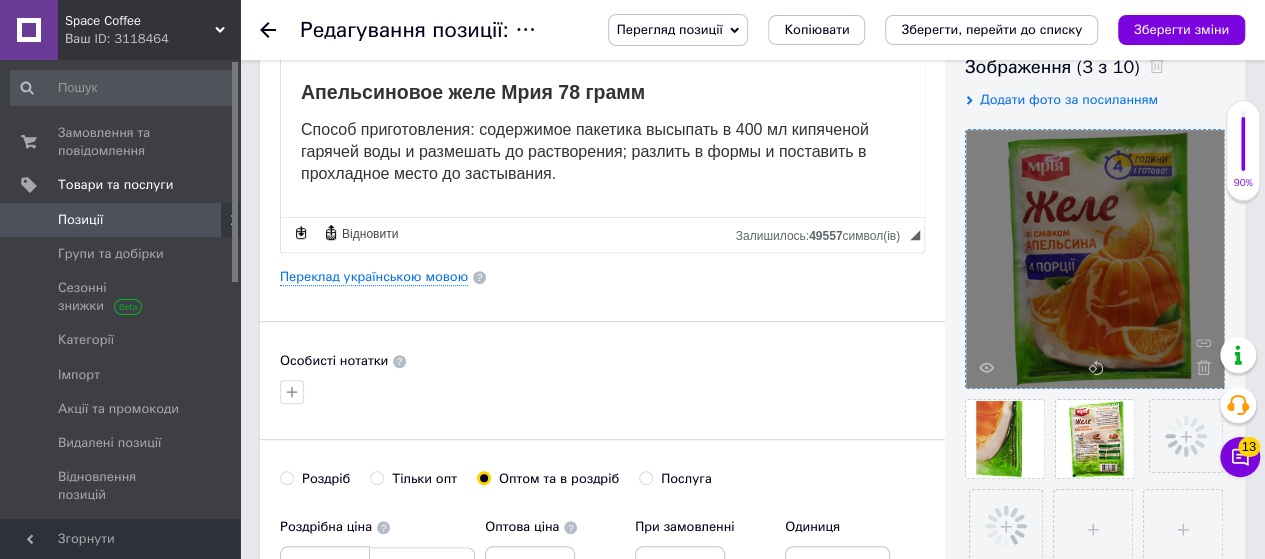 scroll, scrollTop: 400, scrollLeft: 0, axis: vertical 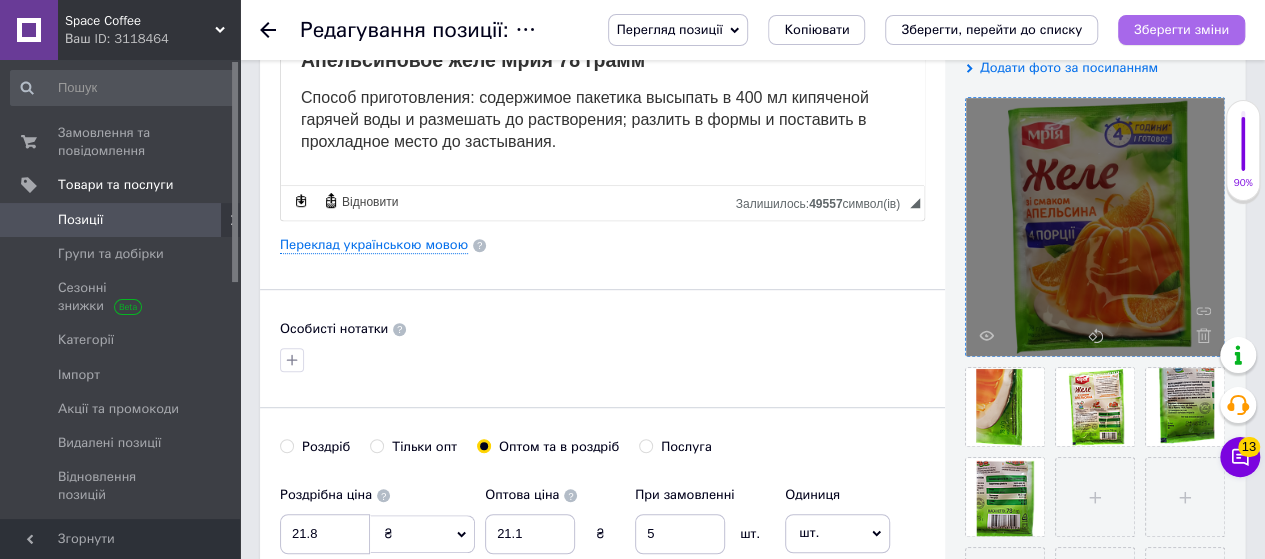 click on "Зберегти зміни" at bounding box center [1181, 30] 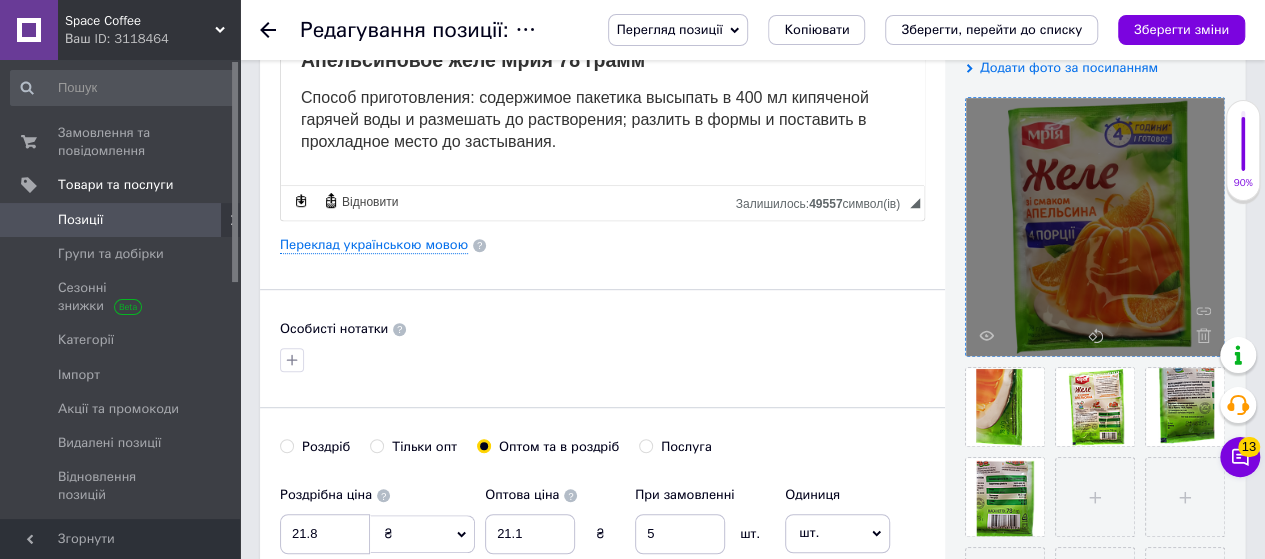 click on "Позиції" at bounding box center [121, 220] 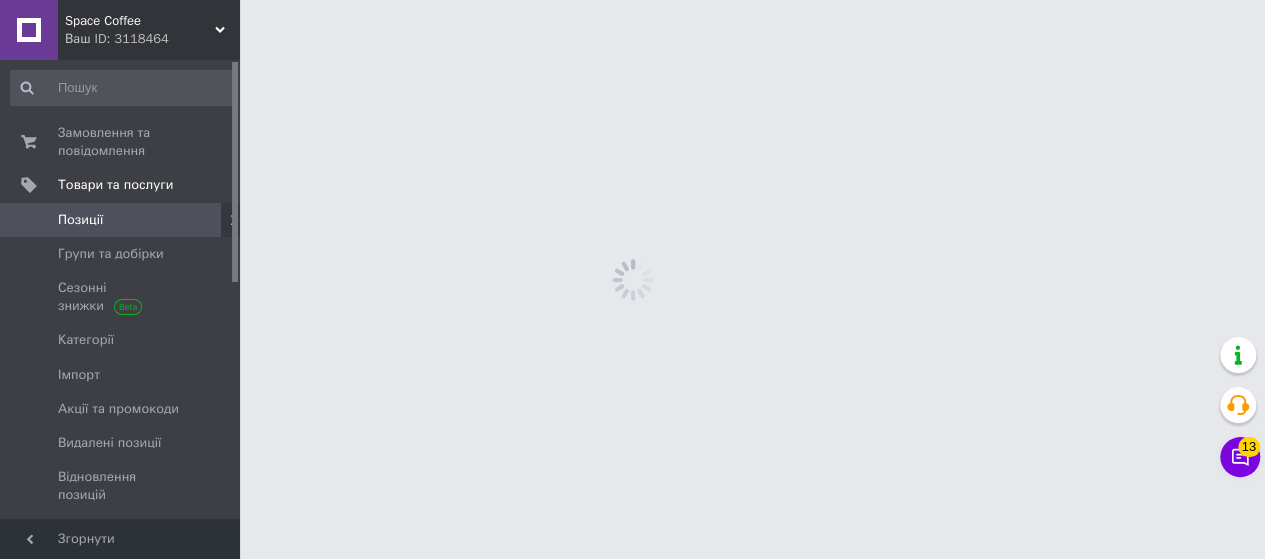 scroll, scrollTop: 0, scrollLeft: 0, axis: both 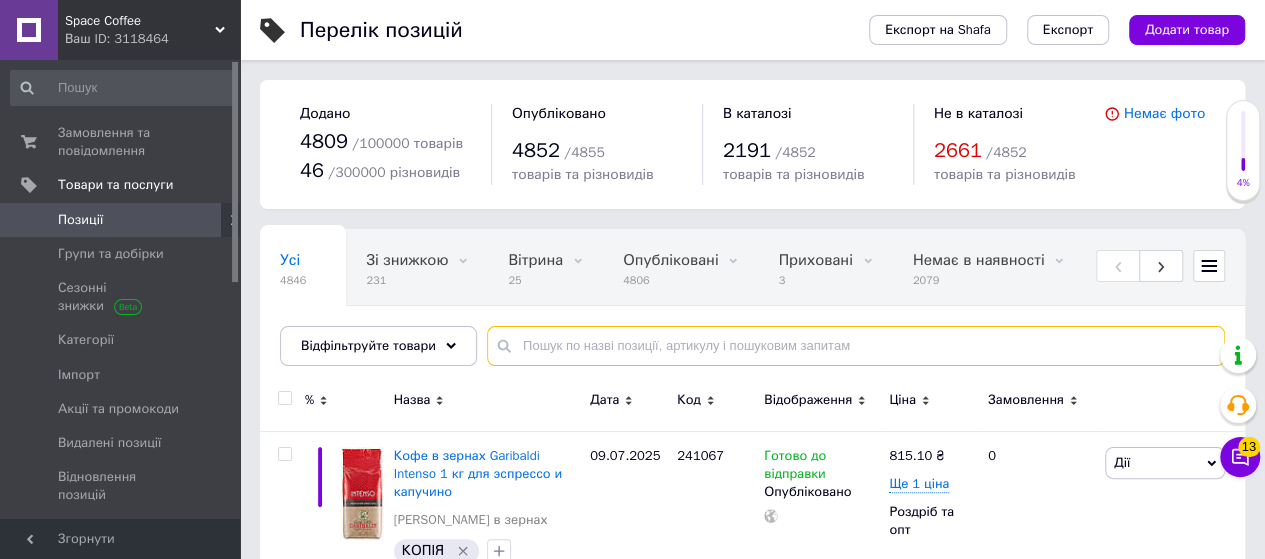 click at bounding box center [856, 346] 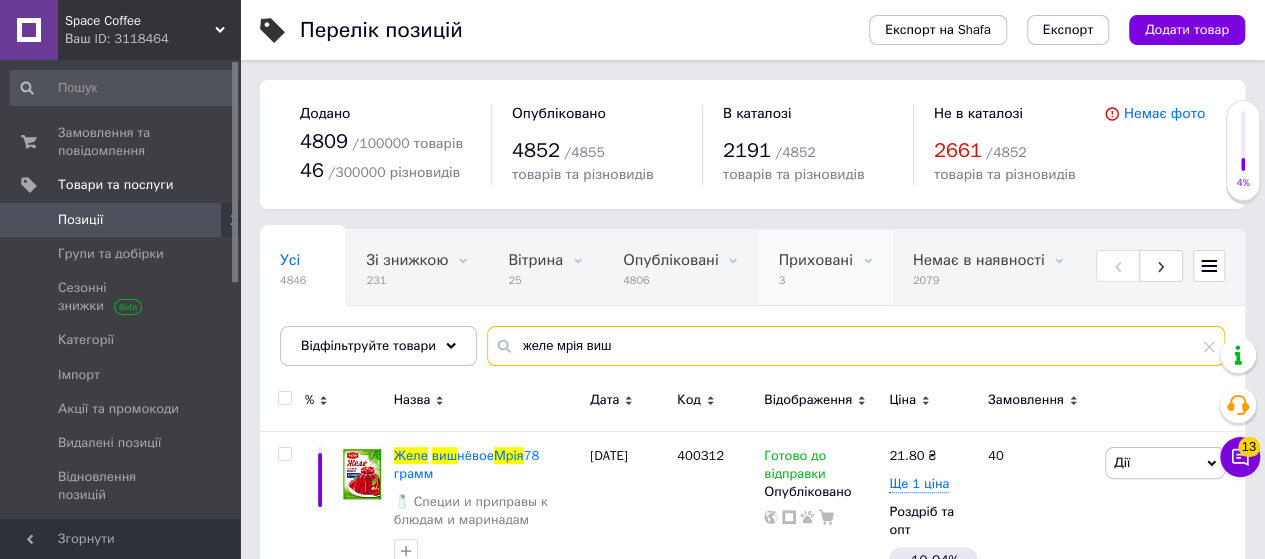 scroll, scrollTop: 28, scrollLeft: 0, axis: vertical 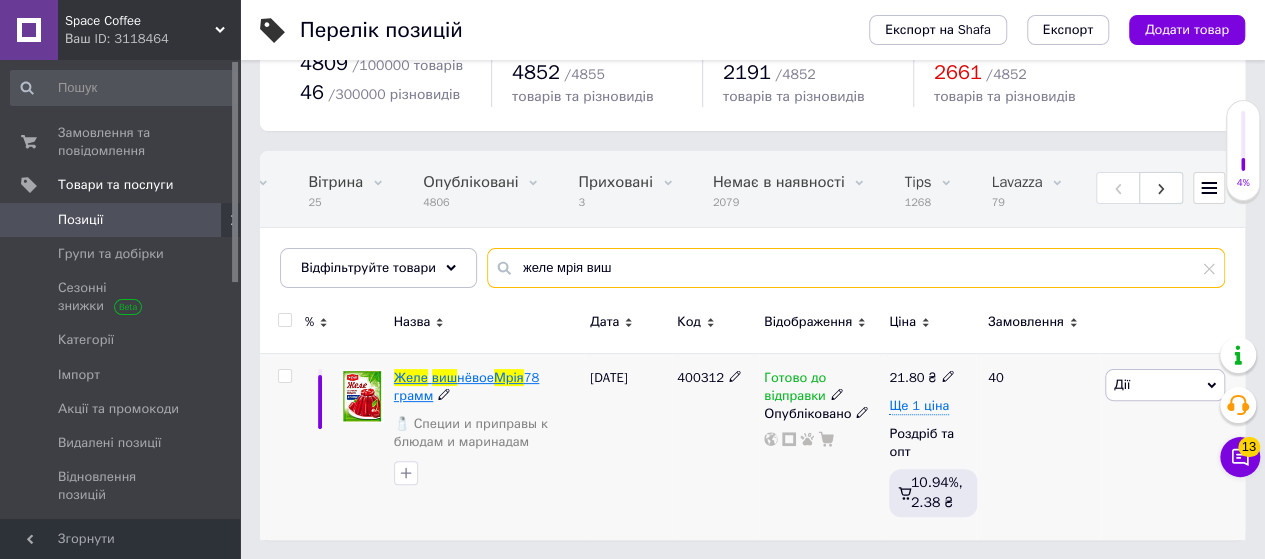 type on "желе мрія виш" 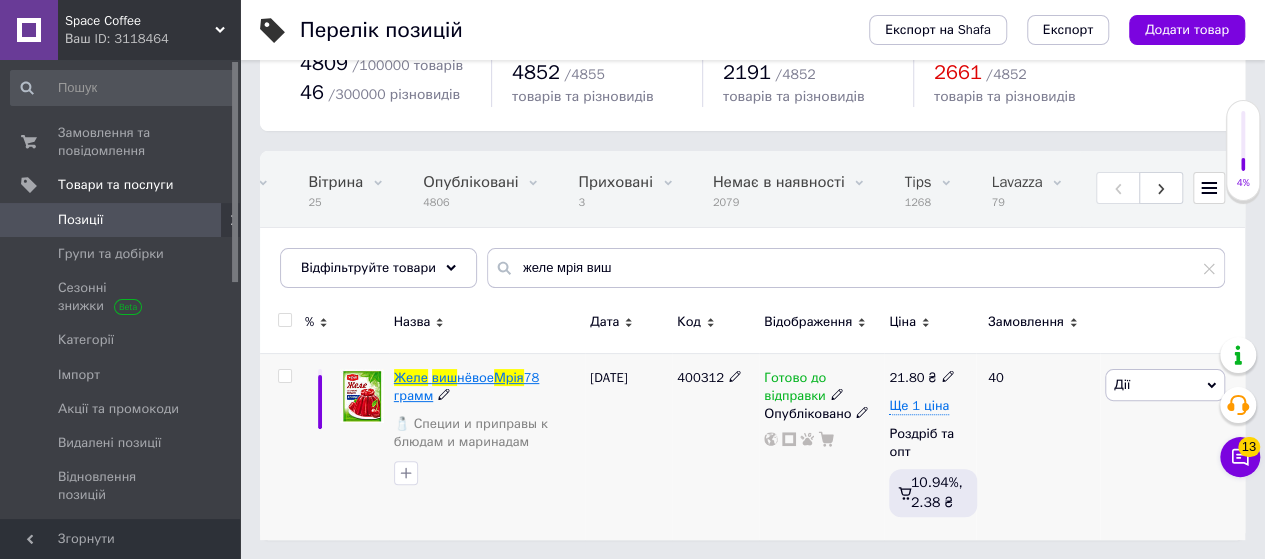 click on "нёвое" at bounding box center [475, 377] 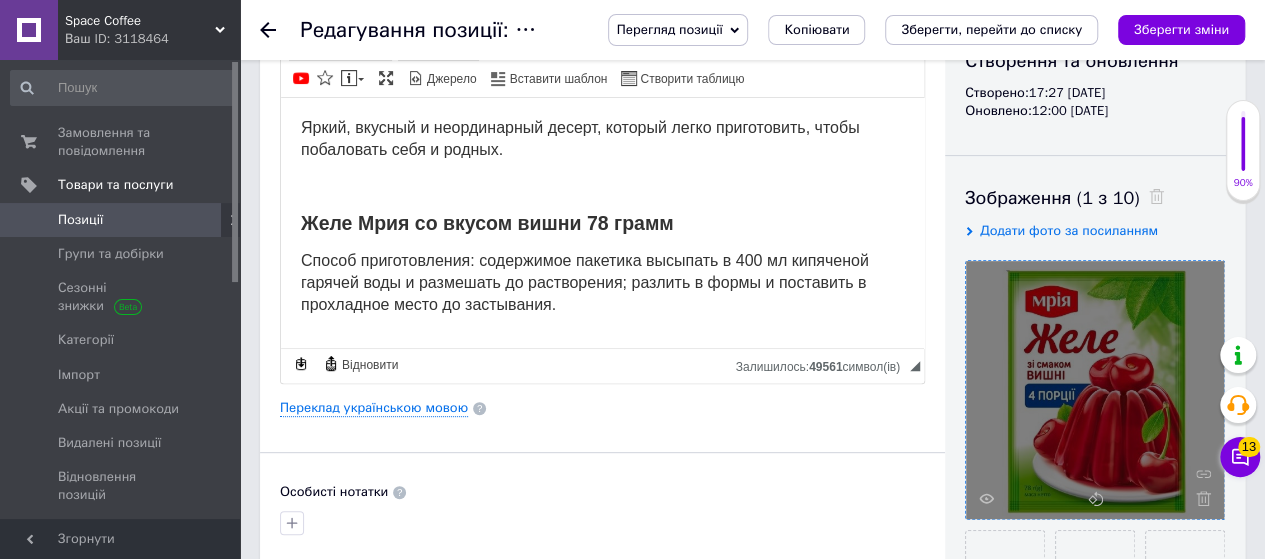 scroll, scrollTop: 300, scrollLeft: 0, axis: vertical 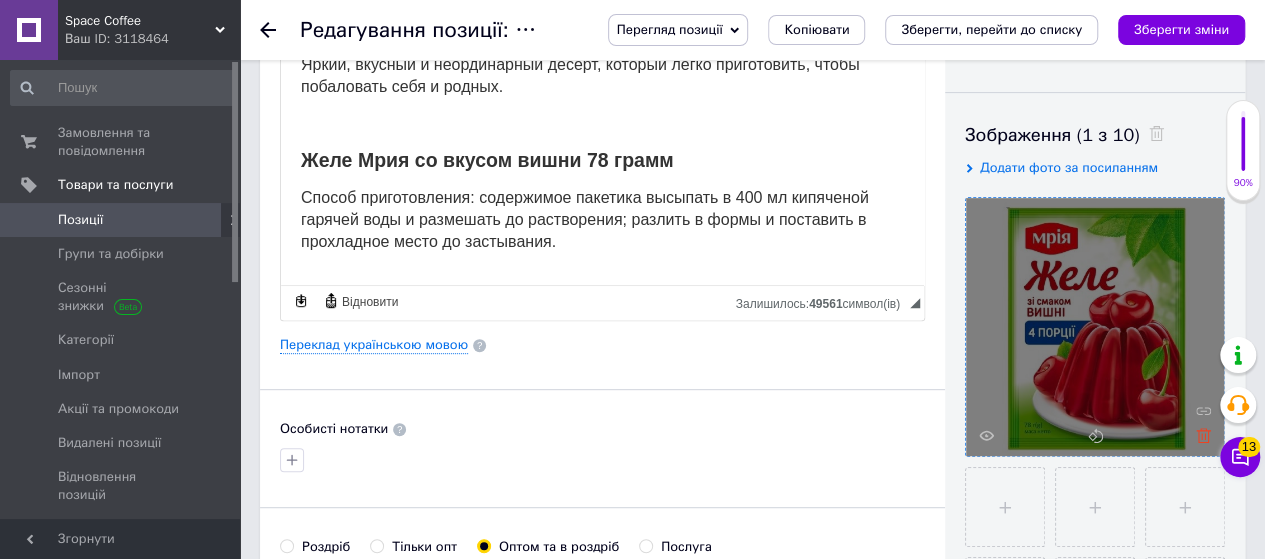 click 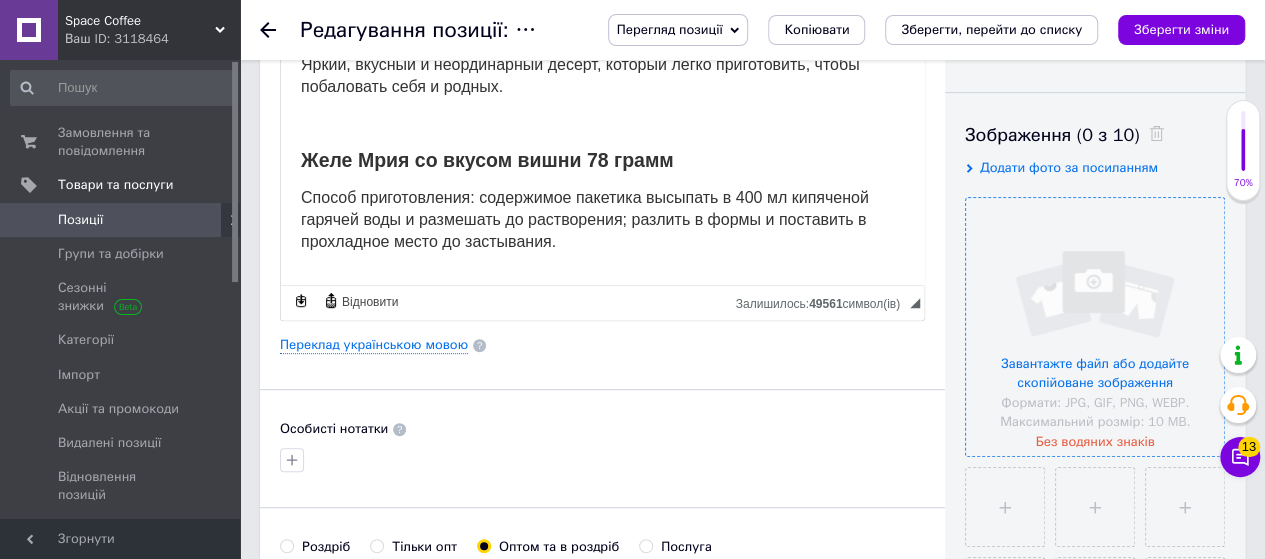 click at bounding box center [1095, 327] 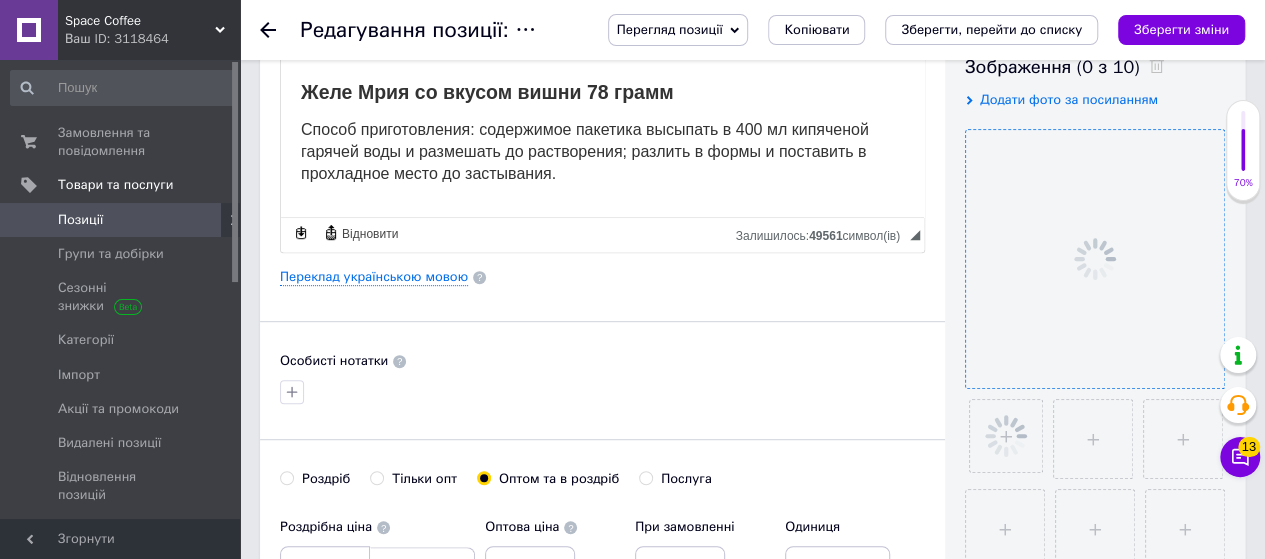 scroll, scrollTop: 400, scrollLeft: 0, axis: vertical 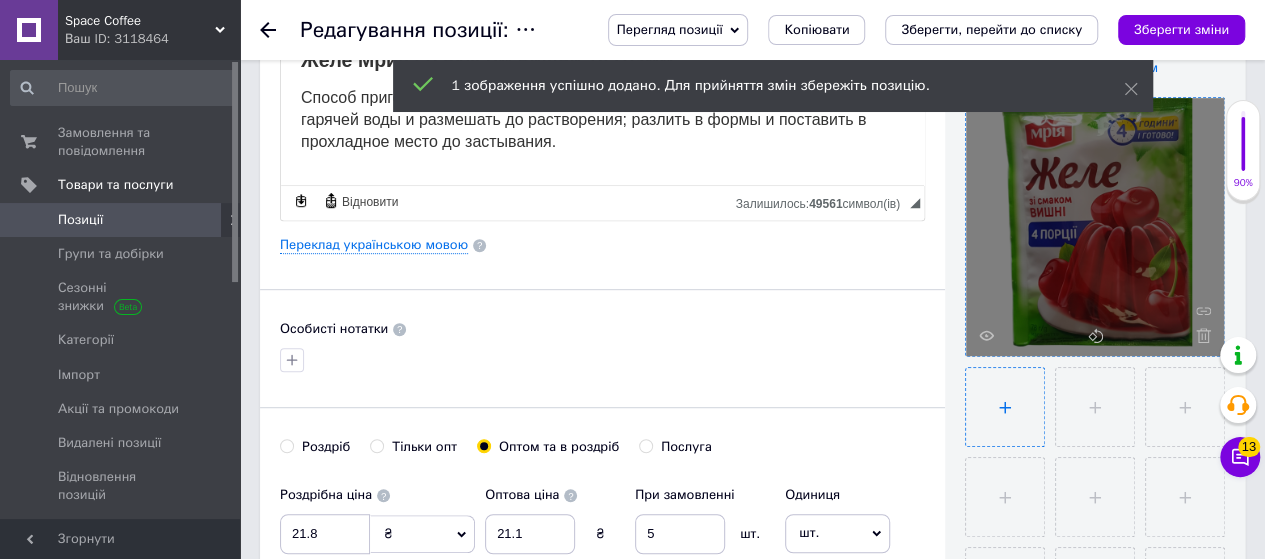 click at bounding box center [1005, 407] 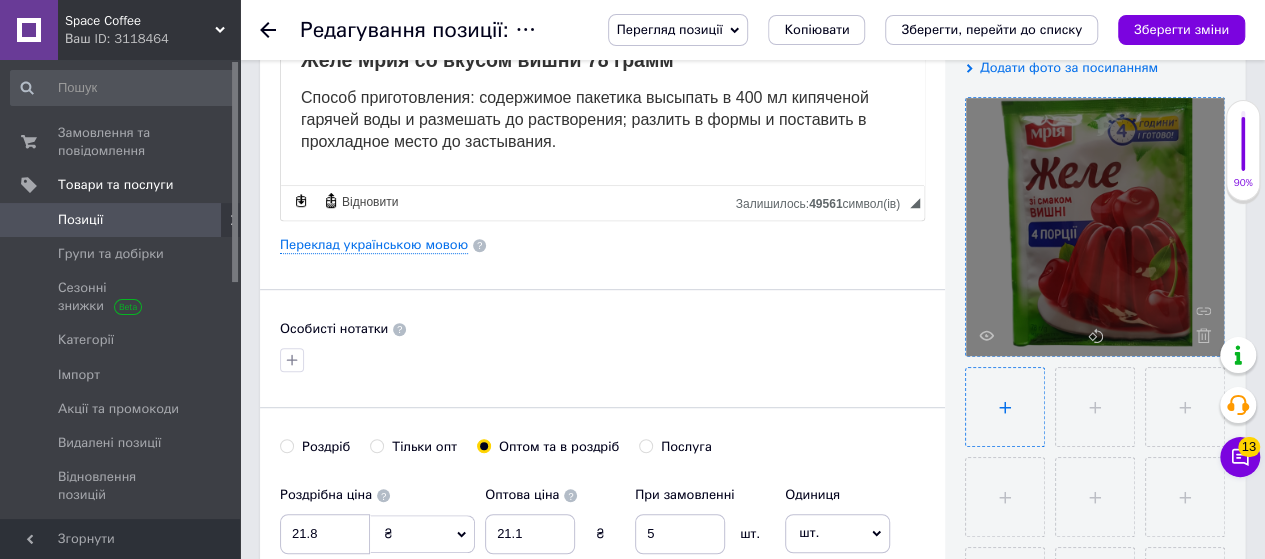 type on "C:\fakepath\желе вишня мрія2-Photoroom.png" 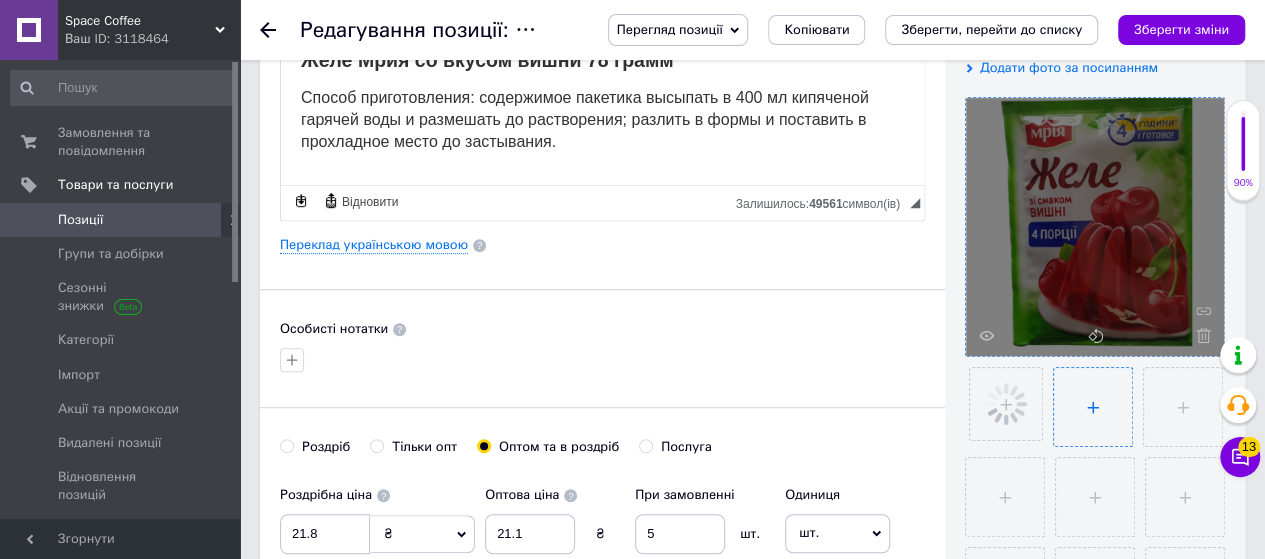 click at bounding box center (1093, 407) 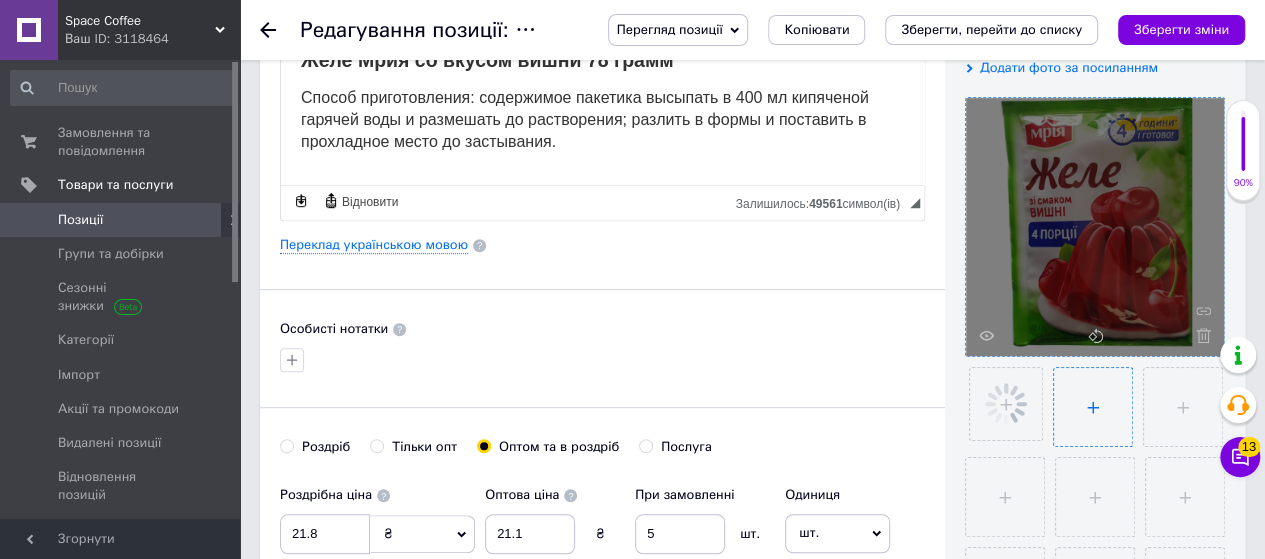 type on "C:\fakepath\желе вишня мрія3-Photoroom.png" 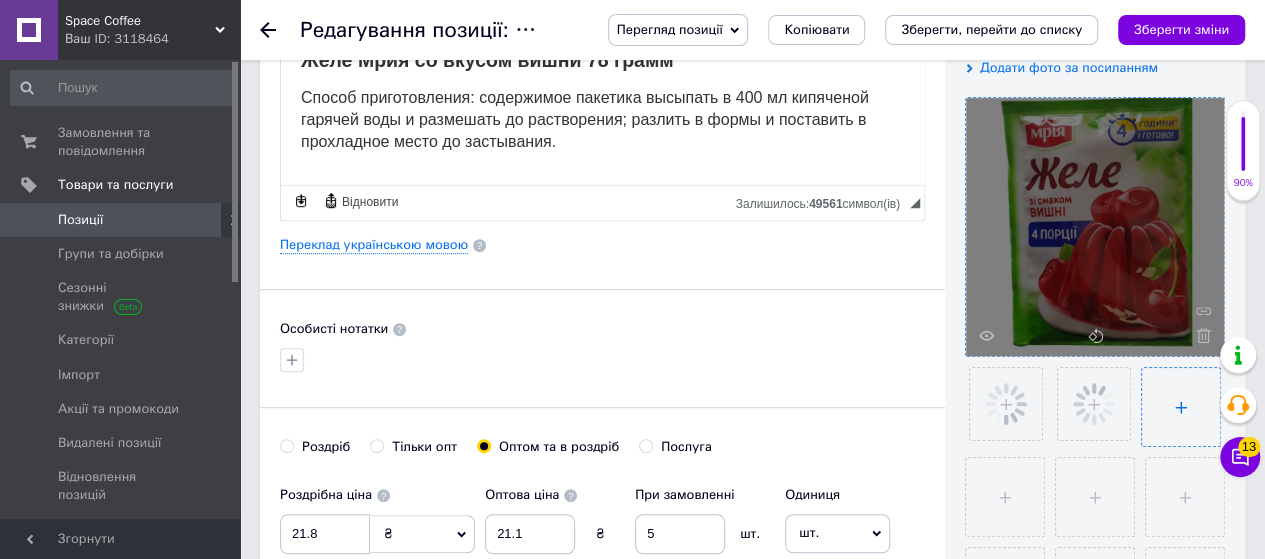 click at bounding box center (1181, 407) 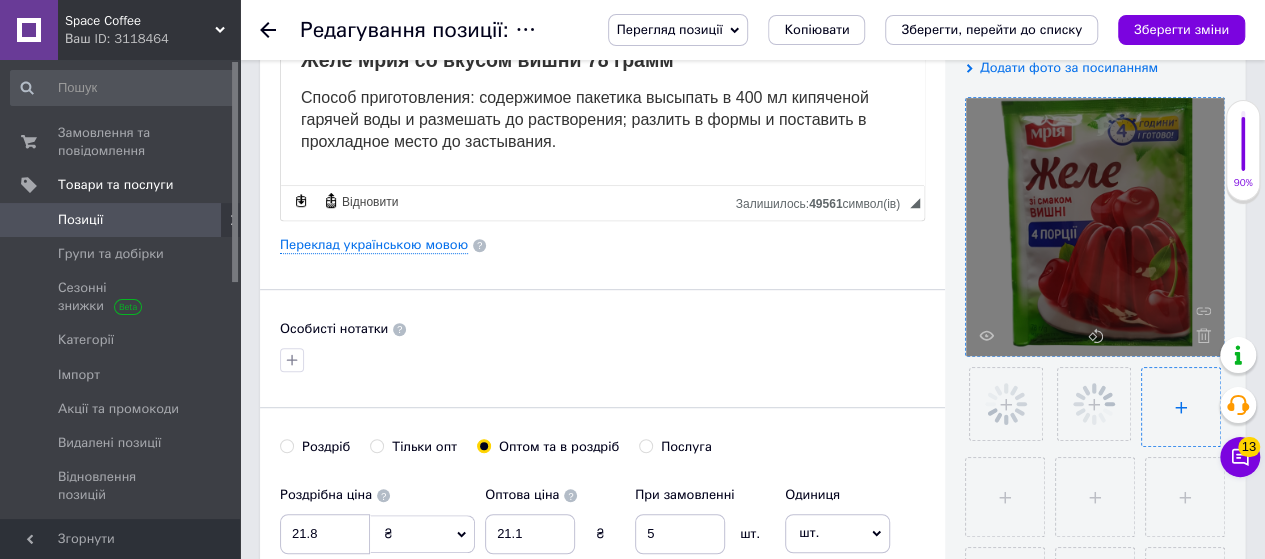 type on "C:\fakepath\желе вишня мрія4-Photoroom.png" 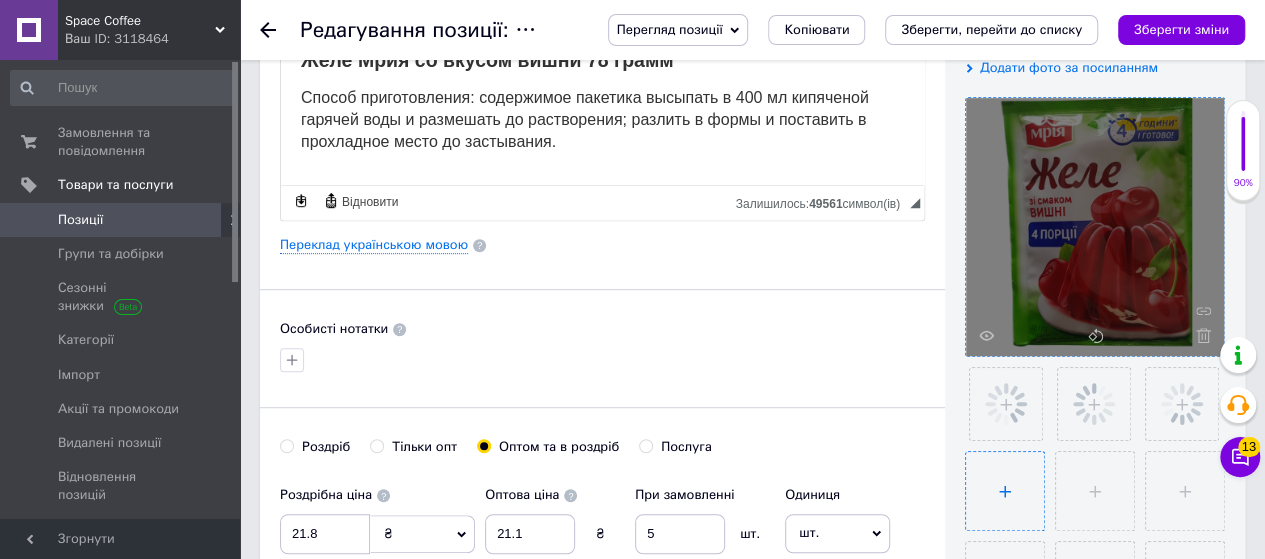 click at bounding box center [1005, 491] 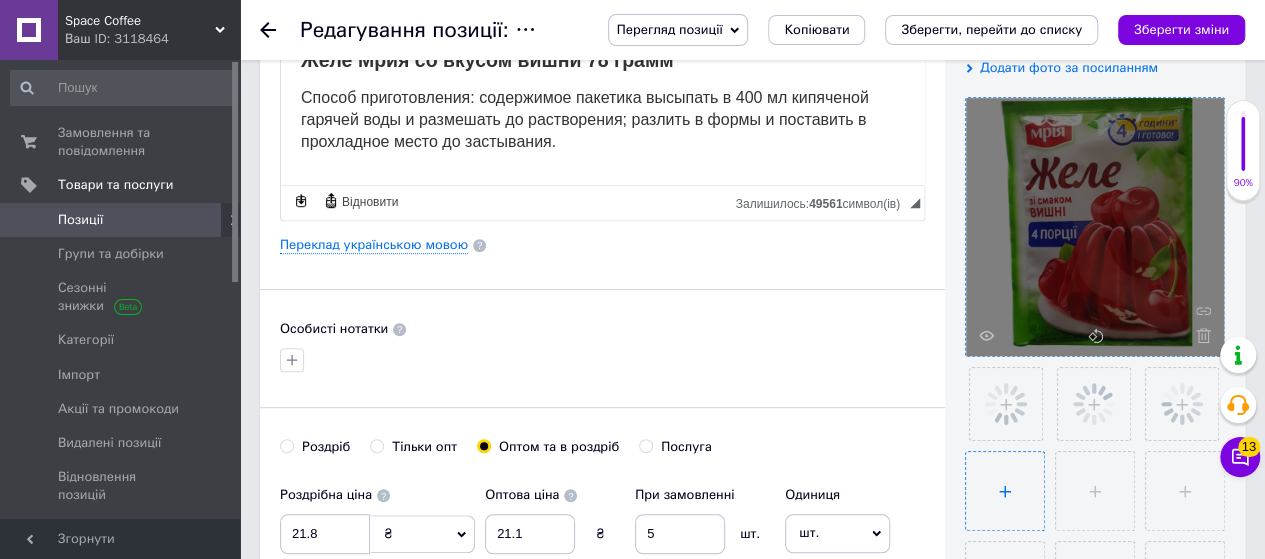type on "C:\fakepath\желе вишня мрія5-Photoroom.png" 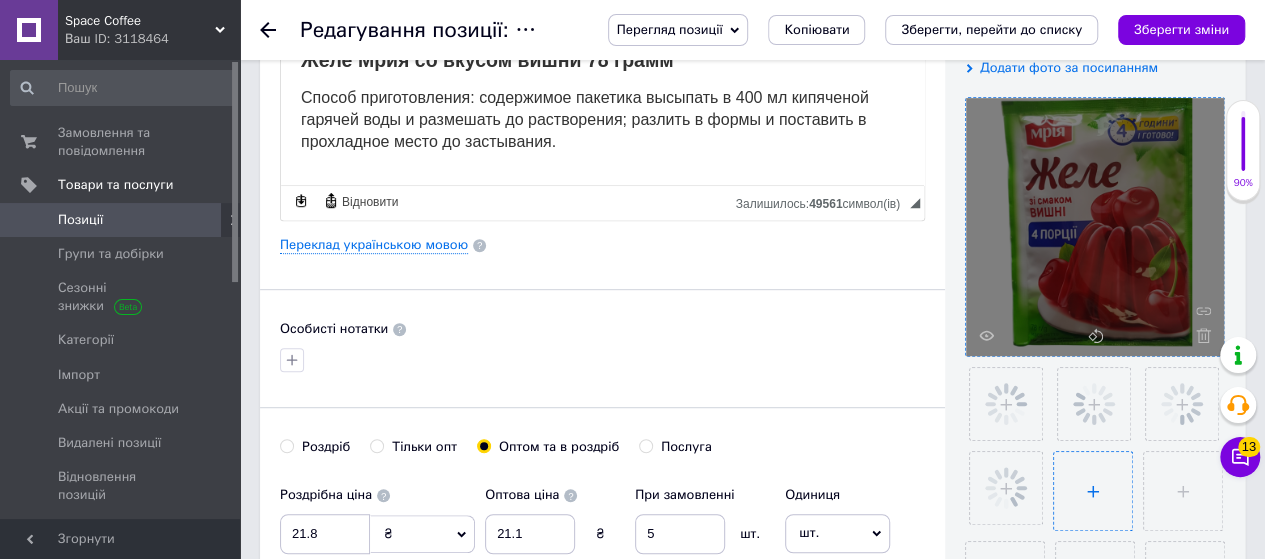 click at bounding box center (1093, 491) 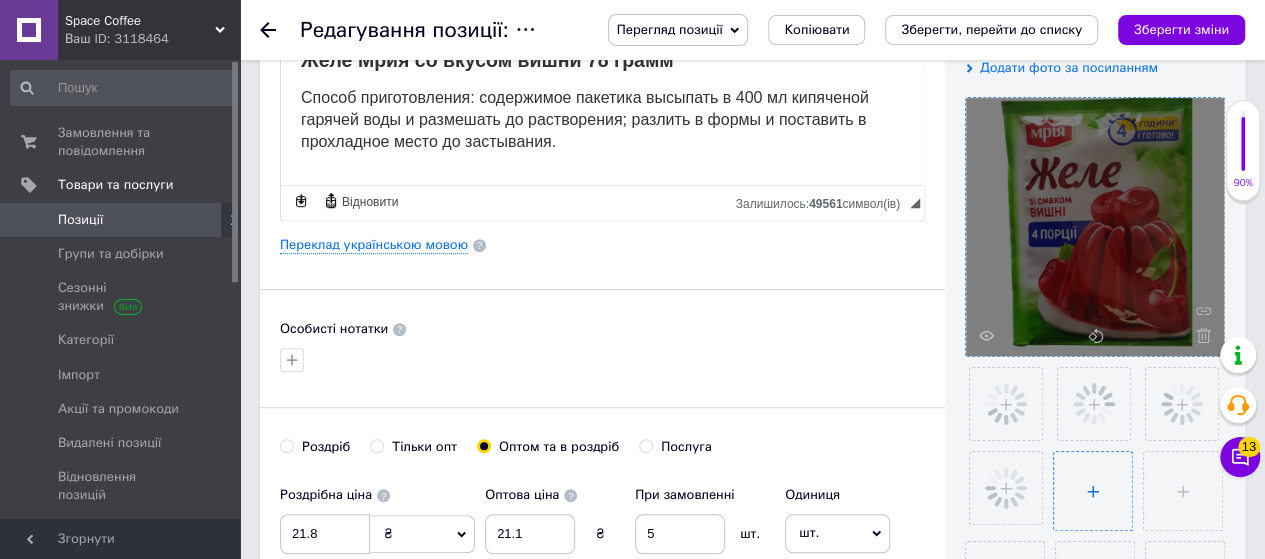 type on "C:\fakepath\желе вишня мрія6-Photoroom.png" 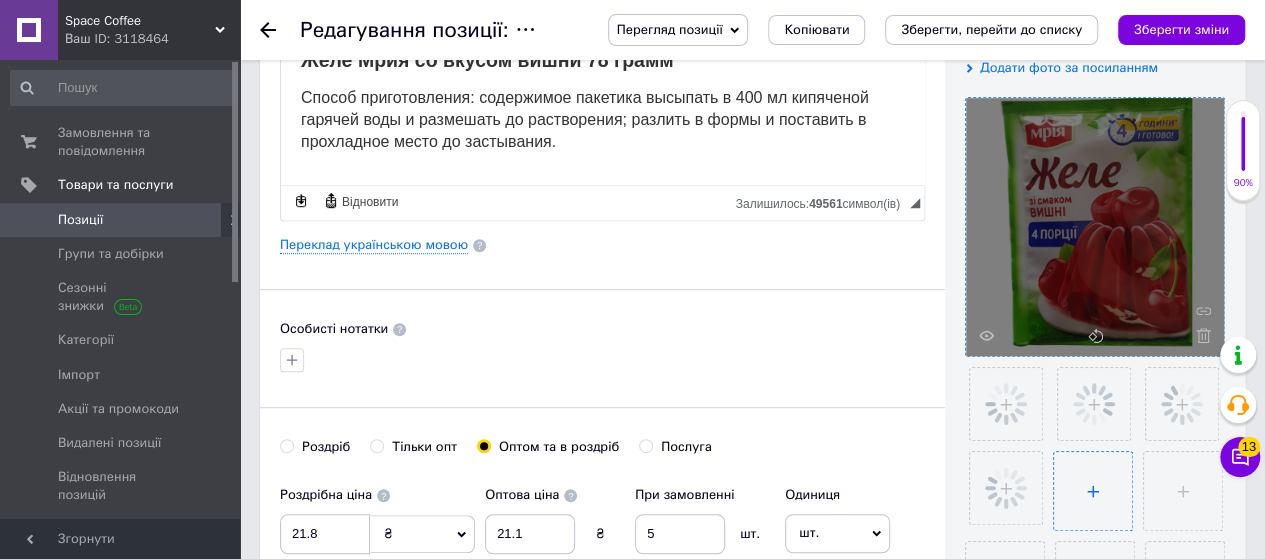 type 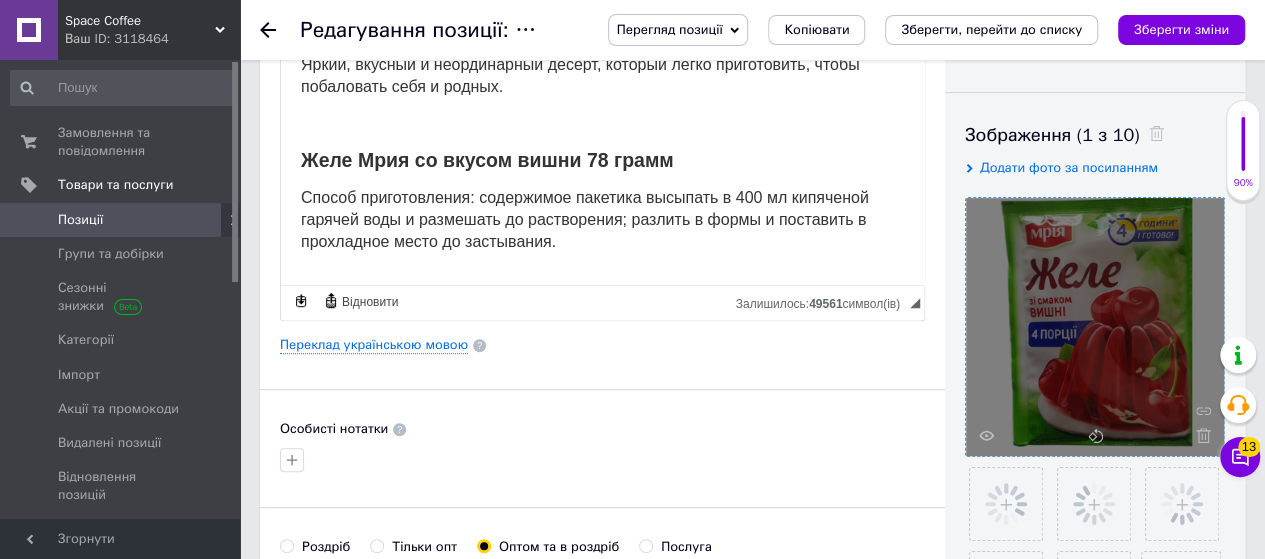 scroll, scrollTop: 400, scrollLeft: 0, axis: vertical 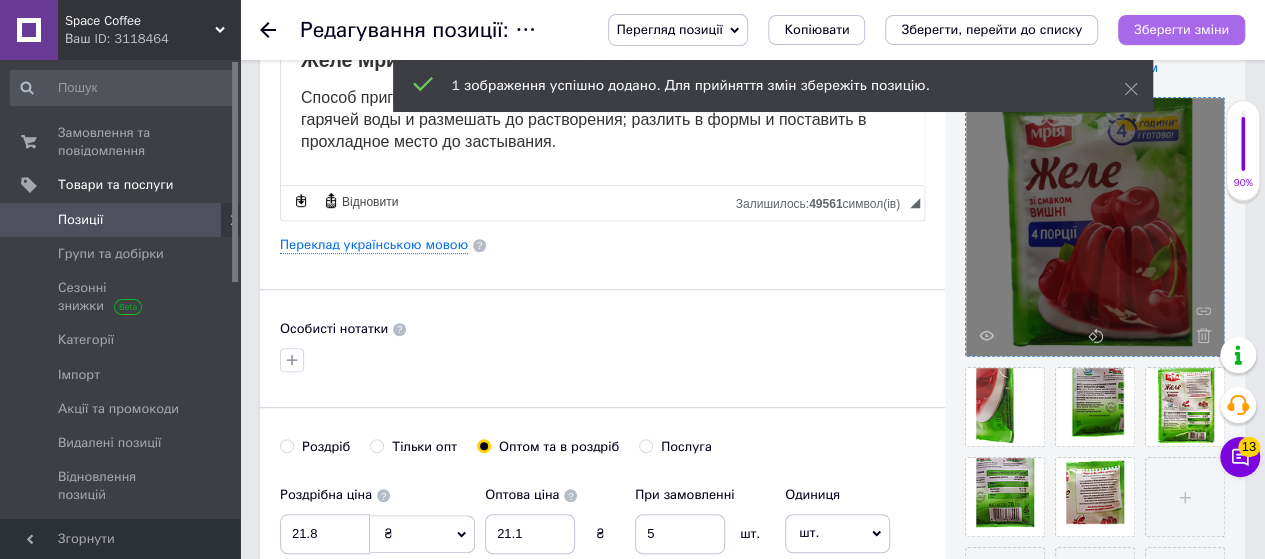 click on "Зберегти зміни" at bounding box center [1181, 29] 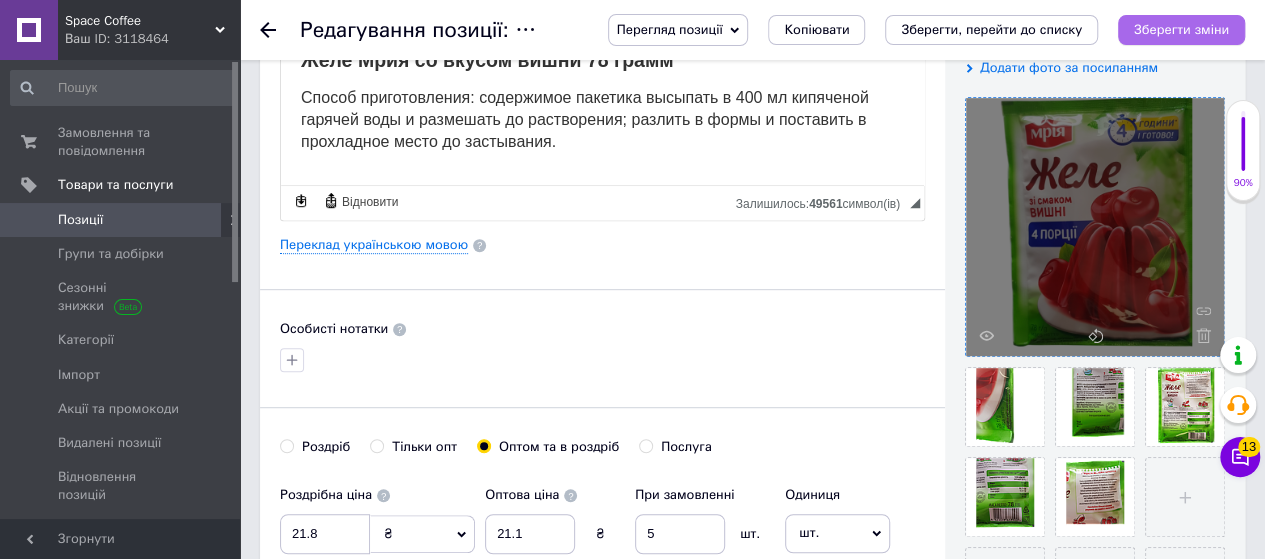 click on "Зберегти зміни" at bounding box center [1181, 29] 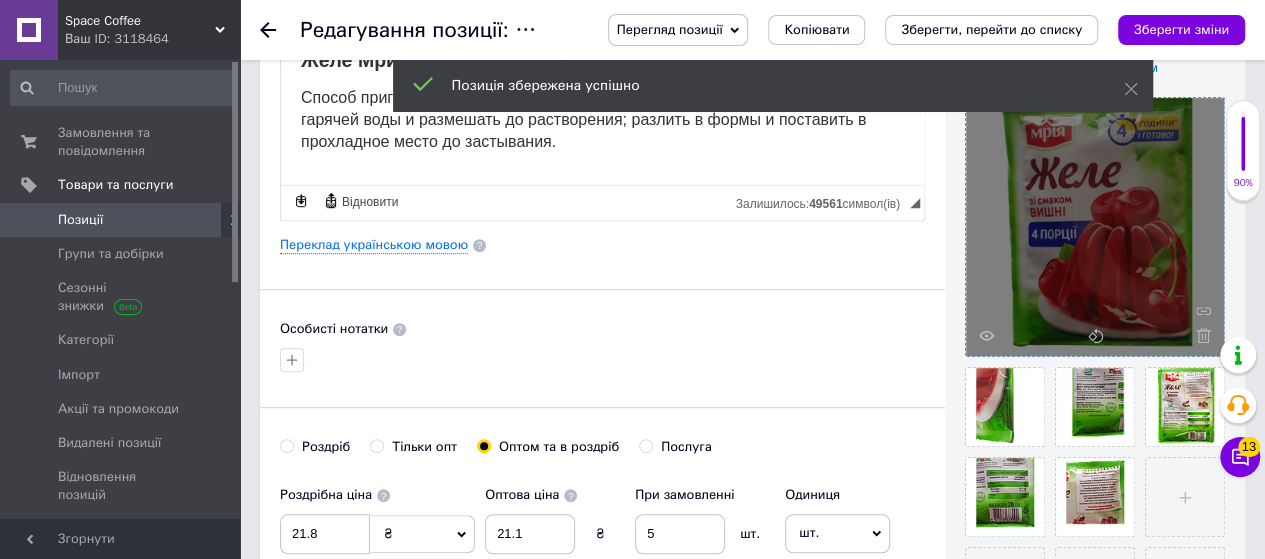 click on "Позиції" at bounding box center (121, 220) 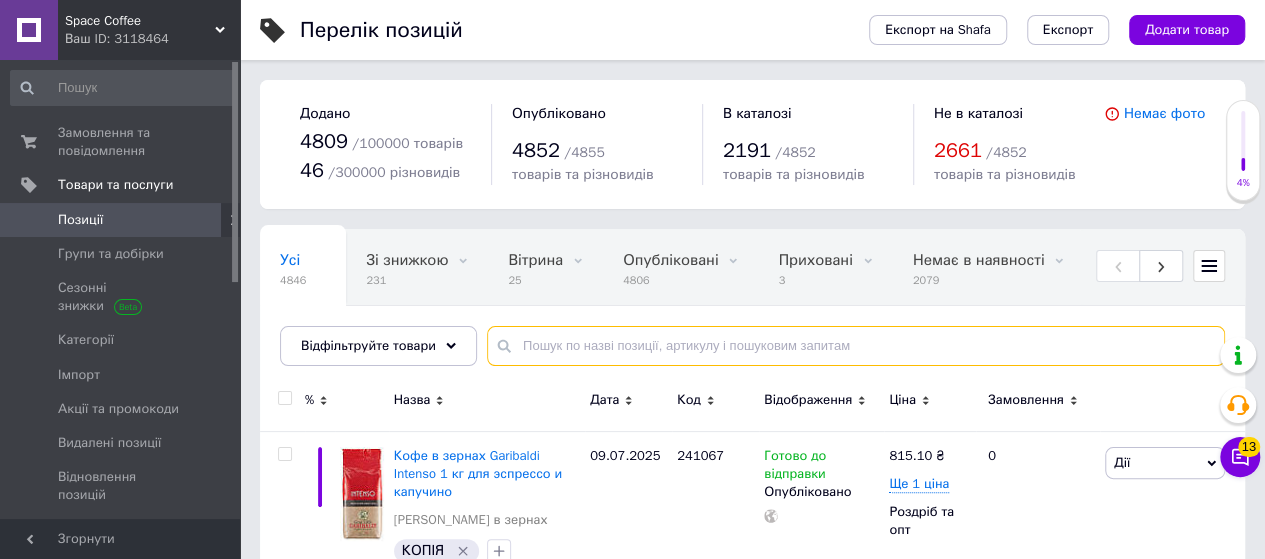 click at bounding box center [856, 346] 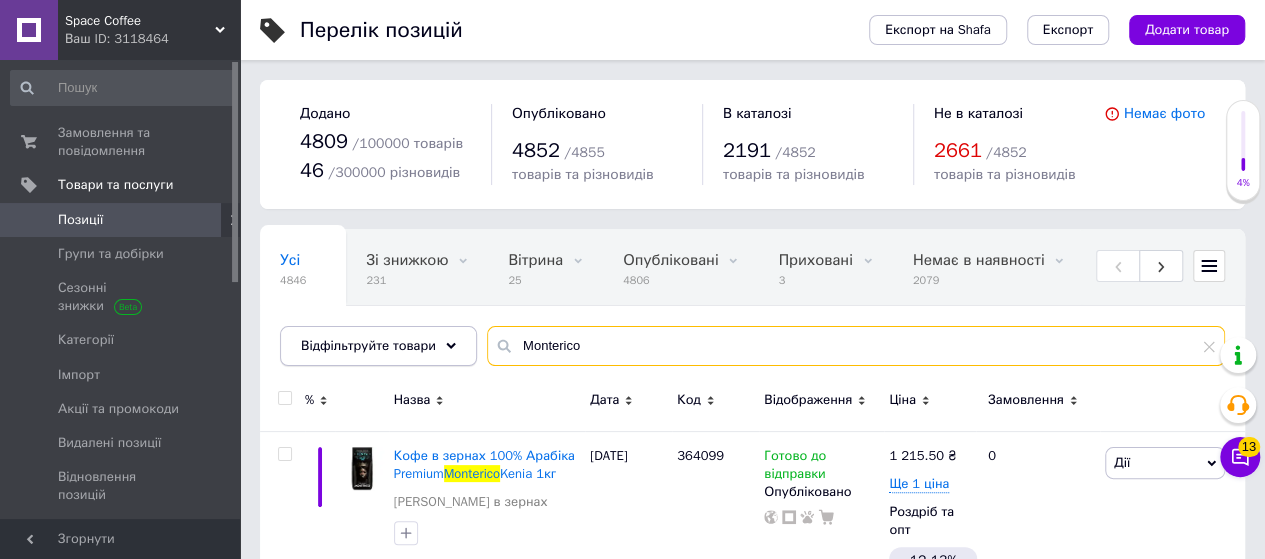 type on "Monterico" 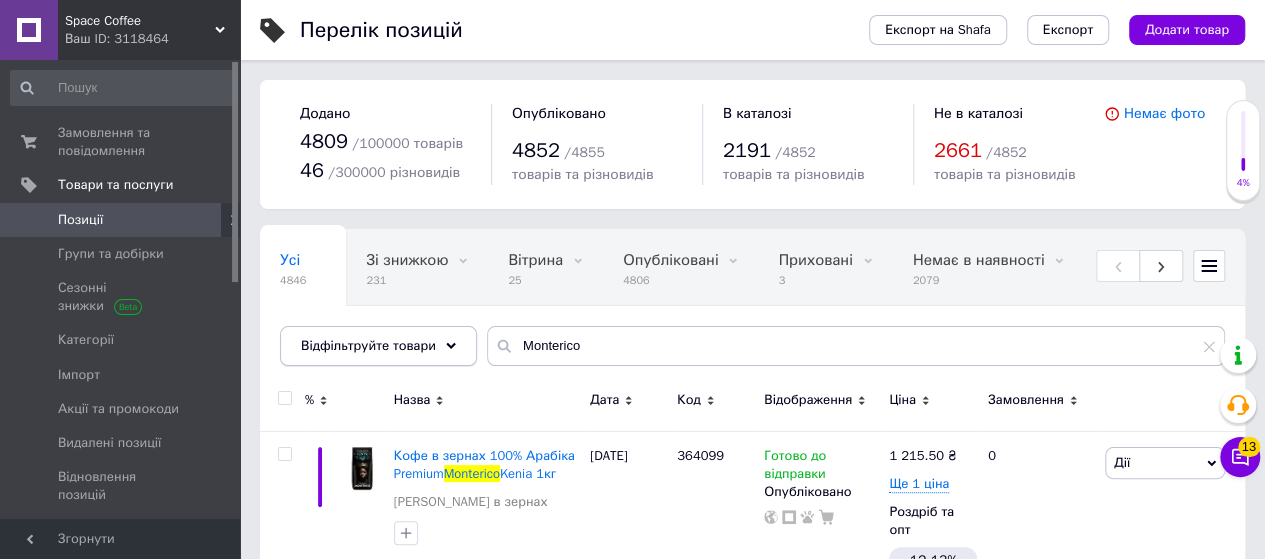 click 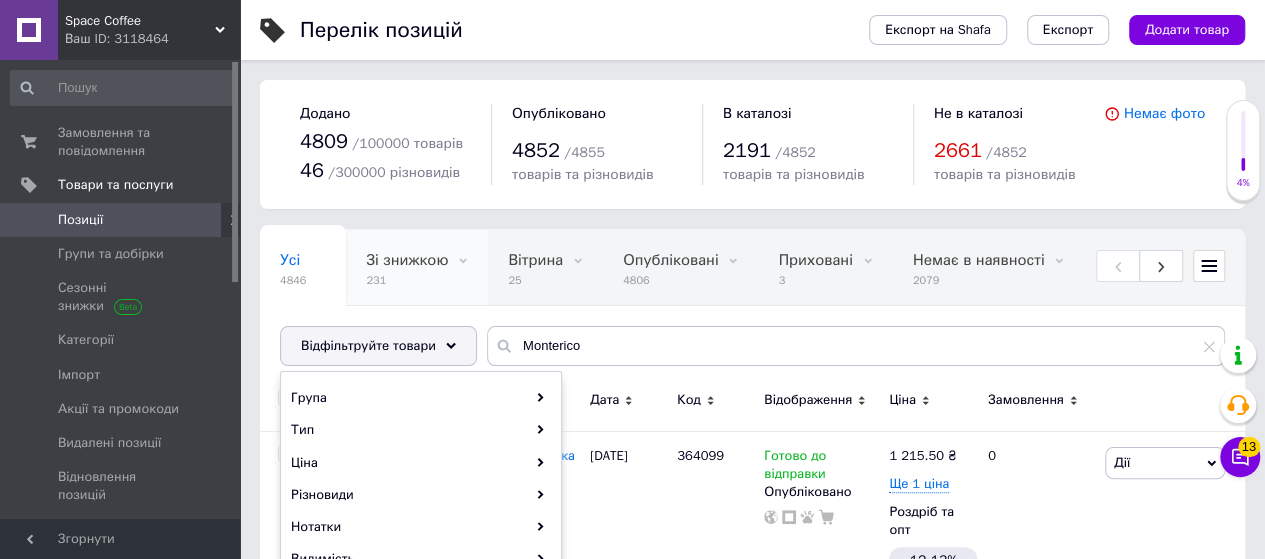 scroll, scrollTop: 109, scrollLeft: 0, axis: vertical 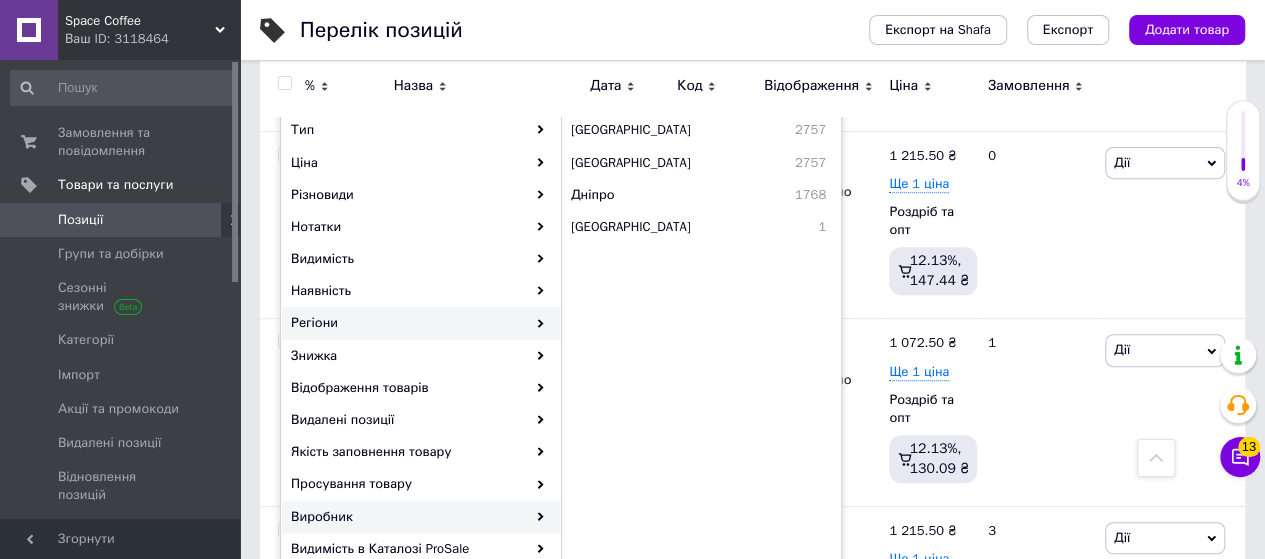click on "Виробник" at bounding box center (421, 517) 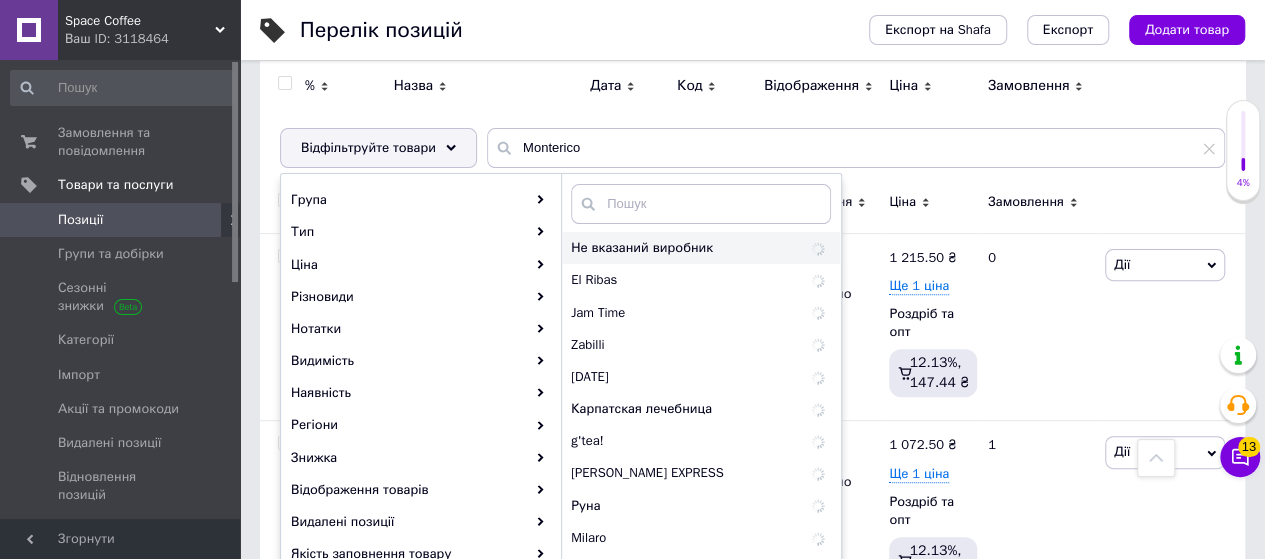scroll, scrollTop: 100, scrollLeft: 0, axis: vertical 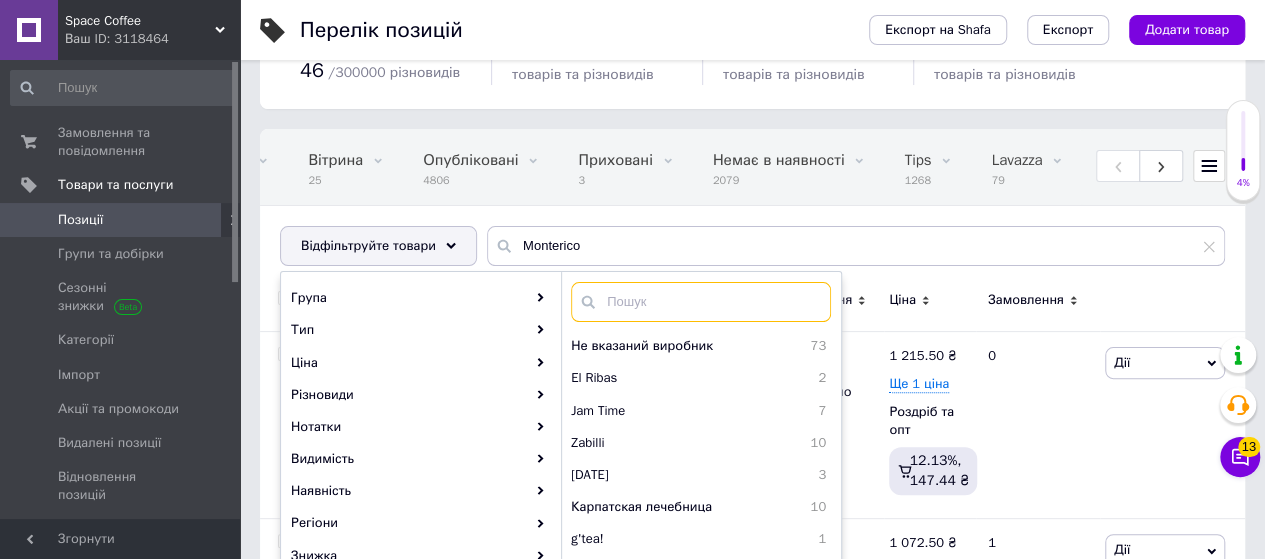 click at bounding box center [701, 302] 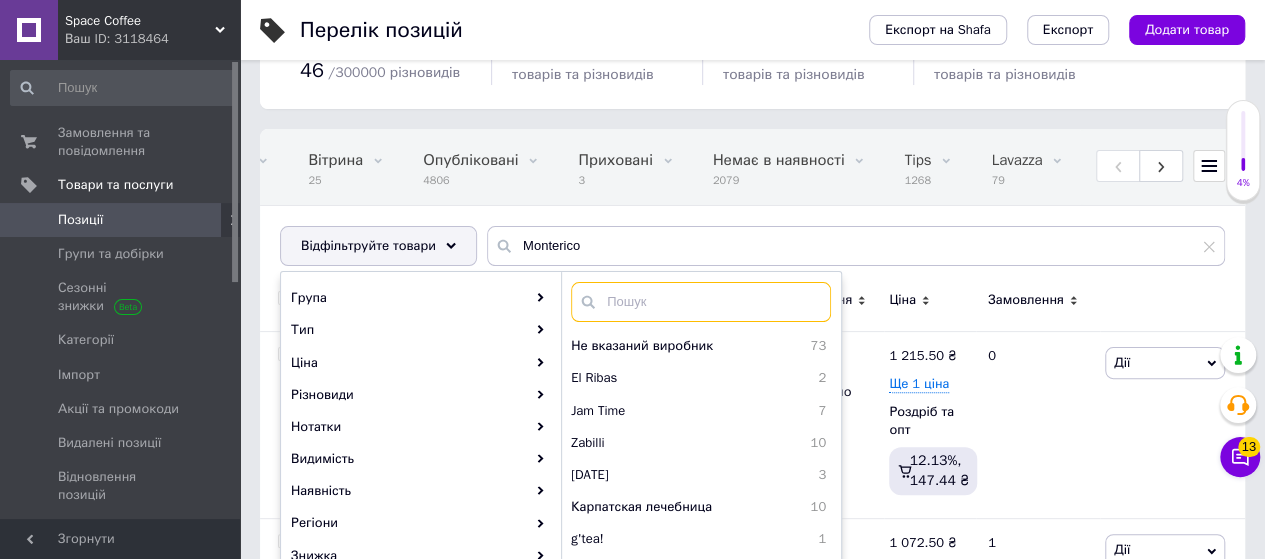 paste on "Monterico" 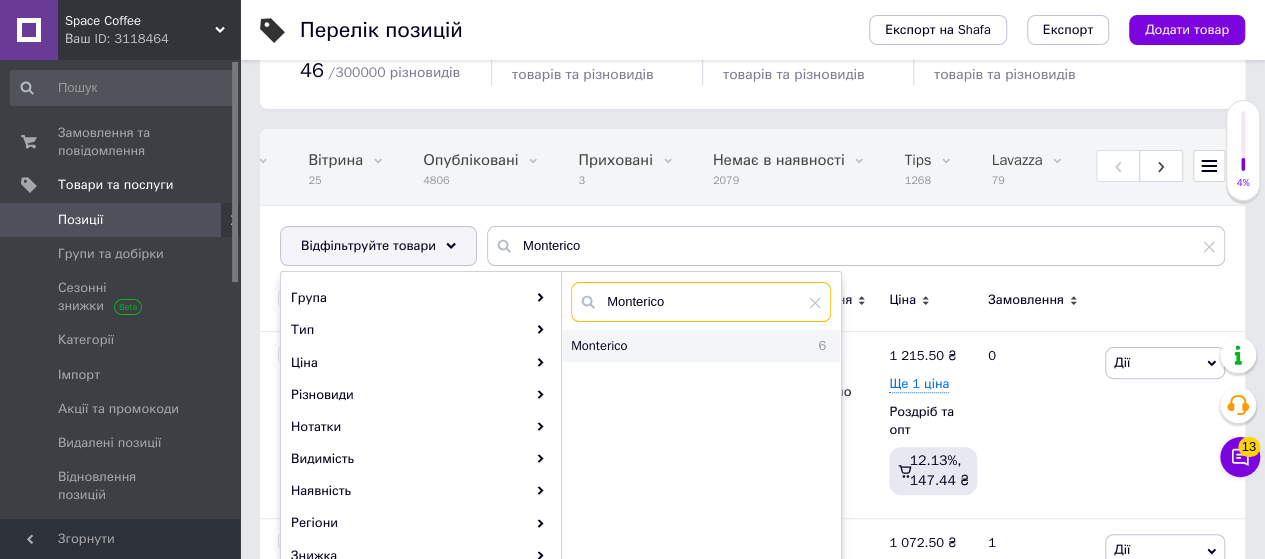 type on "Monterico" 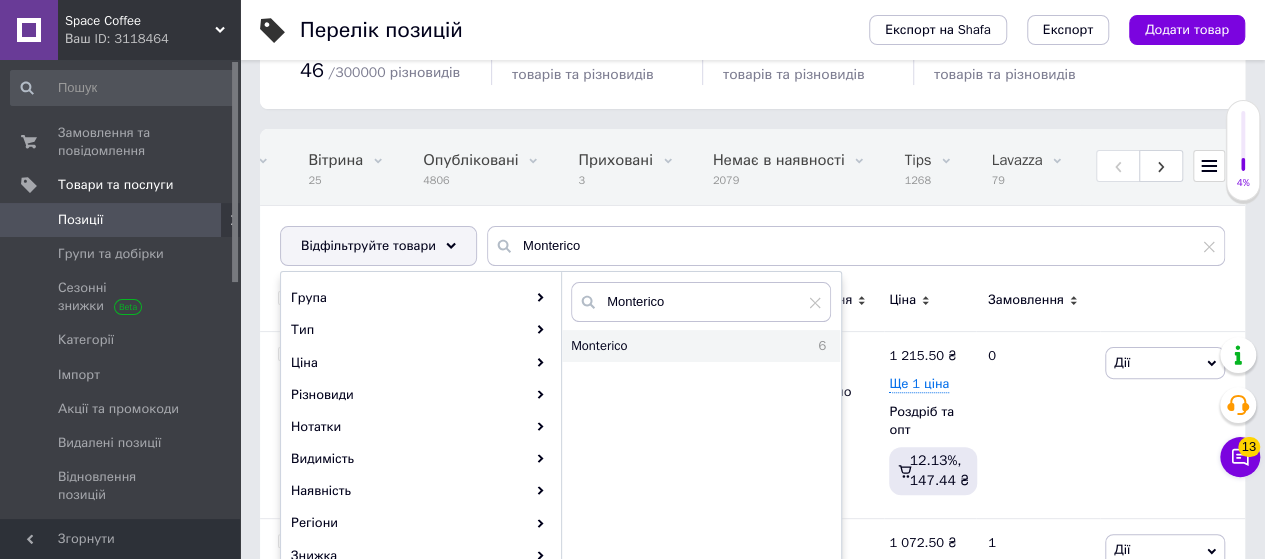 click on "Monterico" at bounding box center [668, 346] 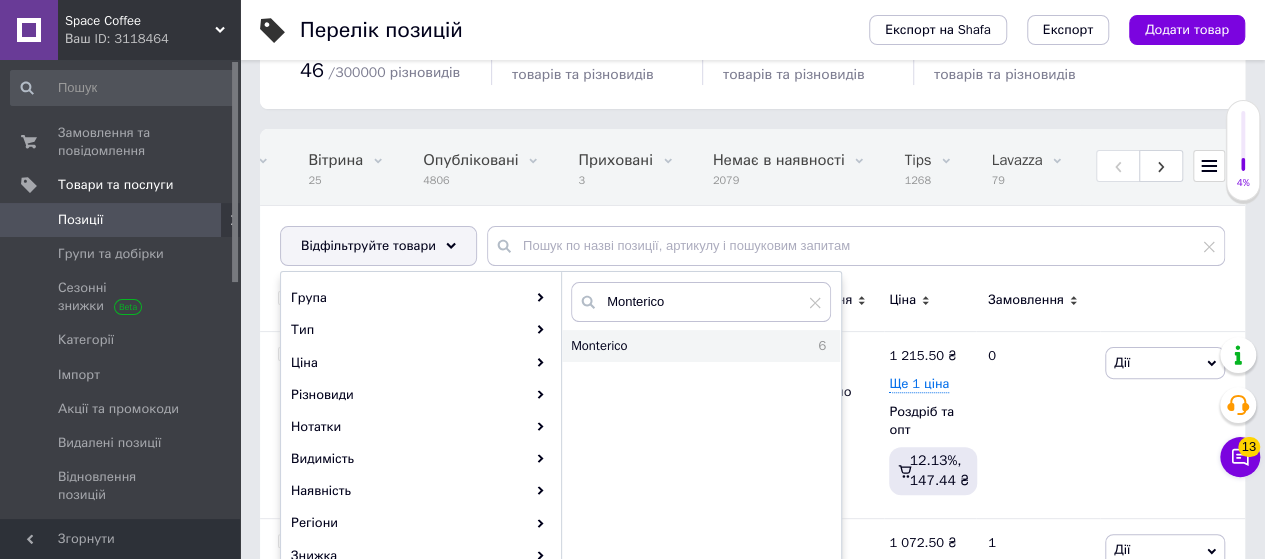 scroll, scrollTop: 0, scrollLeft: 786, axis: horizontal 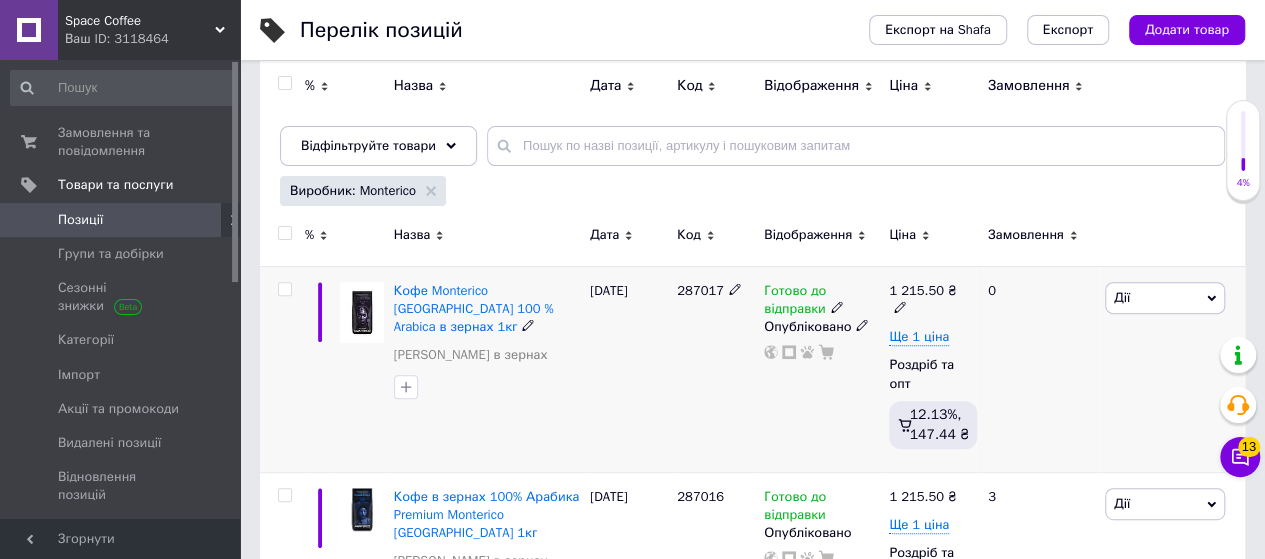 click 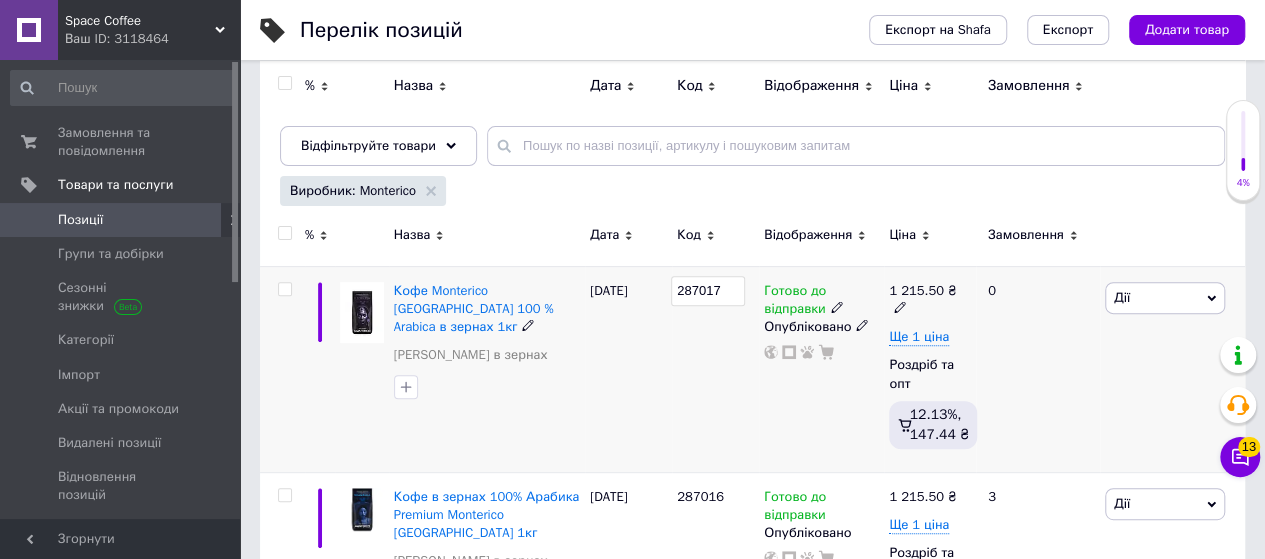 drag, startPoint x: 725, startPoint y: 284, endPoint x: 702, endPoint y: 285, distance: 23.021729 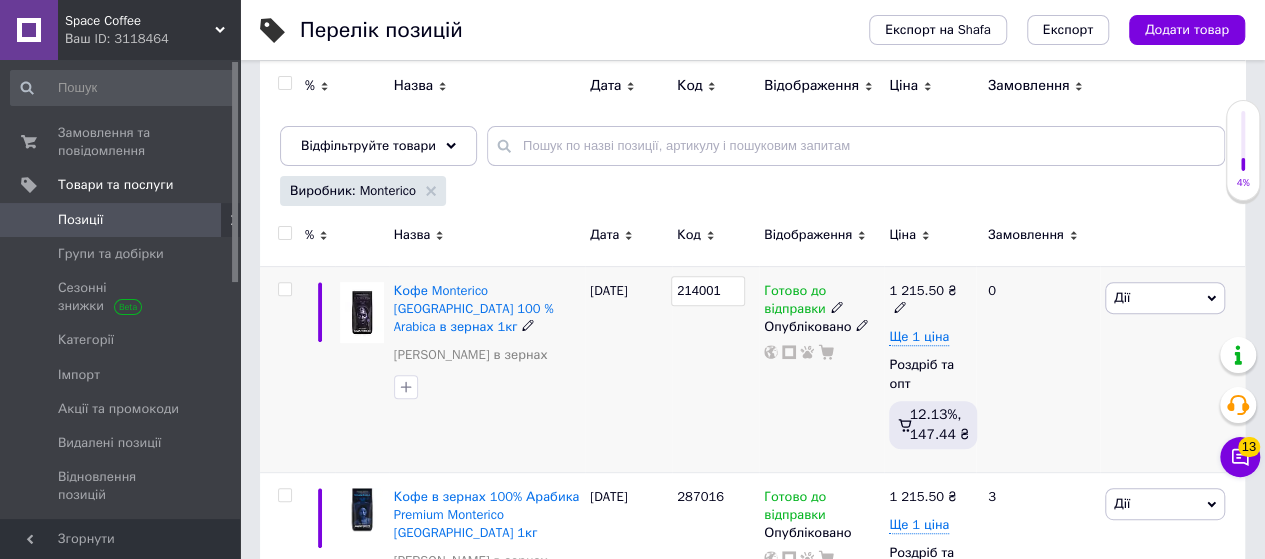 click on "214001" at bounding box center (715, 369) 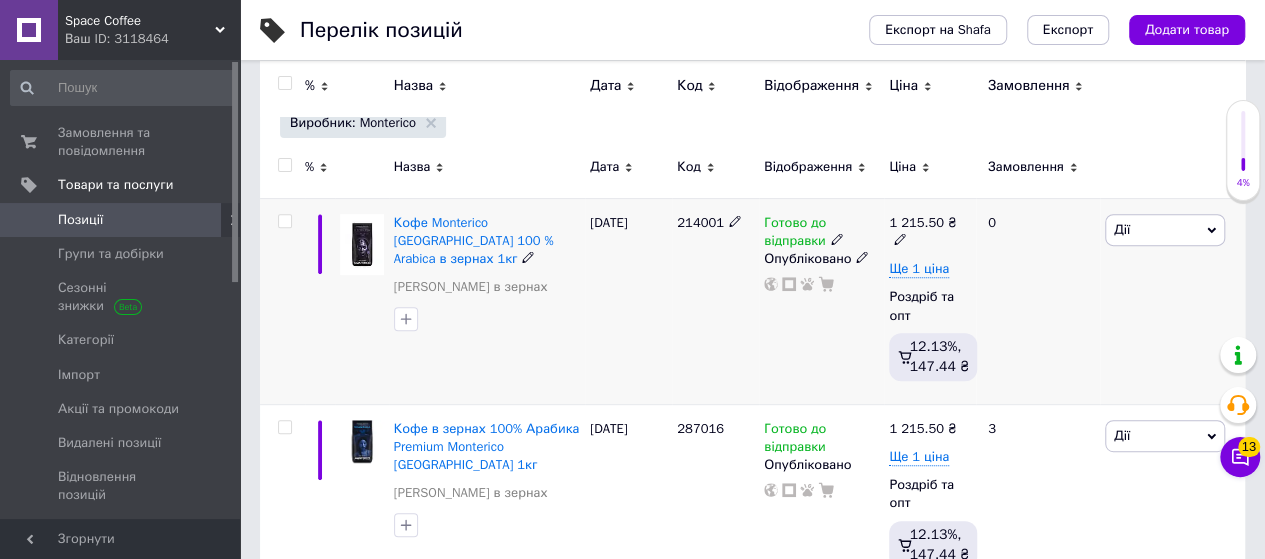 scroll, scrollTop: 300, scrollLeft: 0, axis: vertical 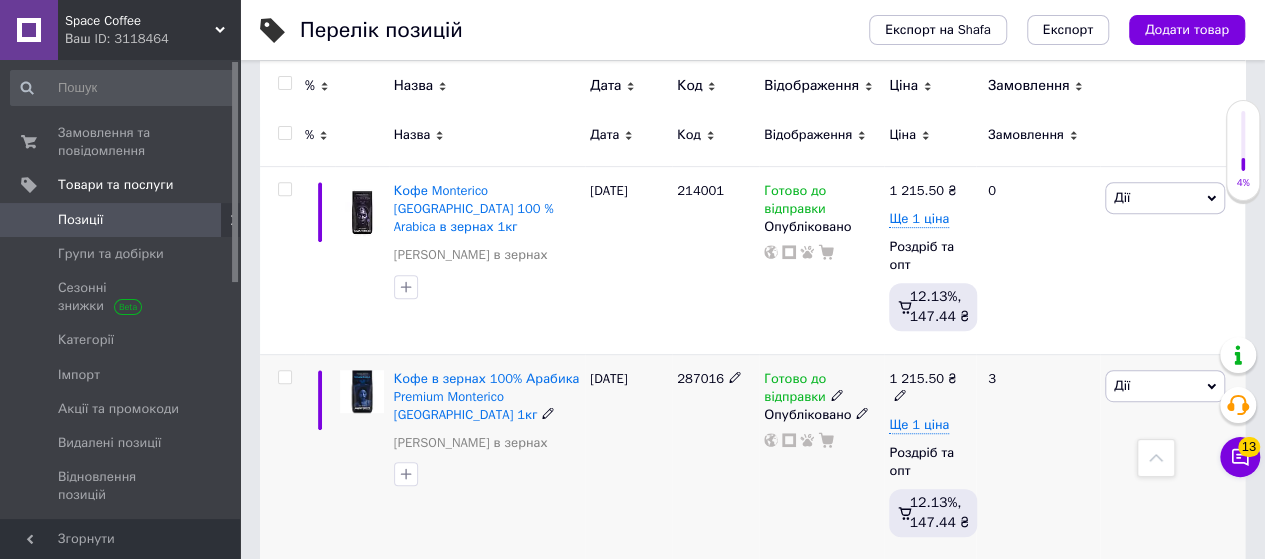 click 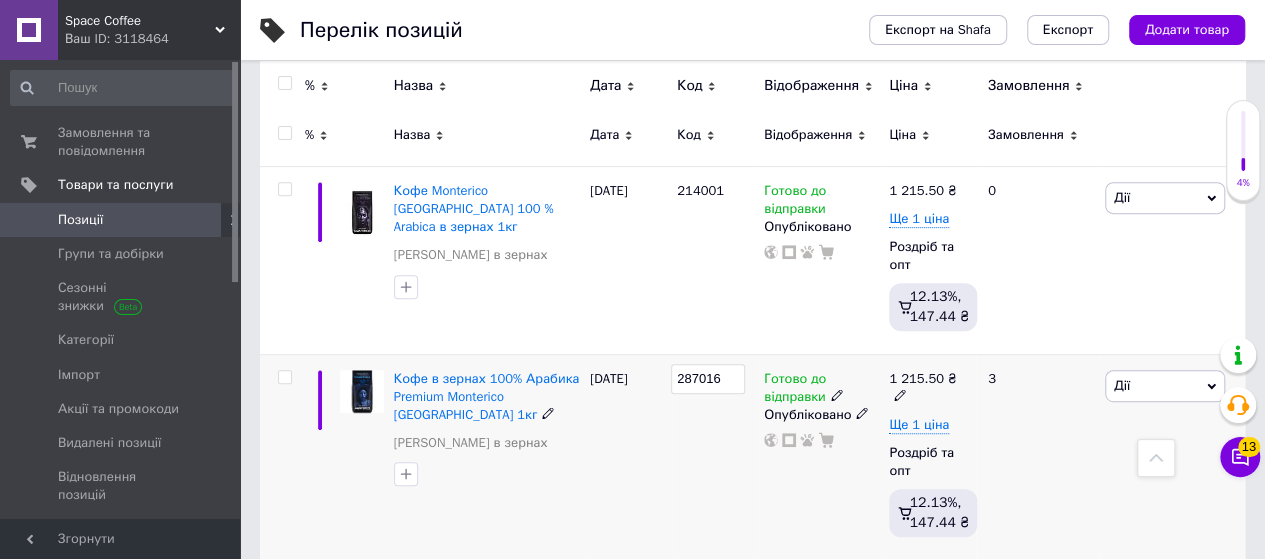 drag, startPoint x: 728, startPoint y: 381, endPoint x: 671, endPoint y: 377, distance: 57.14018 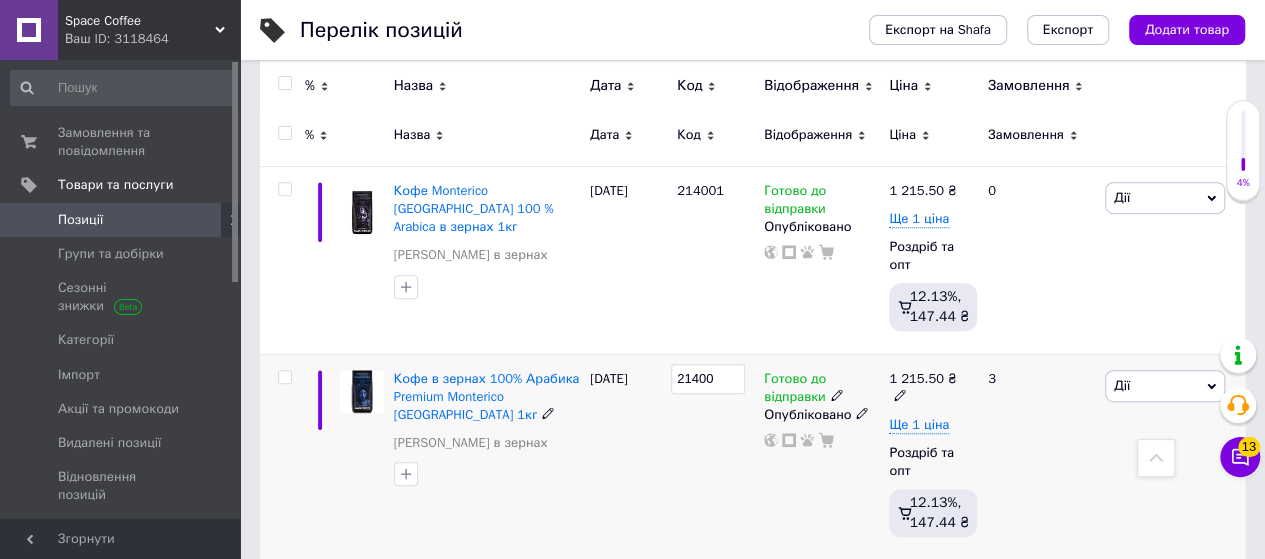 type on "214002" 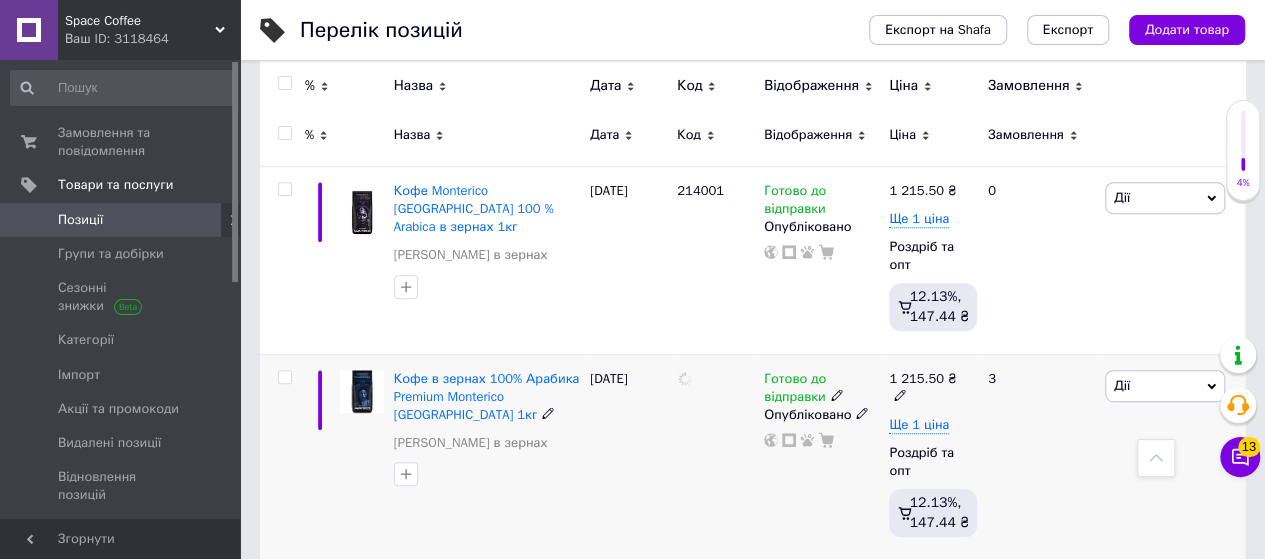 click at bounding box center (715, 457) 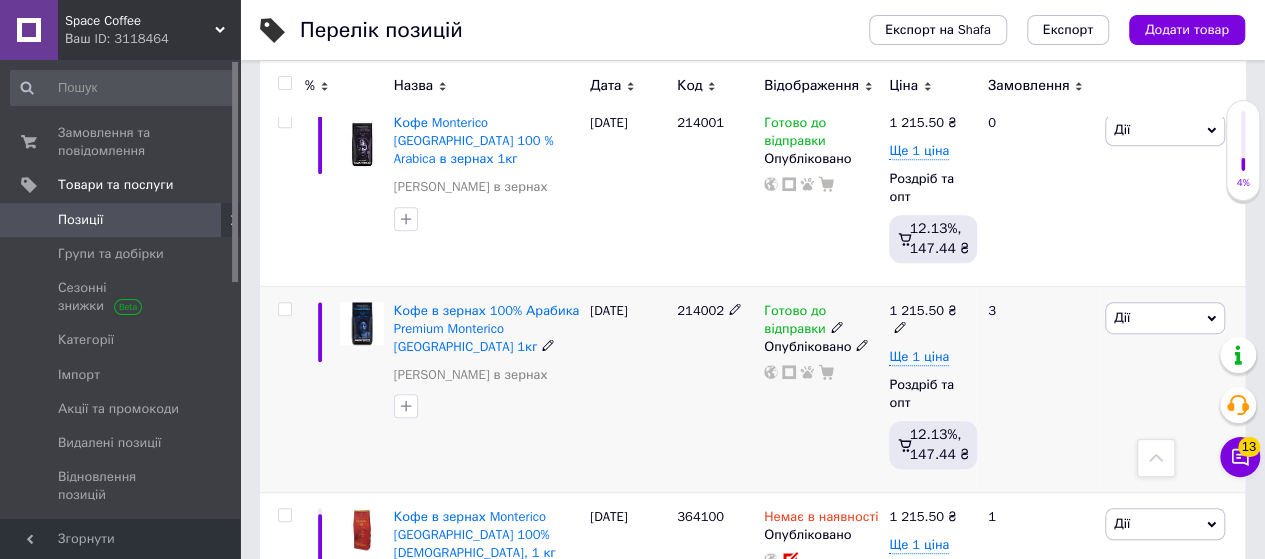 scroll, scrollTop: 500, scrollLeft: 0, axis: vertical 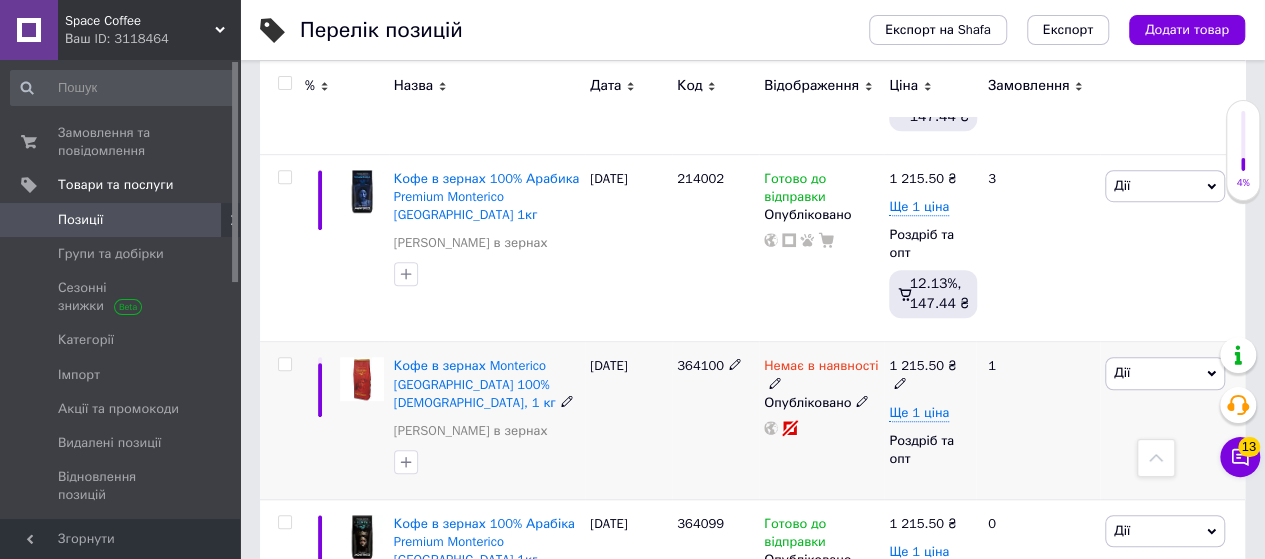 click 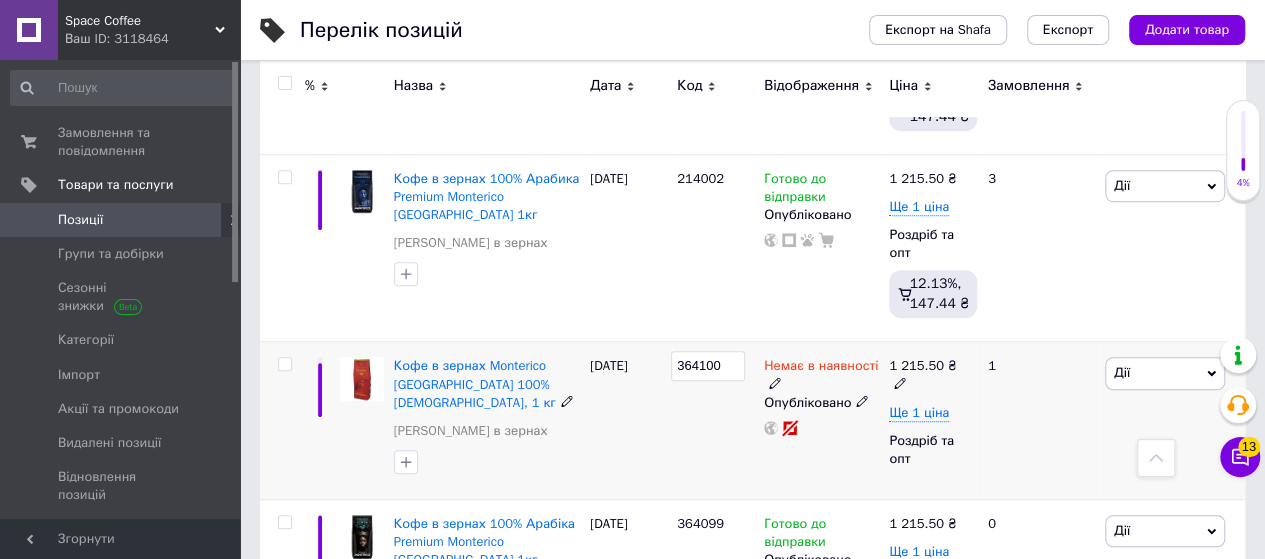 drag, startPoint x: 729, startPoint y: 366, endPoint x: 674, endPoint y: 369, distance: 55.081757 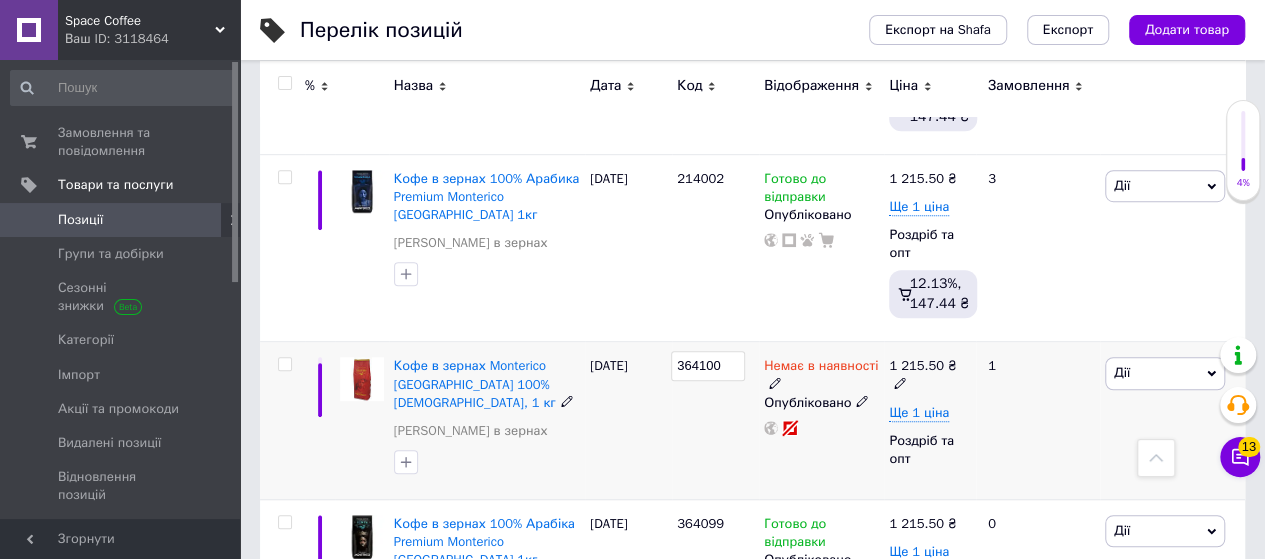 click on "364100" at bounding box center (708, 366) 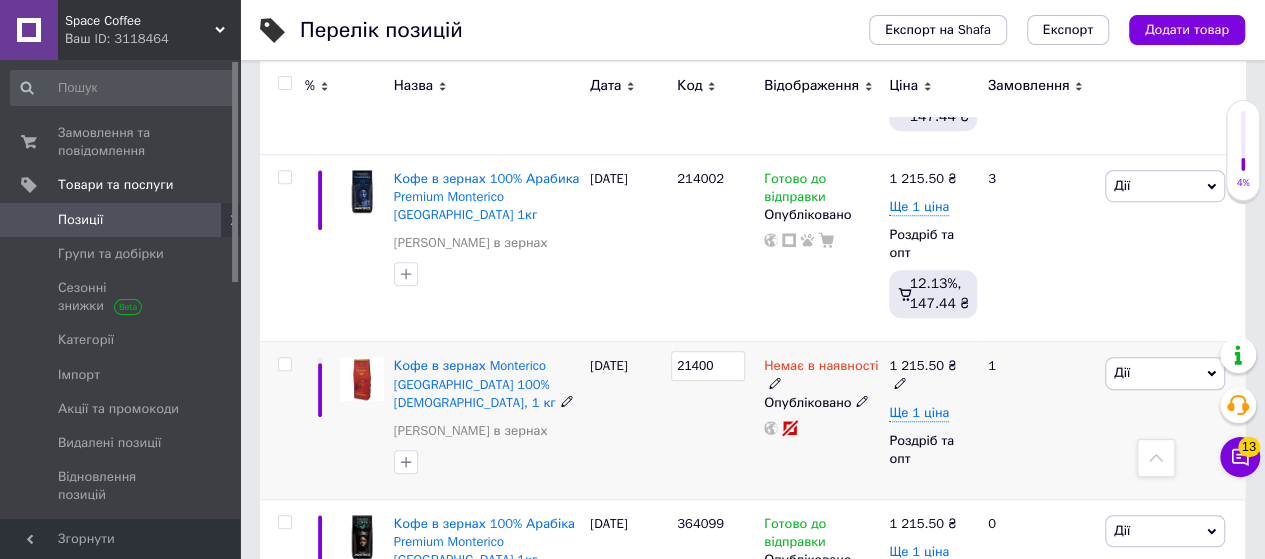 type on "214003" 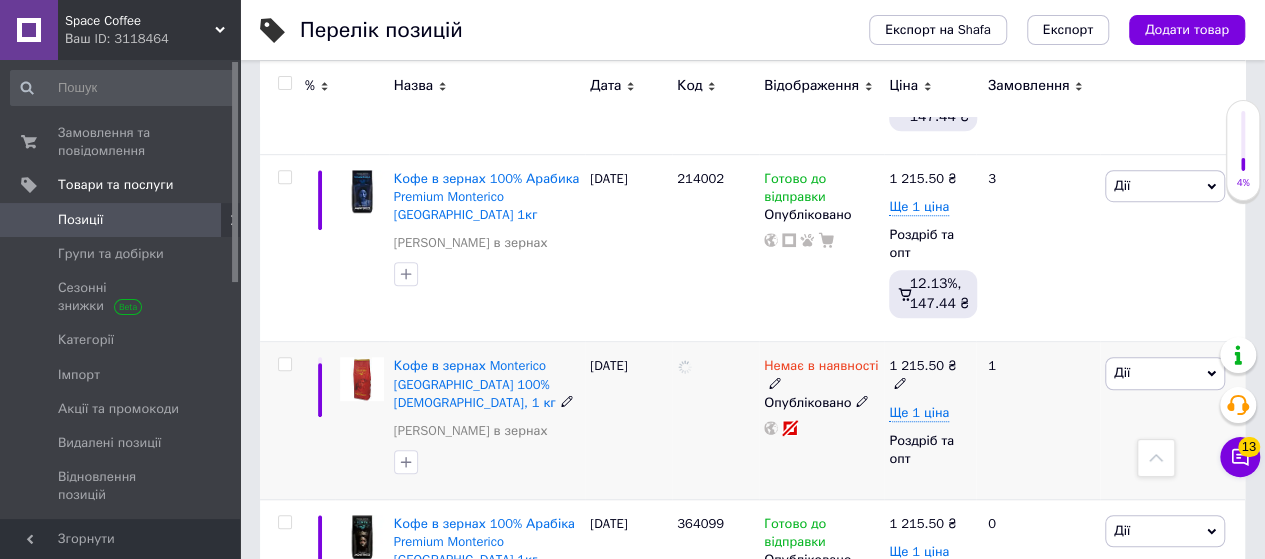 click at bounding box center (715, 421) 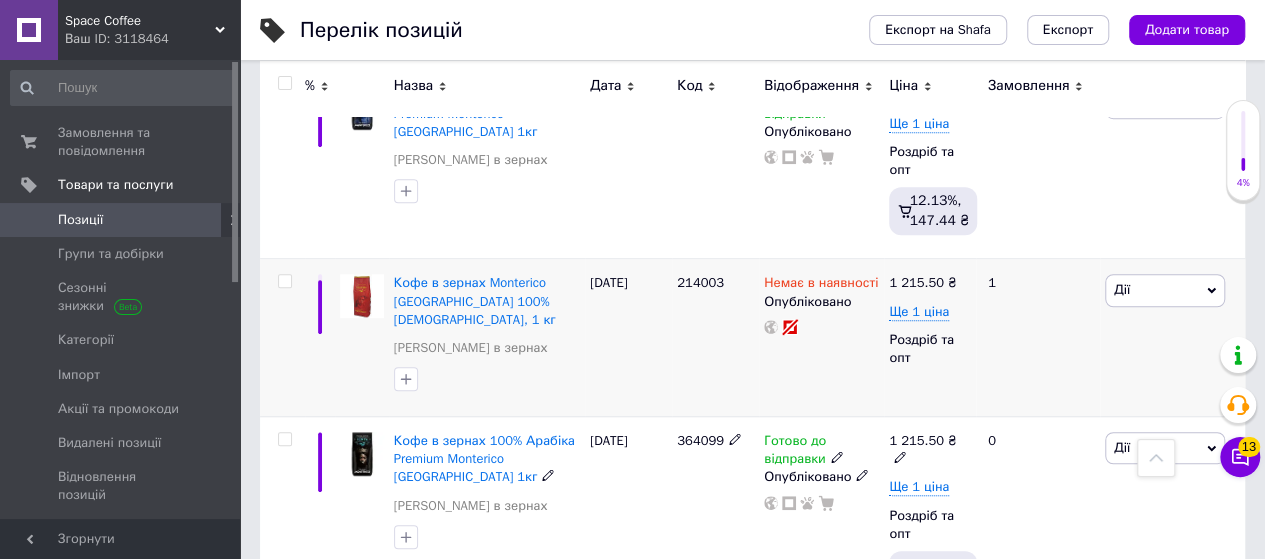 scroll, scrollTop: 700, scrollLeft: 0, axis: vertical 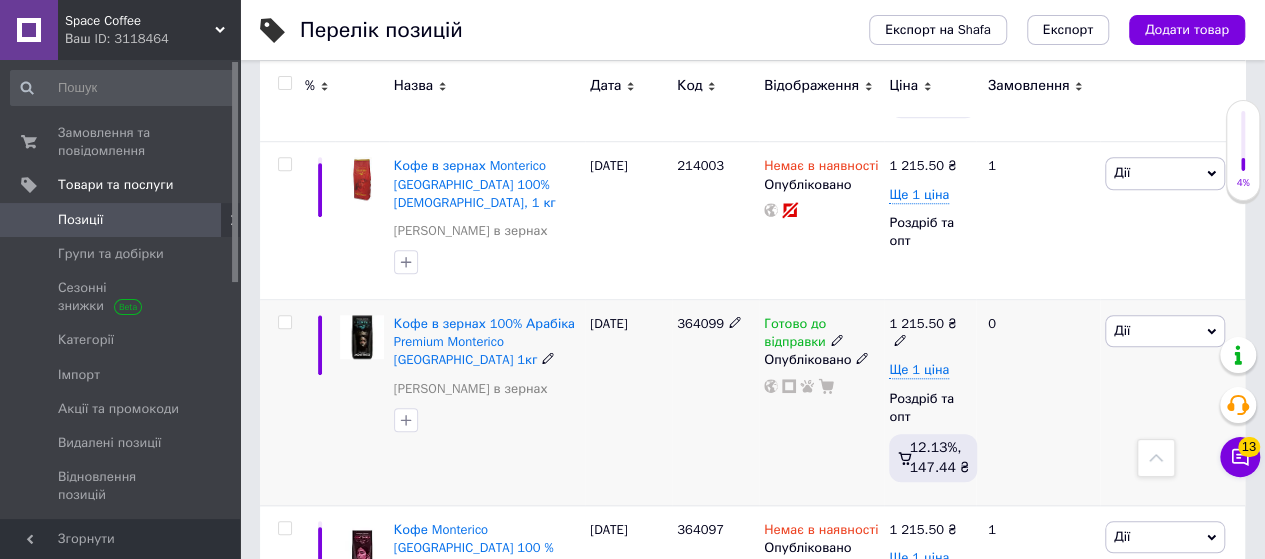 click 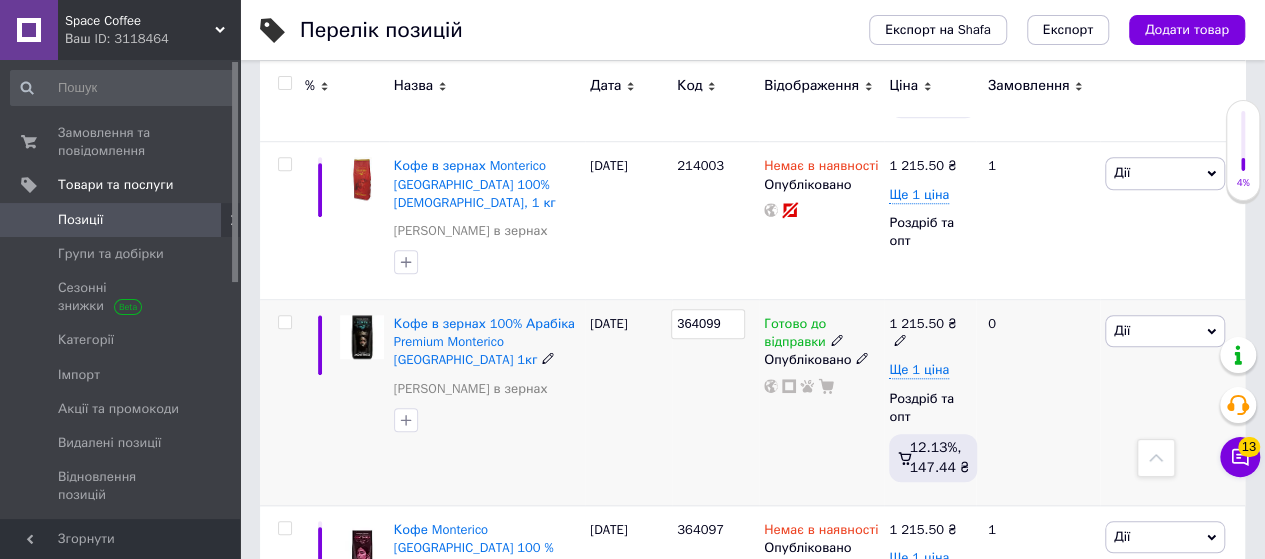 drag, startPoint x: 730, startPoint y: 306, endPoint x: 695, endPoint y: 304, distance: 35.057095 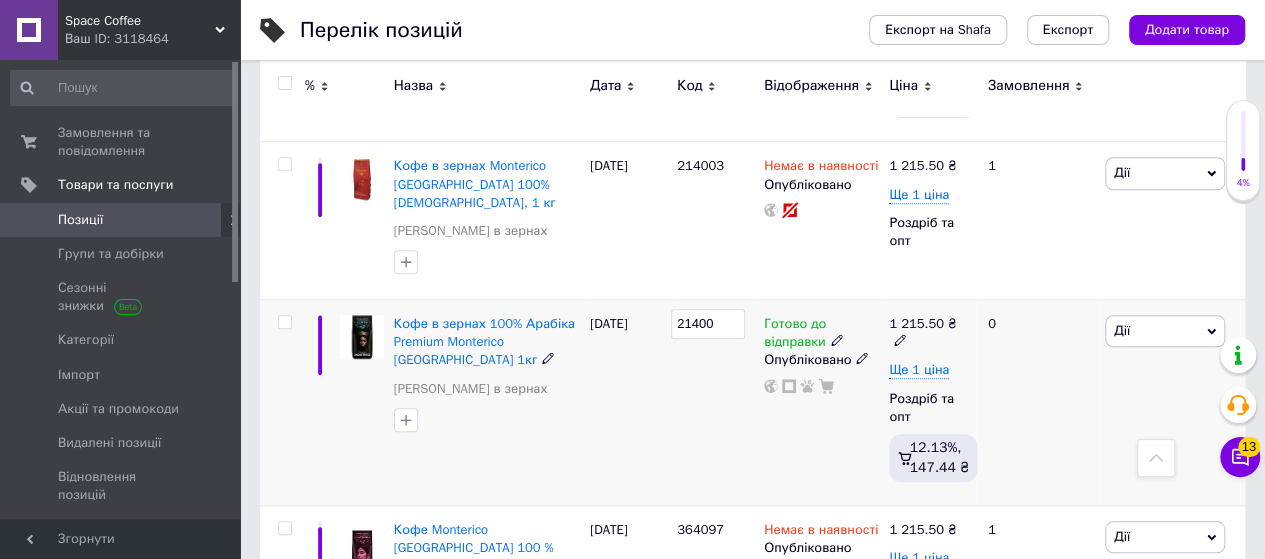 type on "214004" 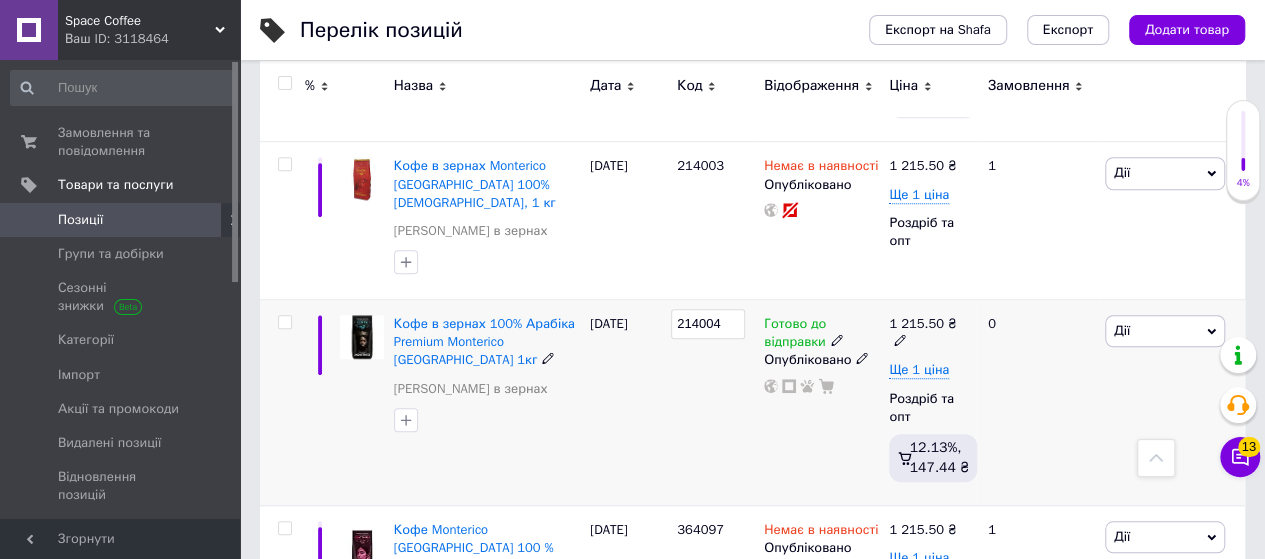 click on "214004" at bounding box center (715, 403) 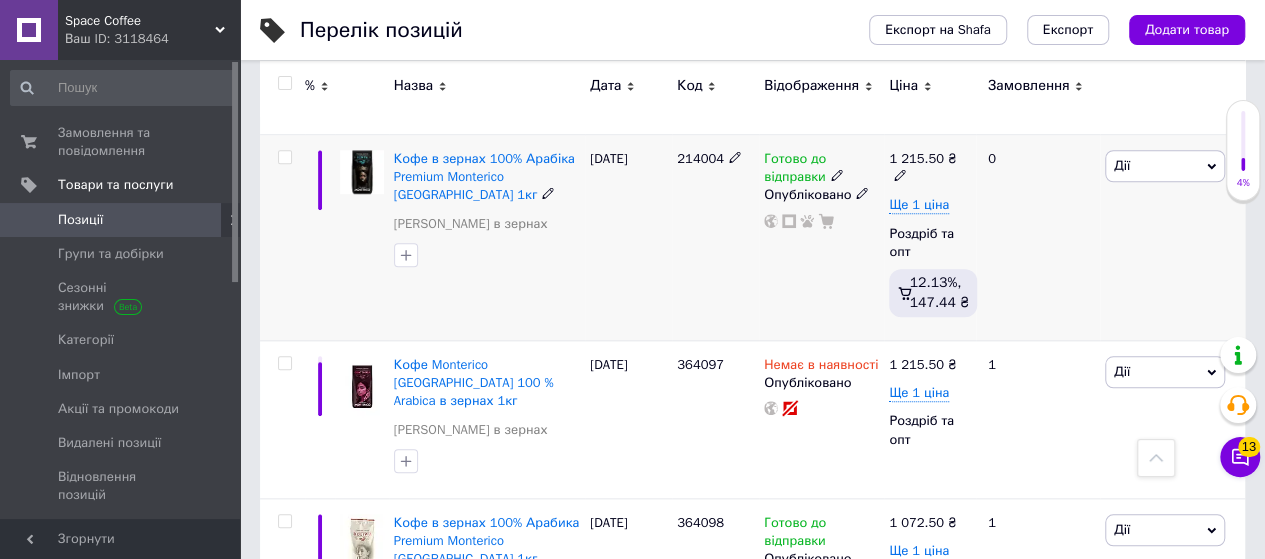 scroll, scrollTop: 900, scrollLeft: 0, axis: vertical 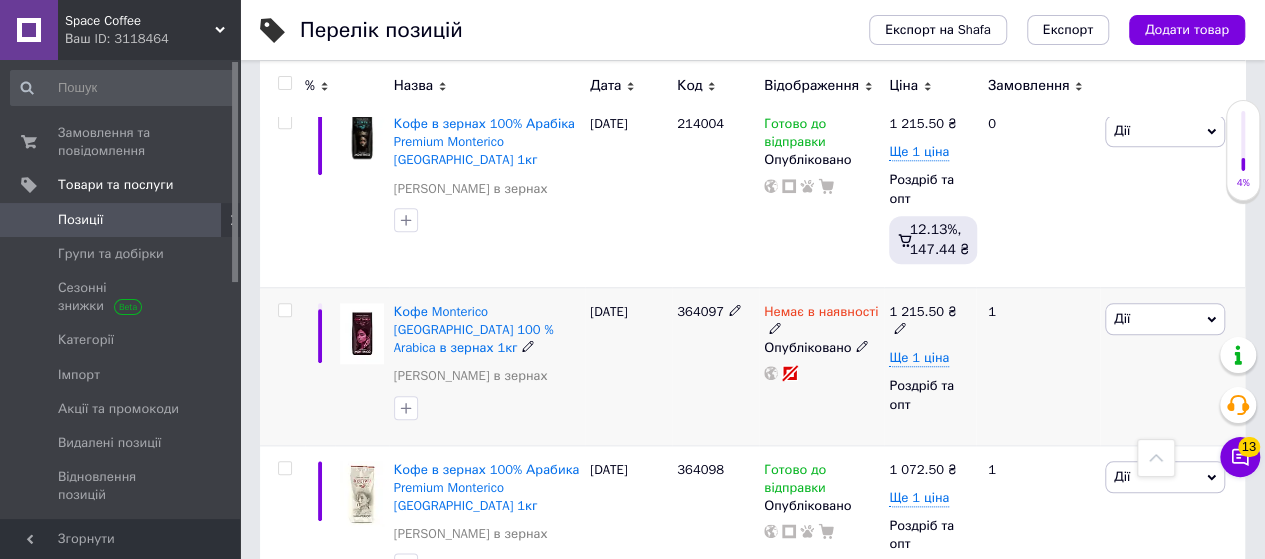 click 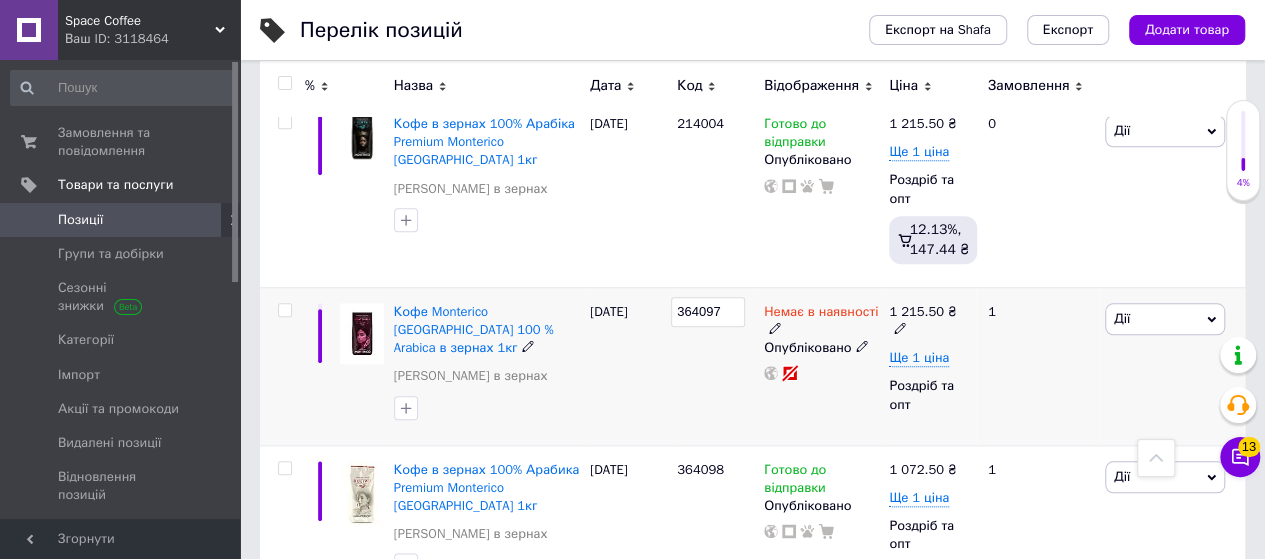 drag, startPoint x: 730, startPoint y: 290, endPoint x: 687, endPoint y: 290, distance: 43 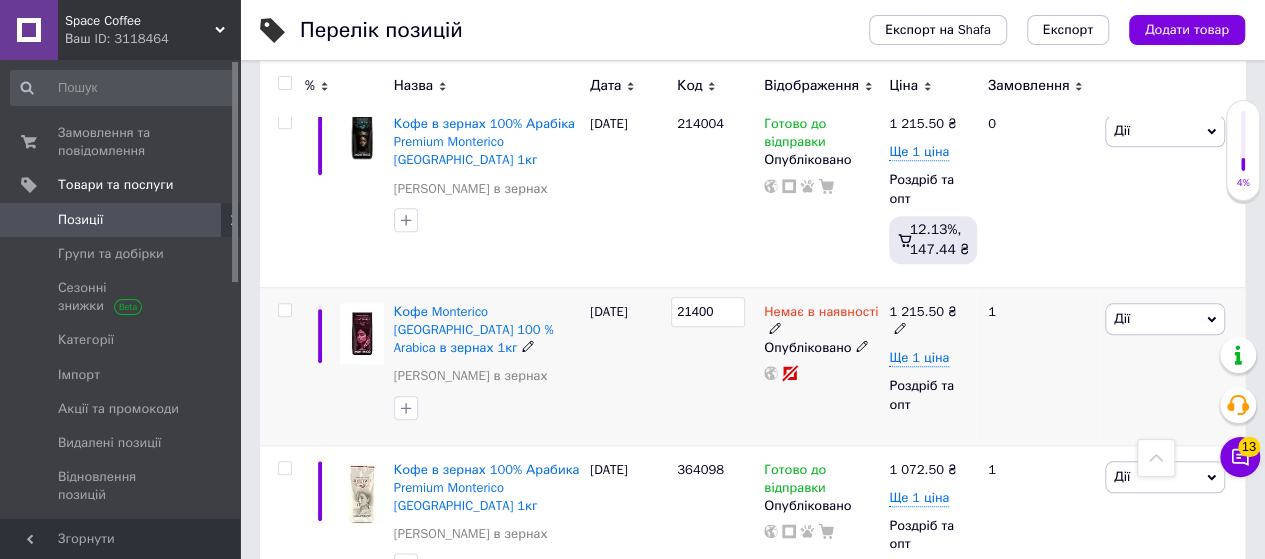 type on "214005" 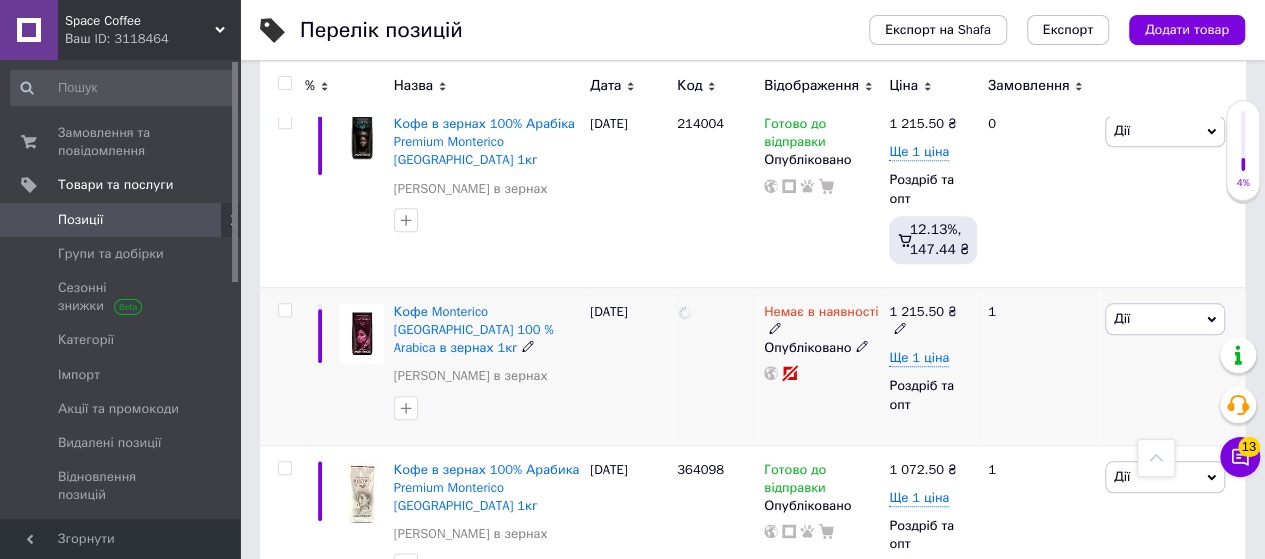 click at bounding box center (715, 366) 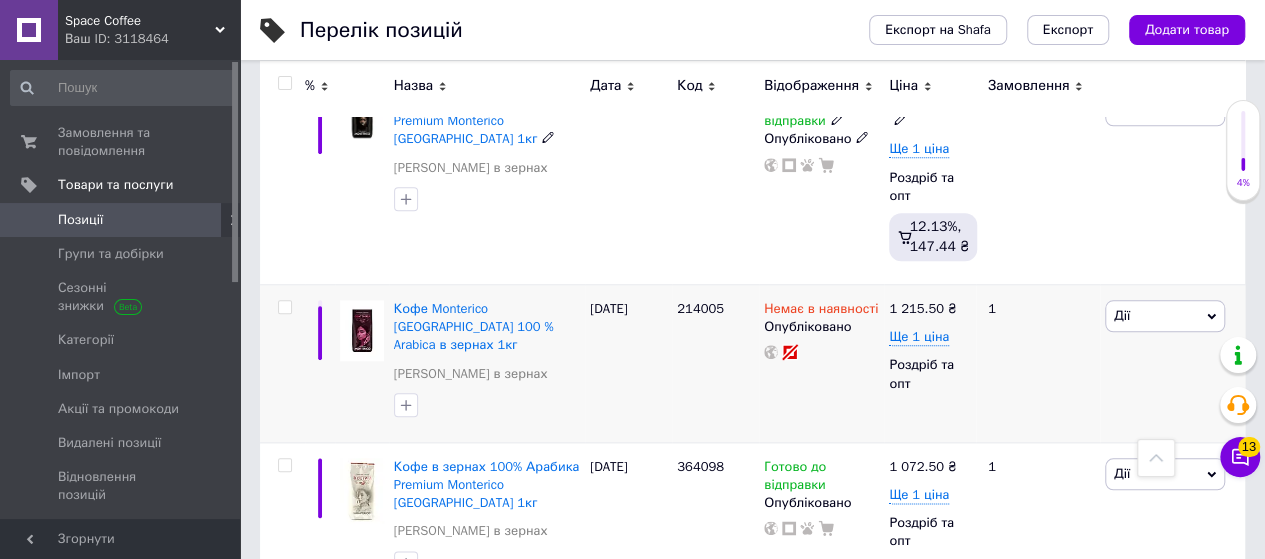 scroll, scrollTop: 955, scrollLeft: 0, axis: vertical 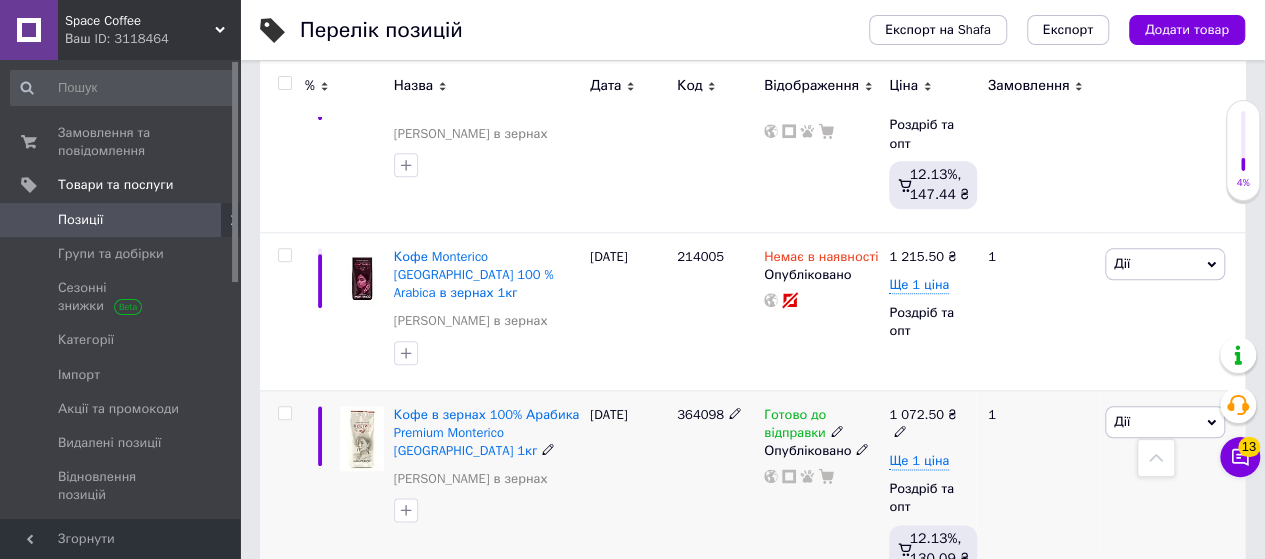 click 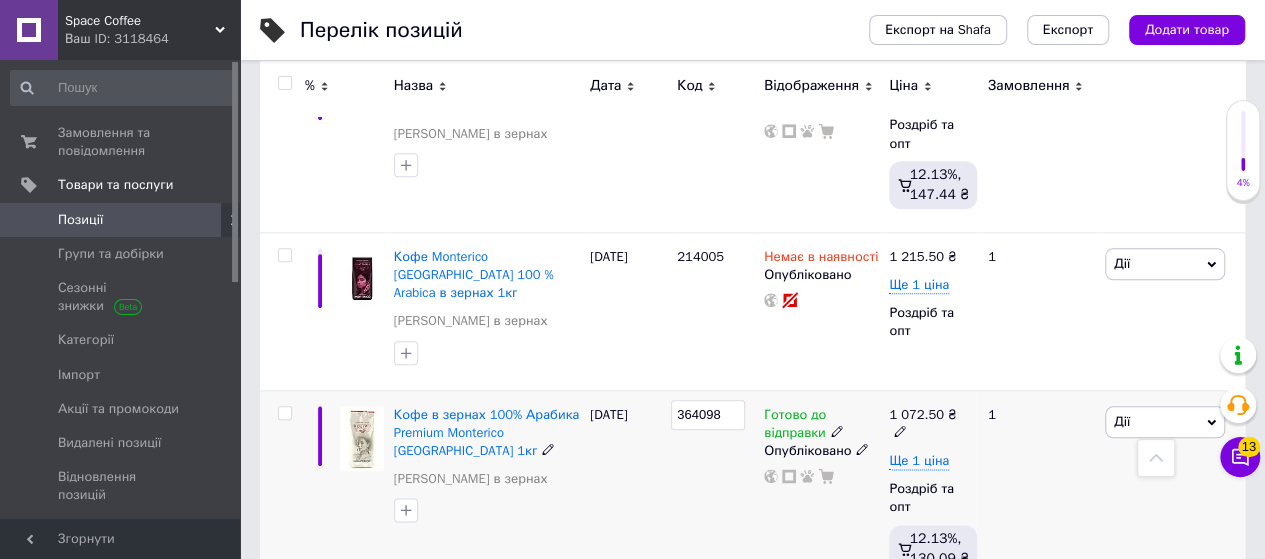 click on "364098" at bounding box center (708, 415) 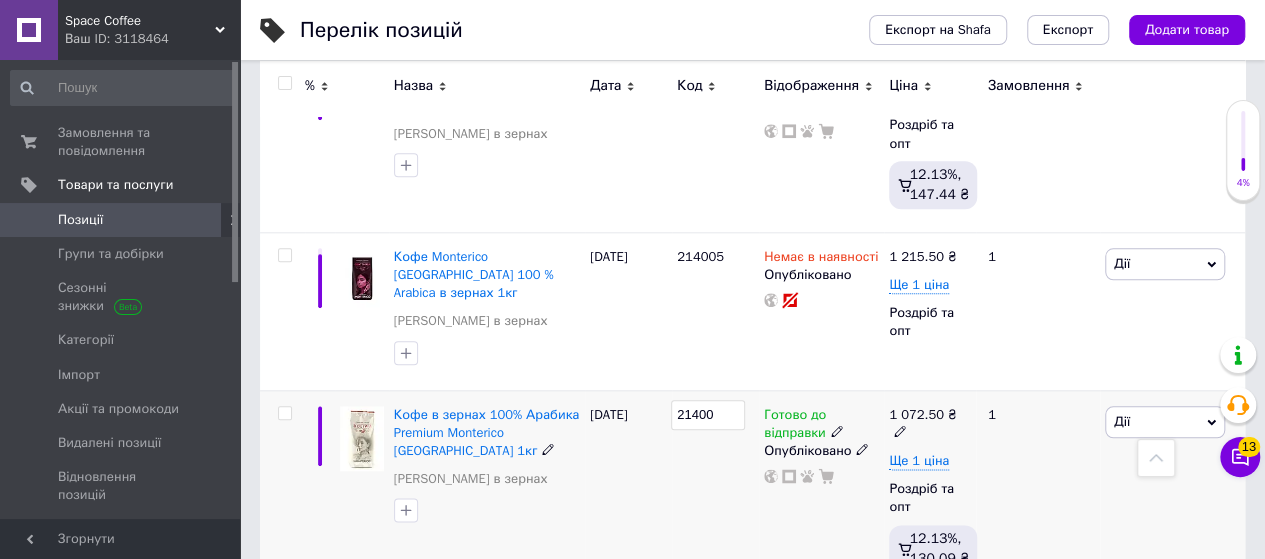 type on "214006" 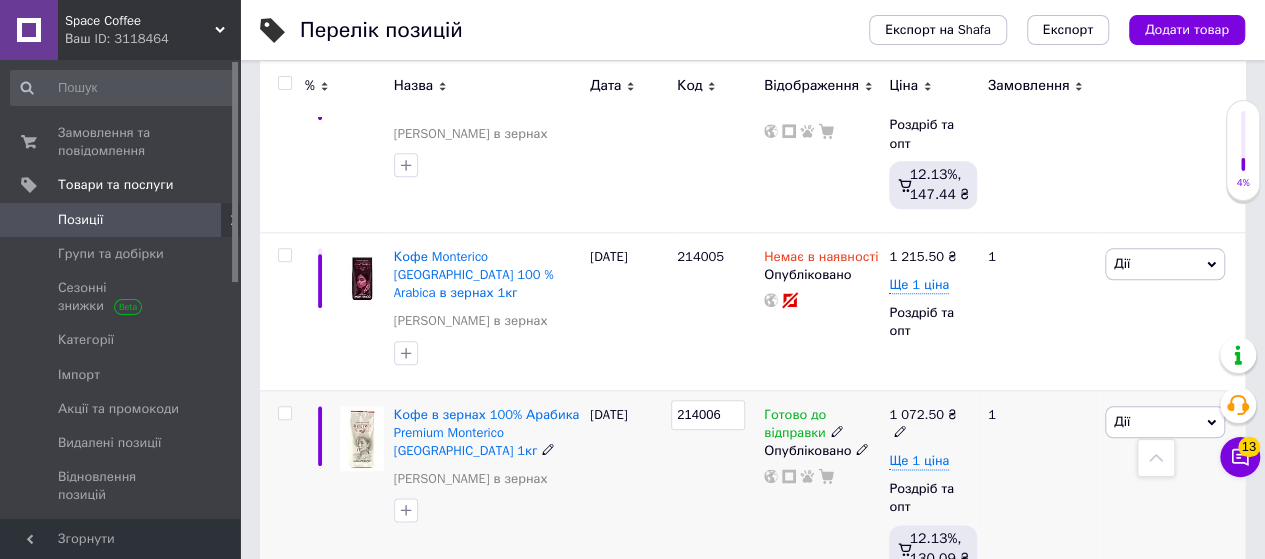 click on "214006" at bounding box center (715, 492) 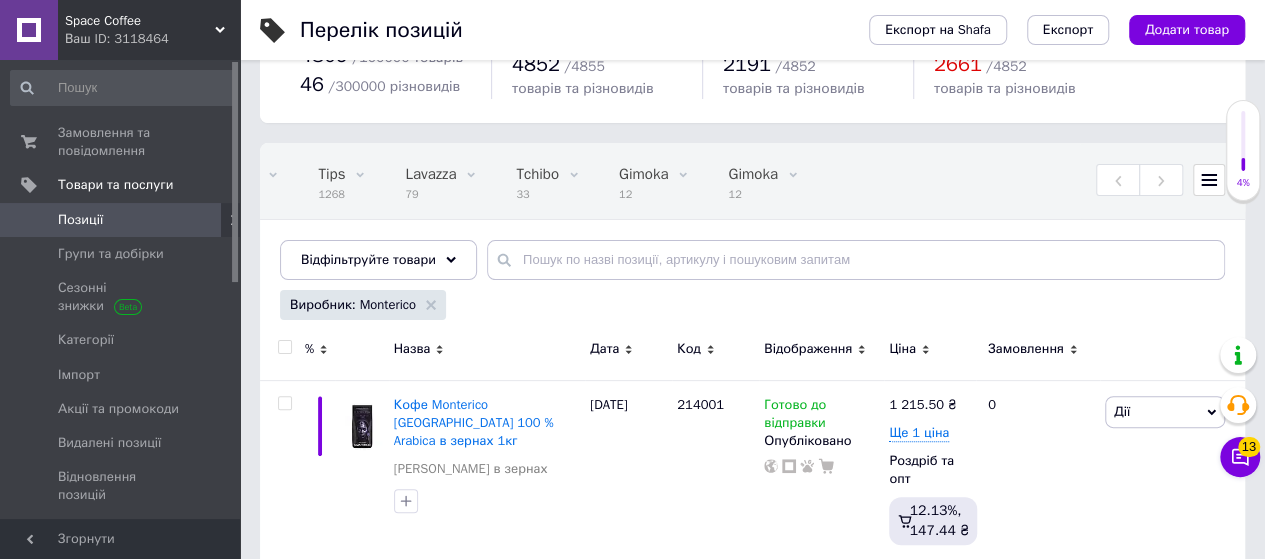scroll, scrollTop: 55, scrollLeft: 0, axis: vertical 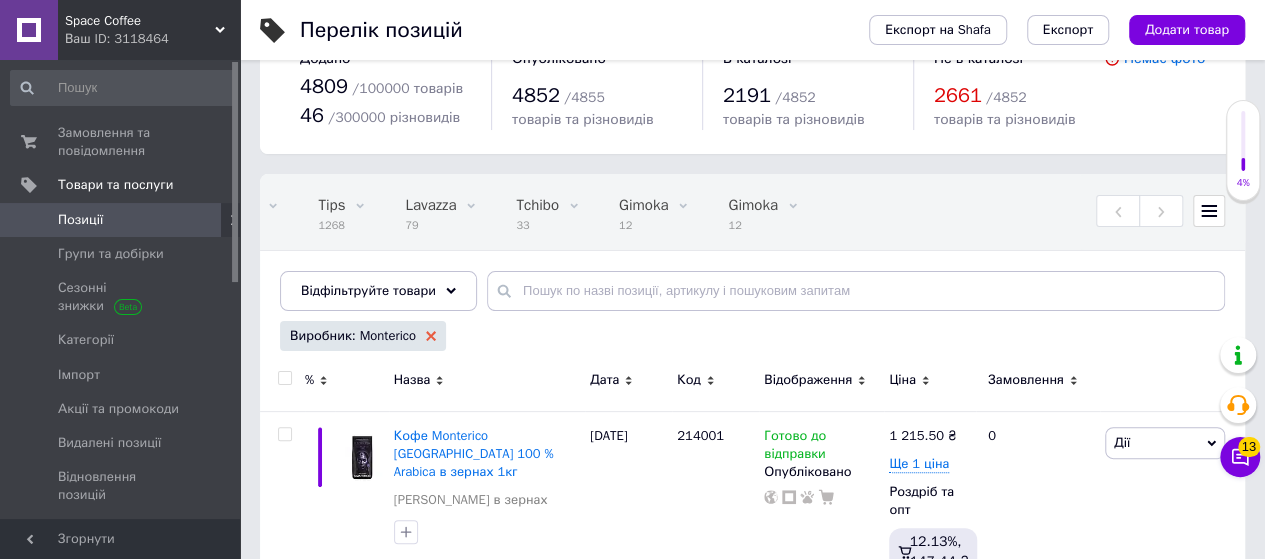 click 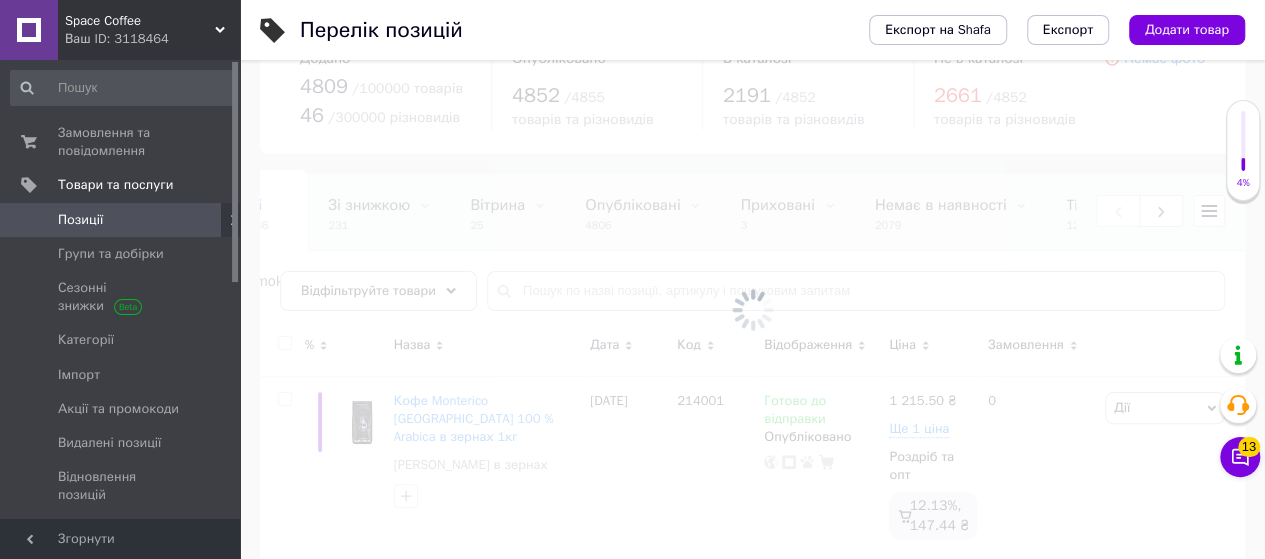 scroll, scrollTop: 0, scrollLeft: 0, axis: both 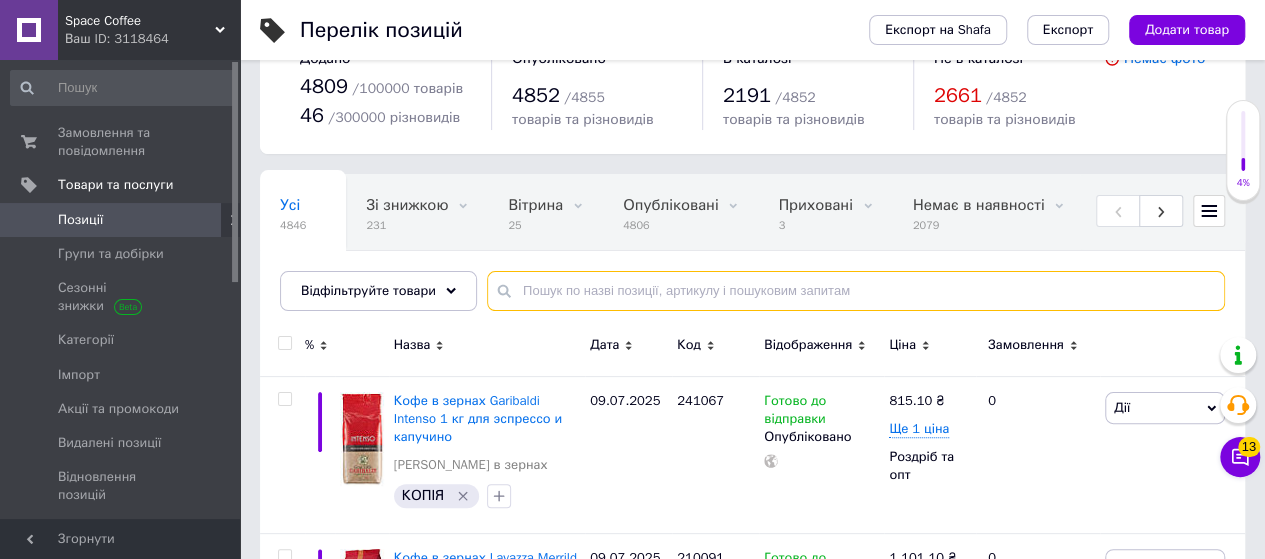 click at bounding box center [856, 291] 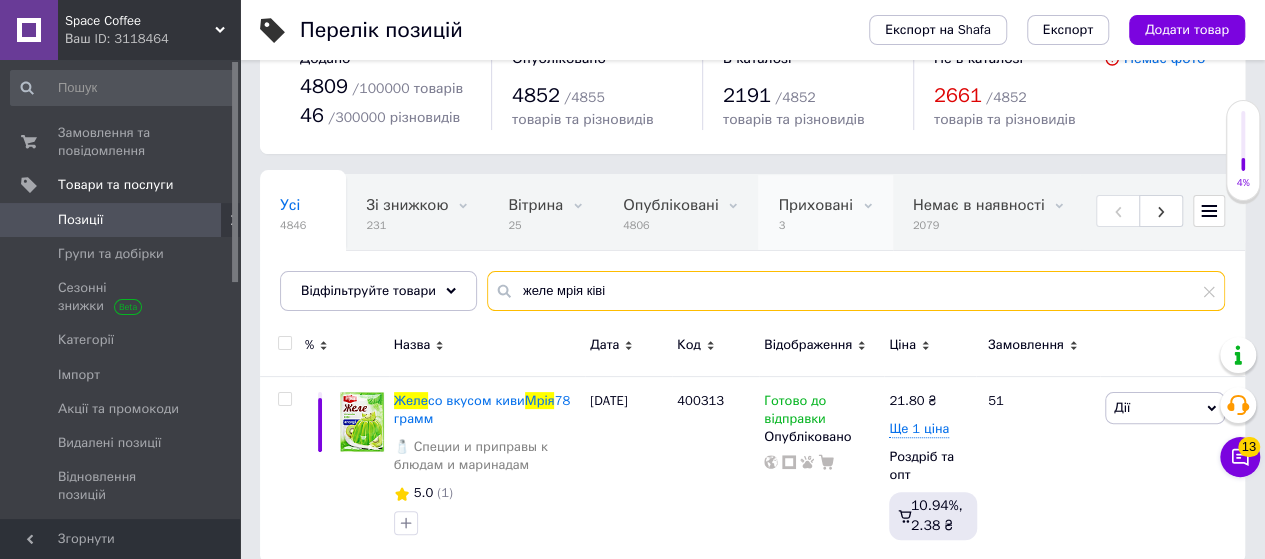 scroll, scrollTop: 0, scrollLeft: 200, axis: horizontal 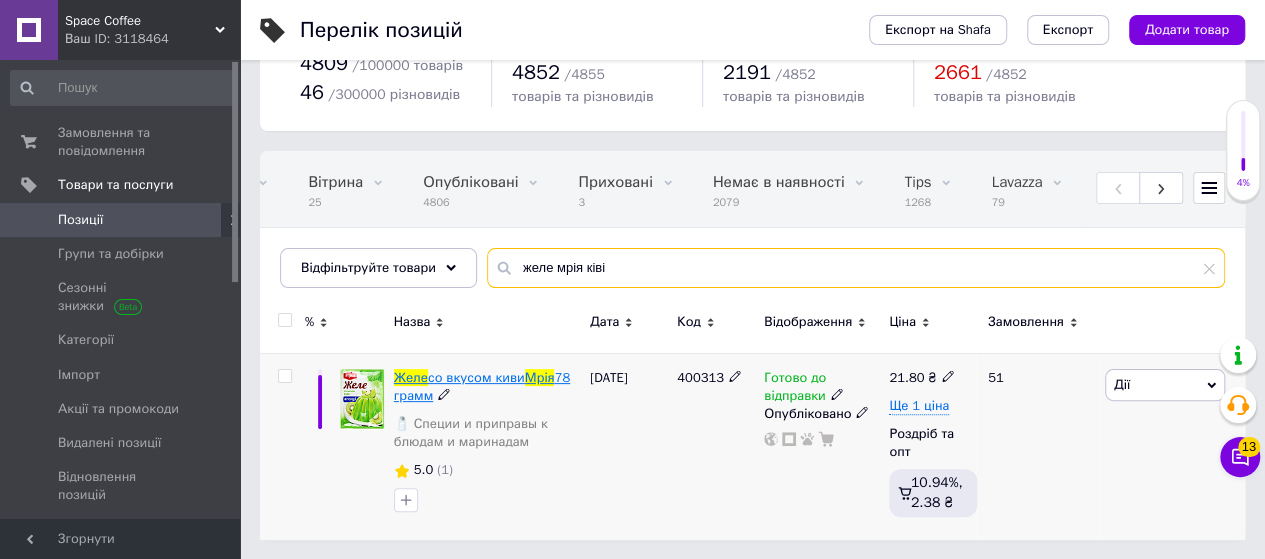 type on "желе мрія ківі" 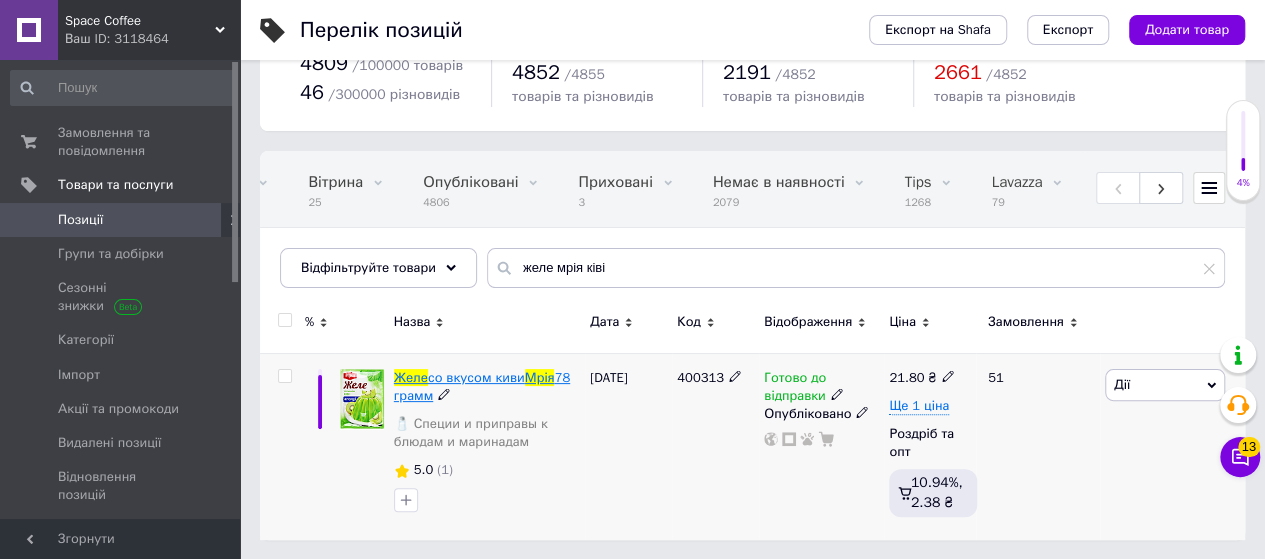 click on "со вкусом киви" at bounding box center [476, 377] 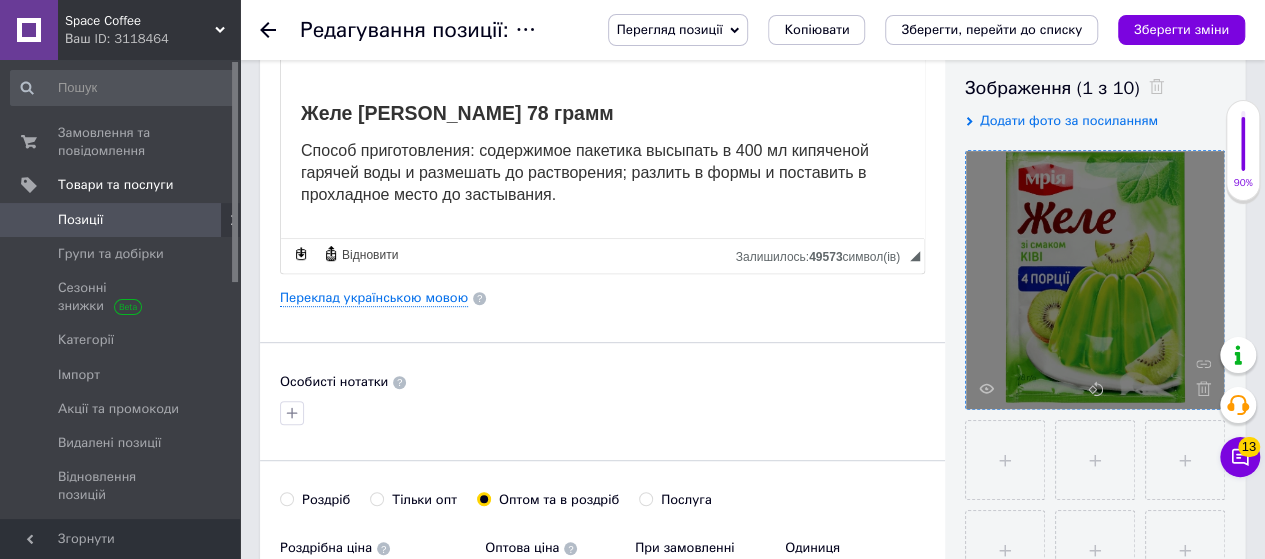 scroll, scrollTop: 400, scrollLeft: 0, axis: vertical 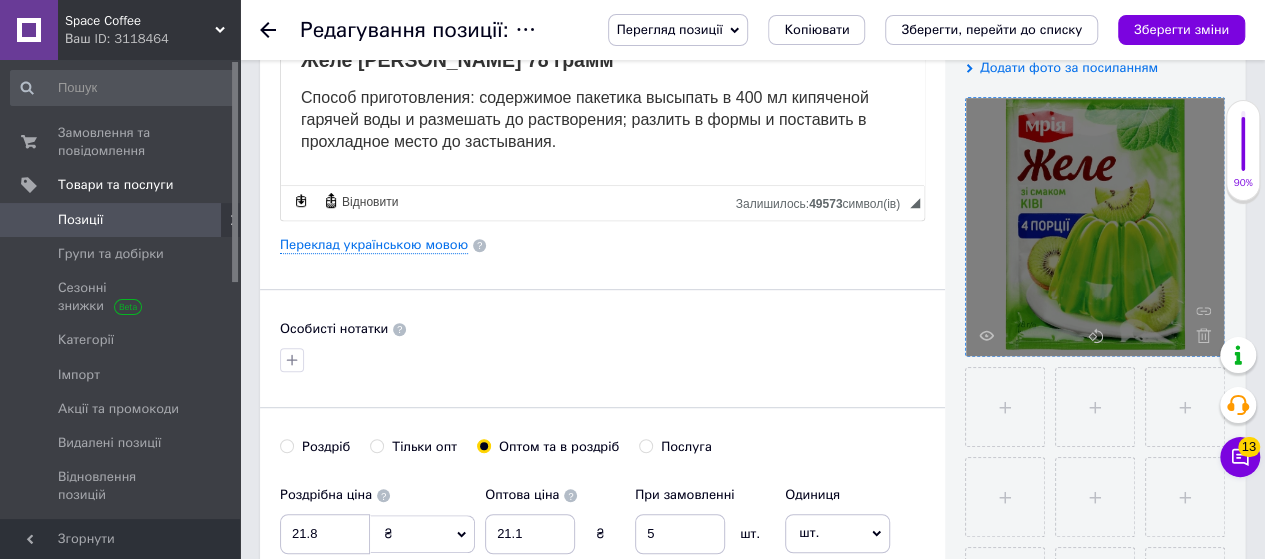 click at bounding box center (1198, 335) 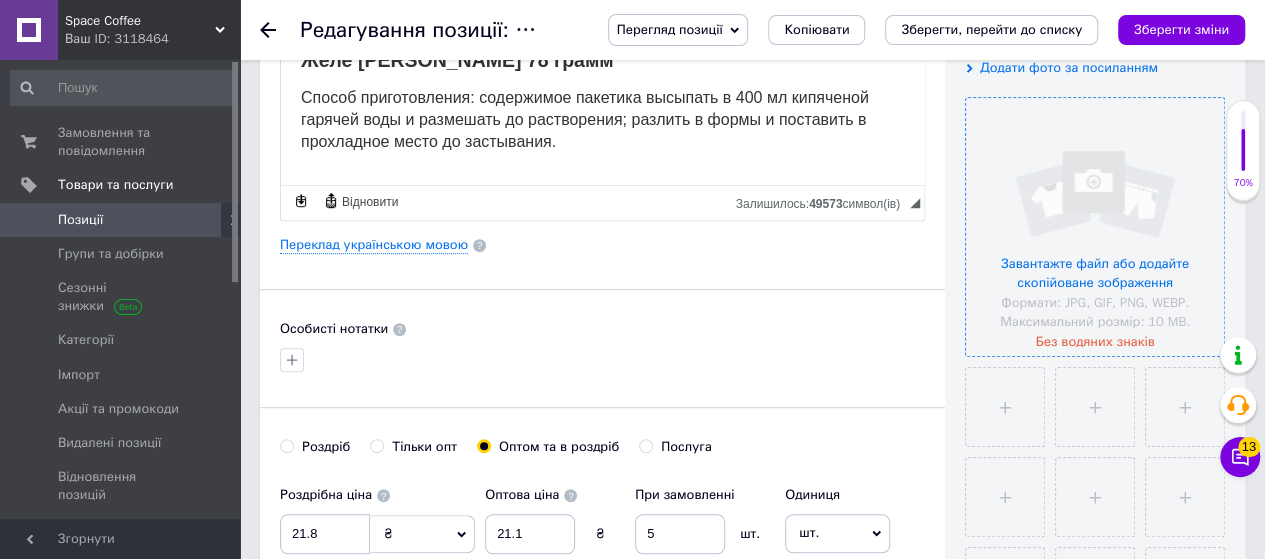 click at bounding box center [1095, 227] 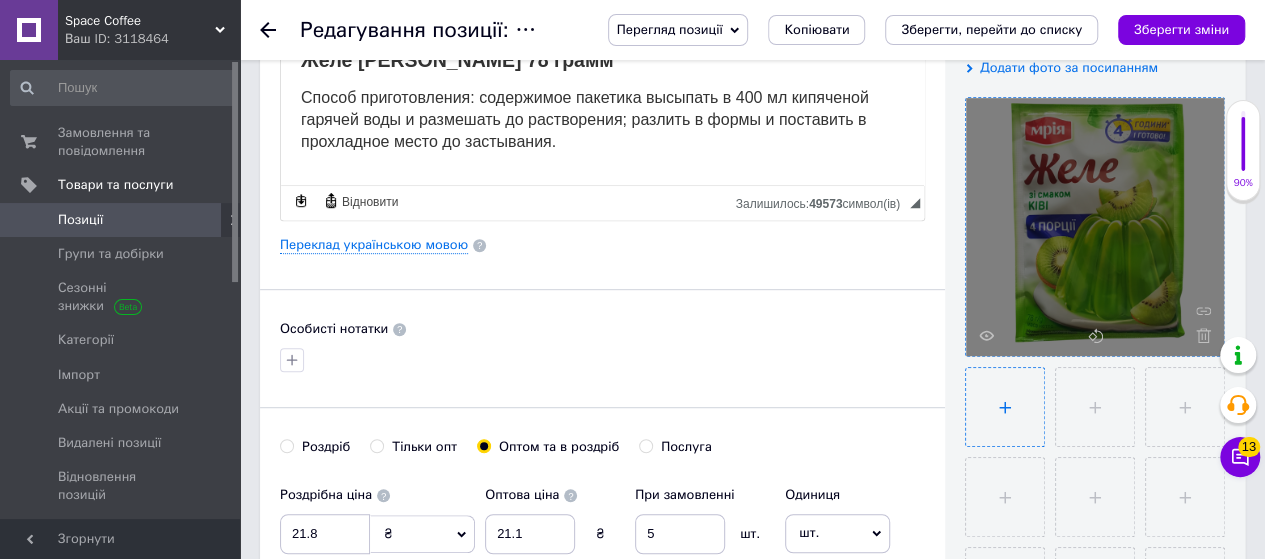 click at bounding box center (1005, 407) 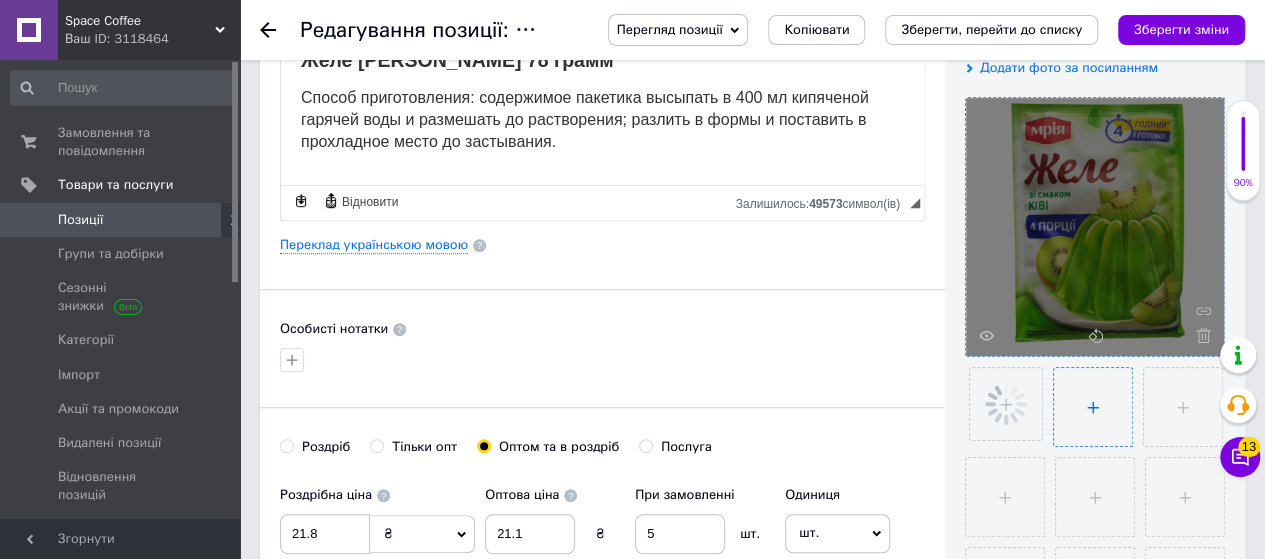 click at bounding box center (1093, 407) 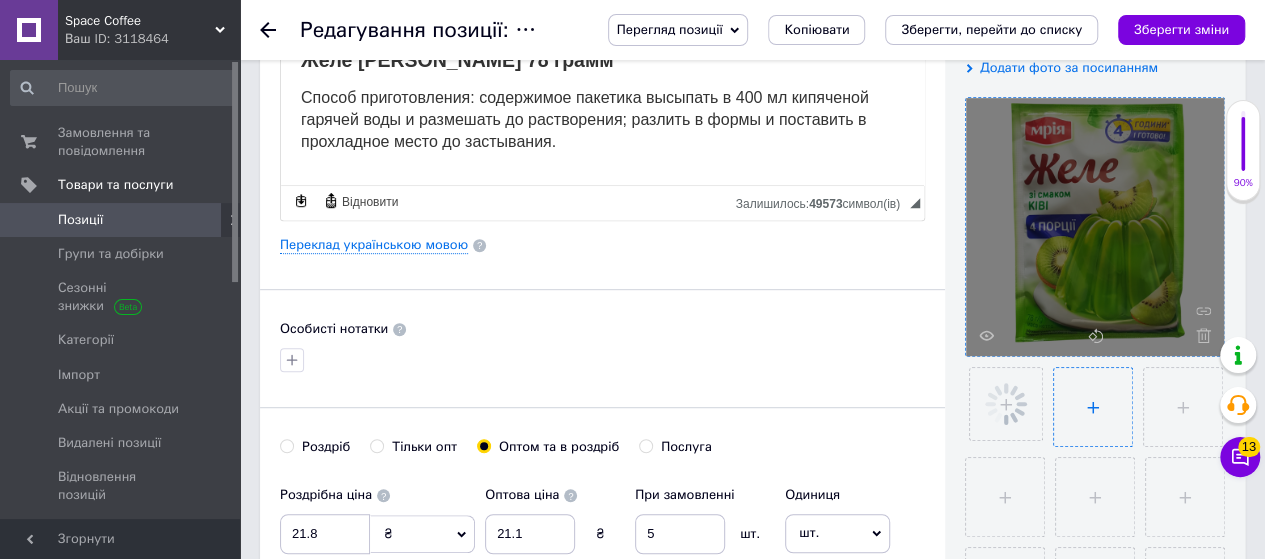 type on "C:\fakepath\желе ківі мрія 3-Photoroom.png" 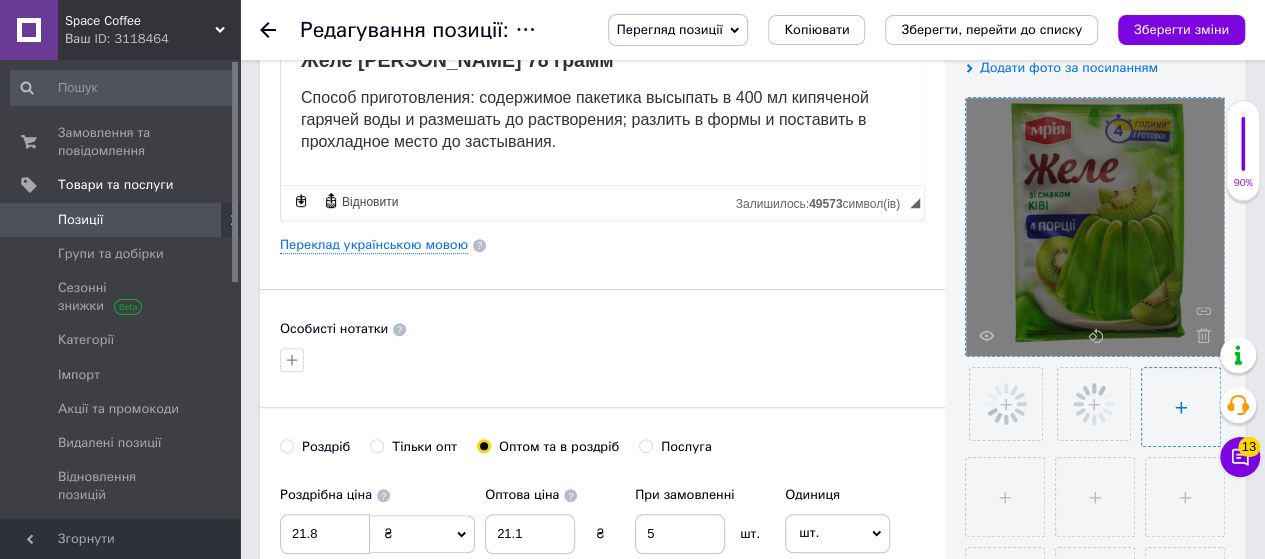 click at bounding box center (1181, 407) 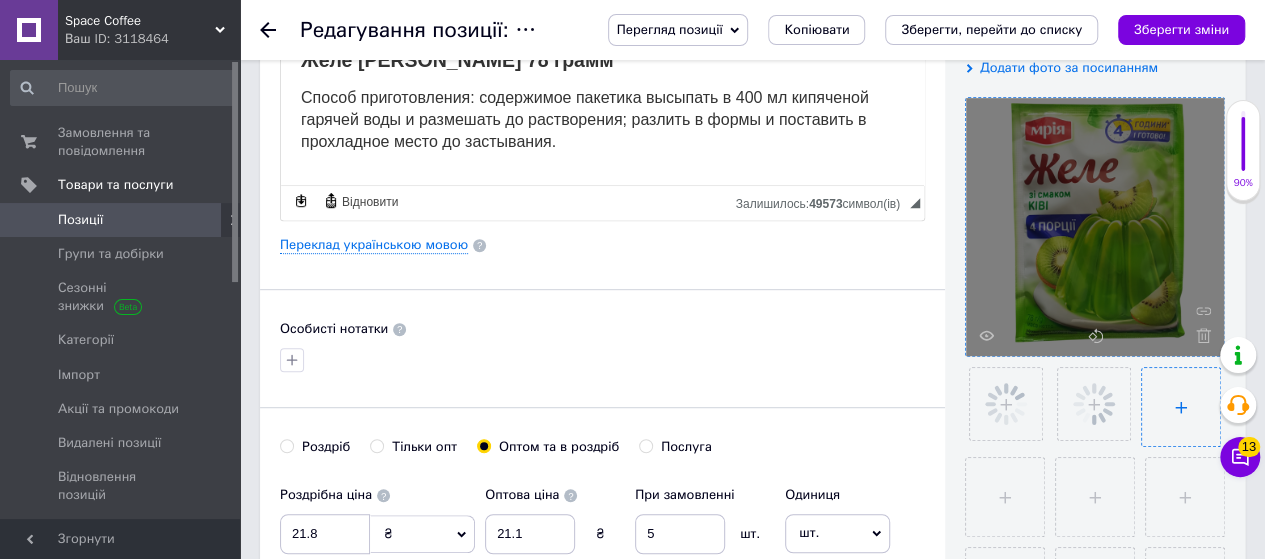 type on "C:\fakepath\желе ківі мрія 4-Photoroom.png" 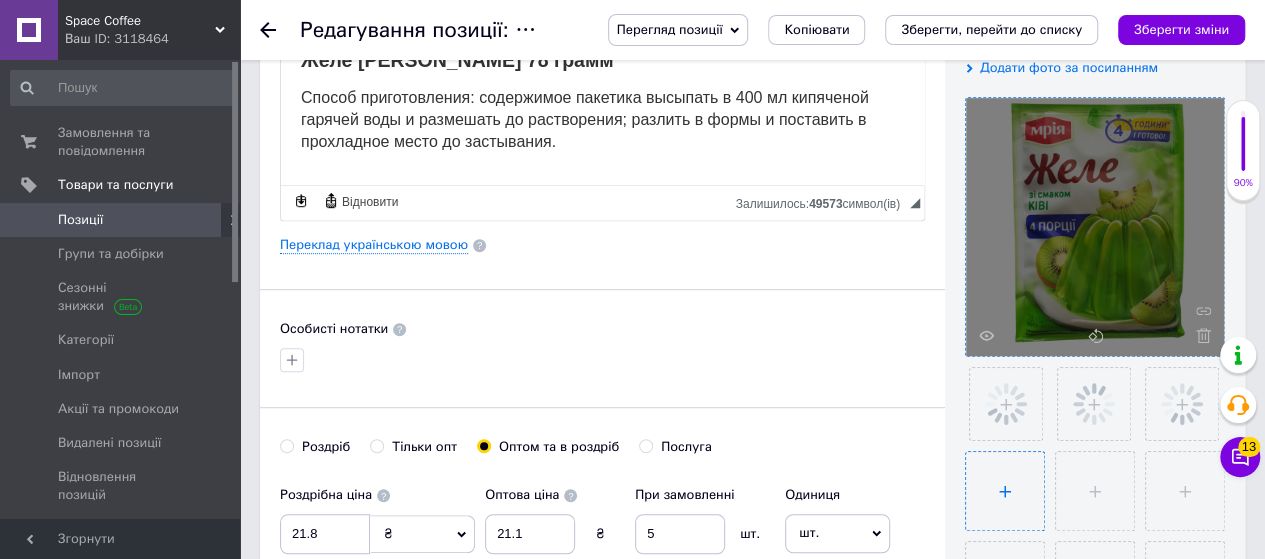click at bounding box center [1005, 491] 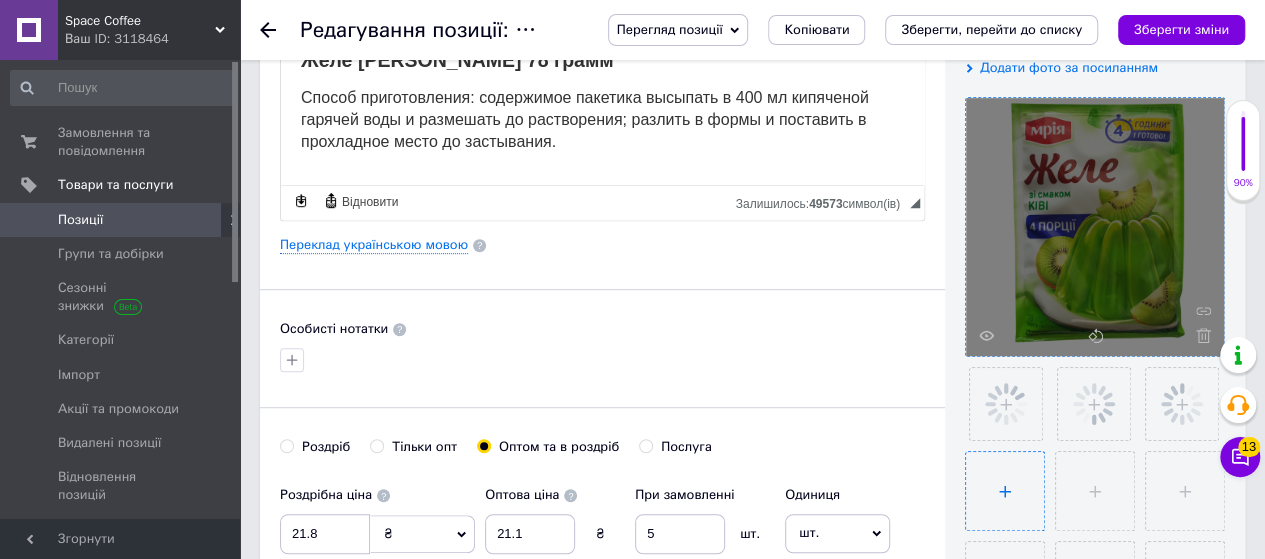 type on "C:\fakepath\желе ківі мрія 5-Photoroom.png" 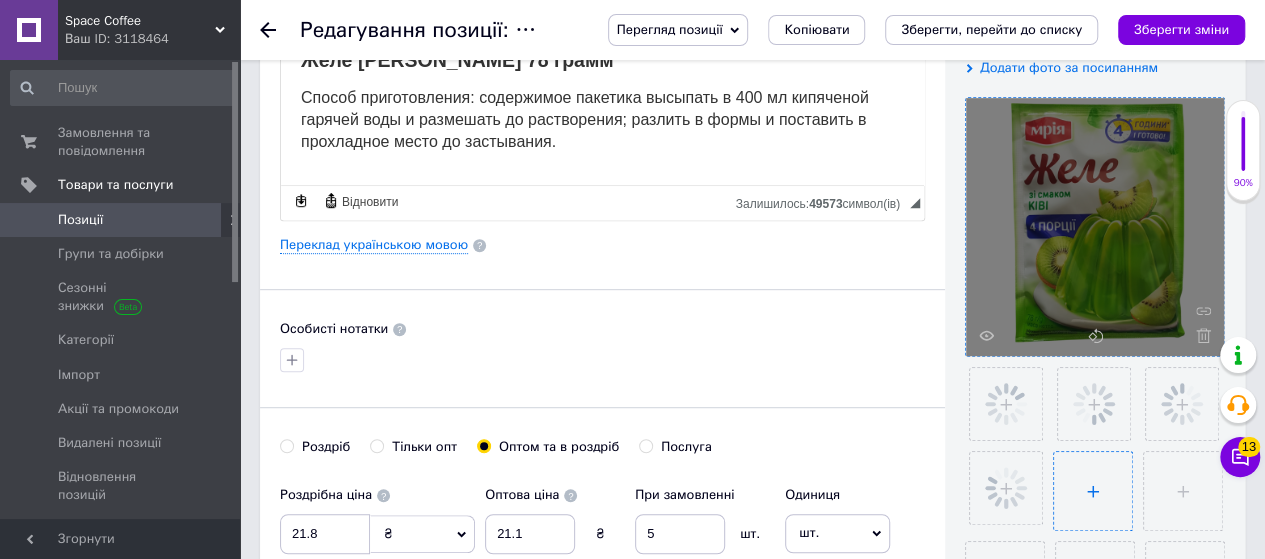 click at bounding box center (1093, 491) 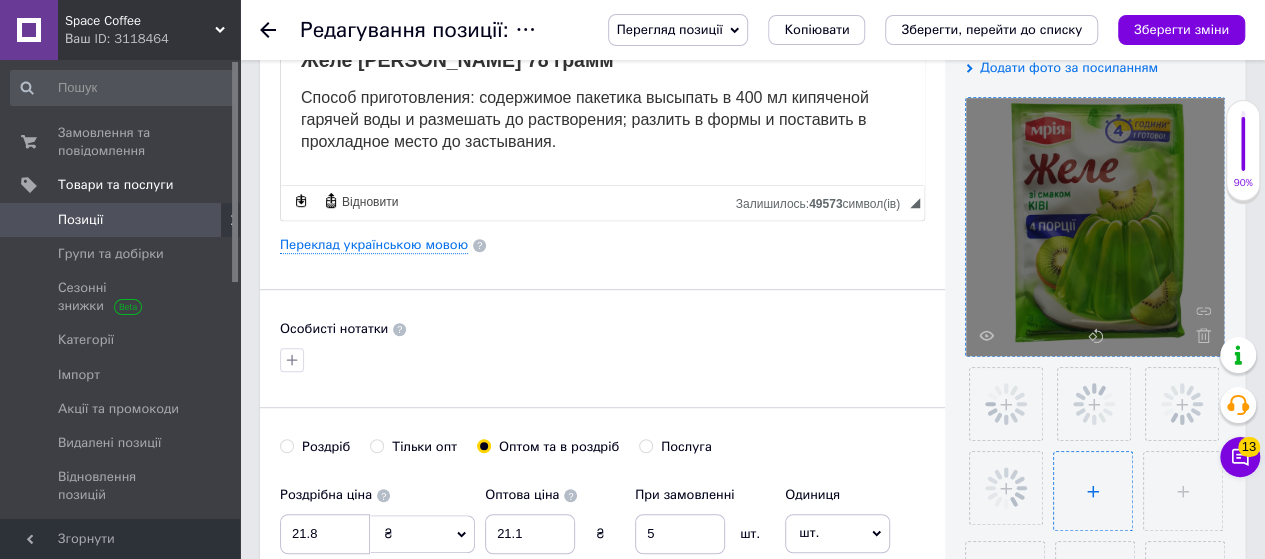type on "C:\fakepath\желе ківі мрія 6-Photoroom.png" 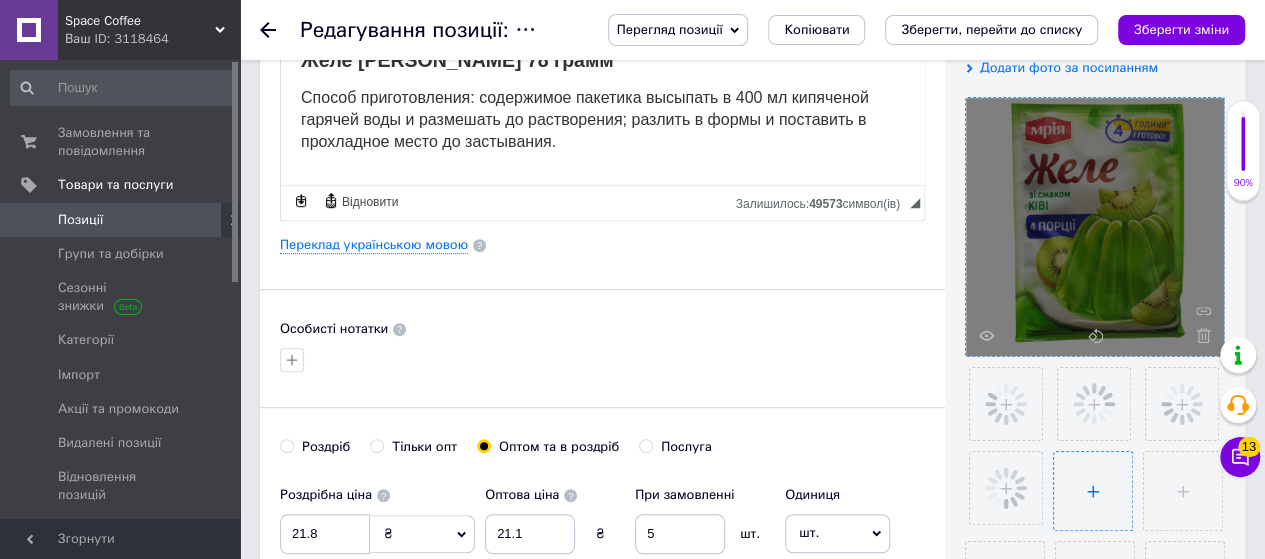 type 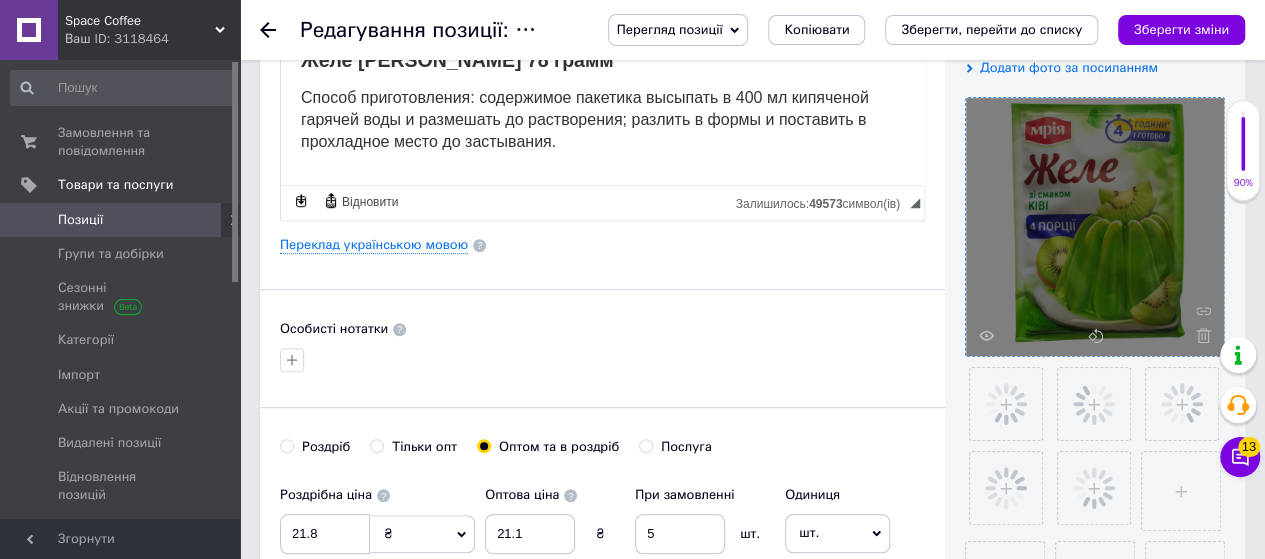 scroll, scrollTop: 0, scrollLeft: 0, axis: both 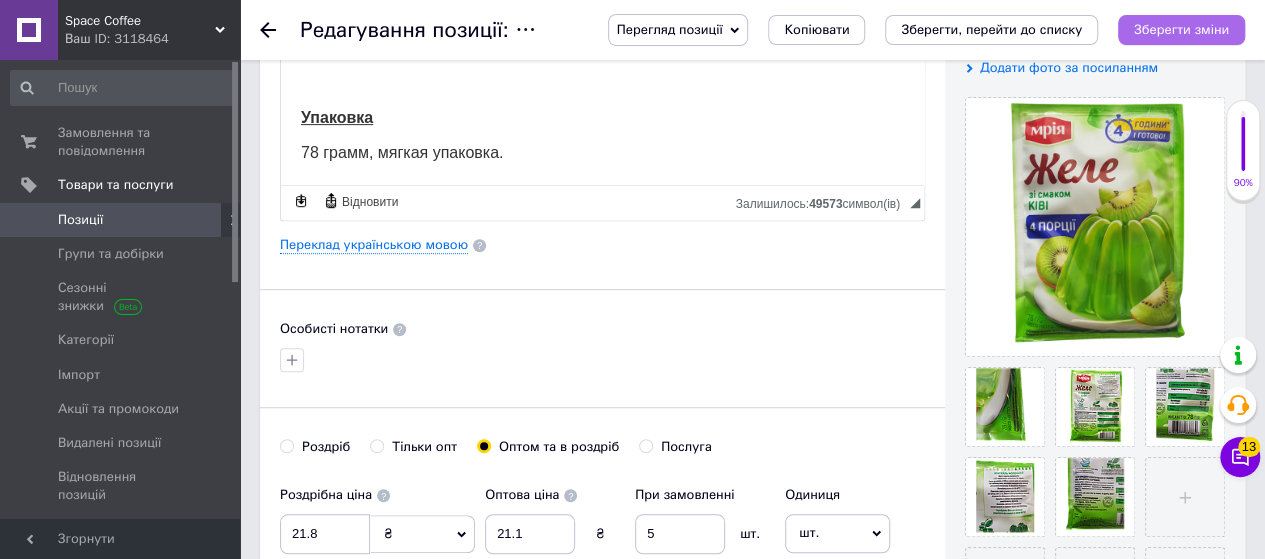 click on "Зберегти зміни" at bounding box center (1181, 29) 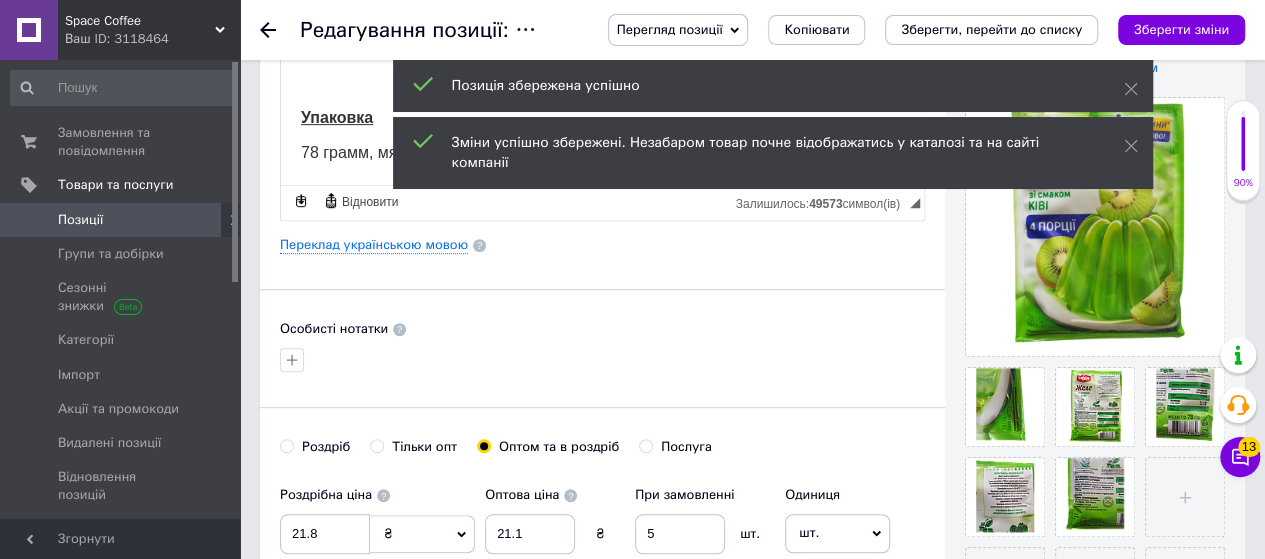 click on "Позиції" at bounding box center (123, 220) 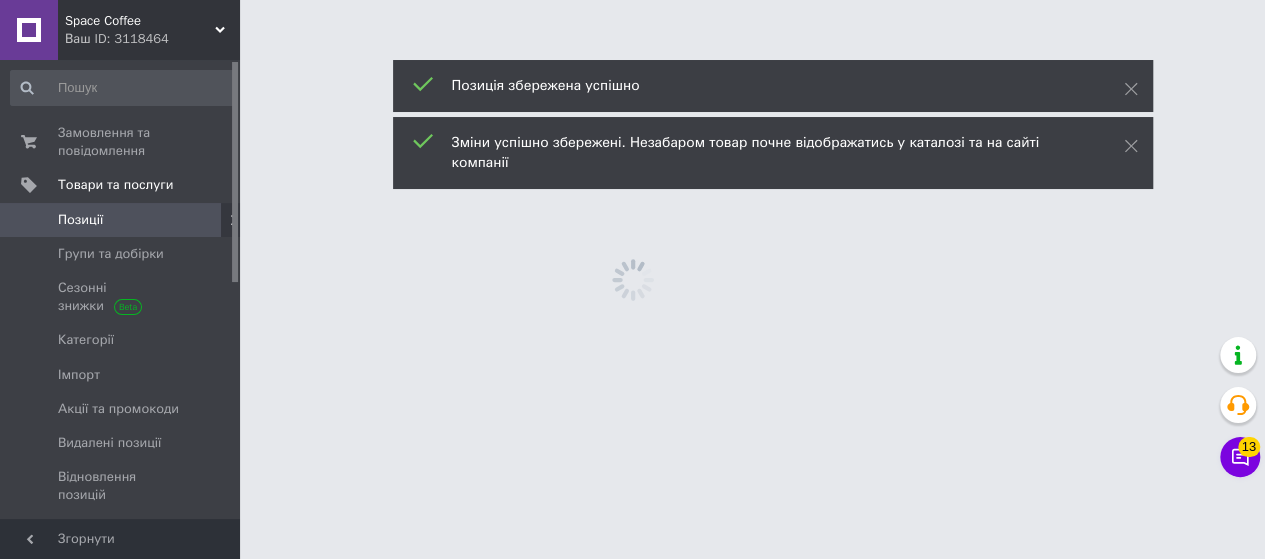 scroll, scrollTop: 0, scrollLeft: 0, axis: both 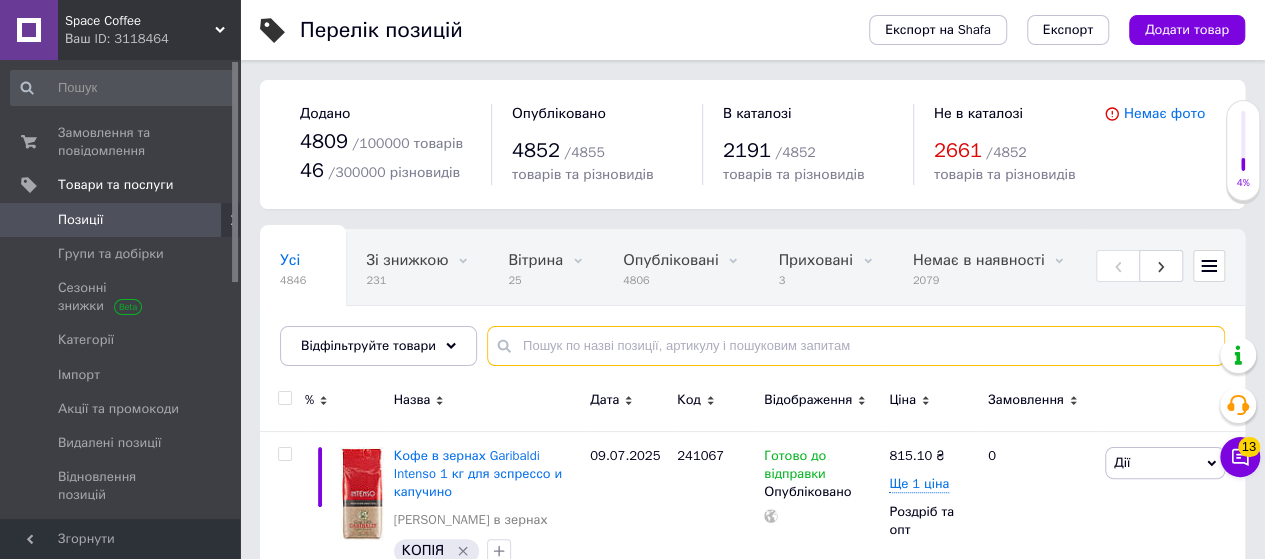 click at bounding box center (856, 346) 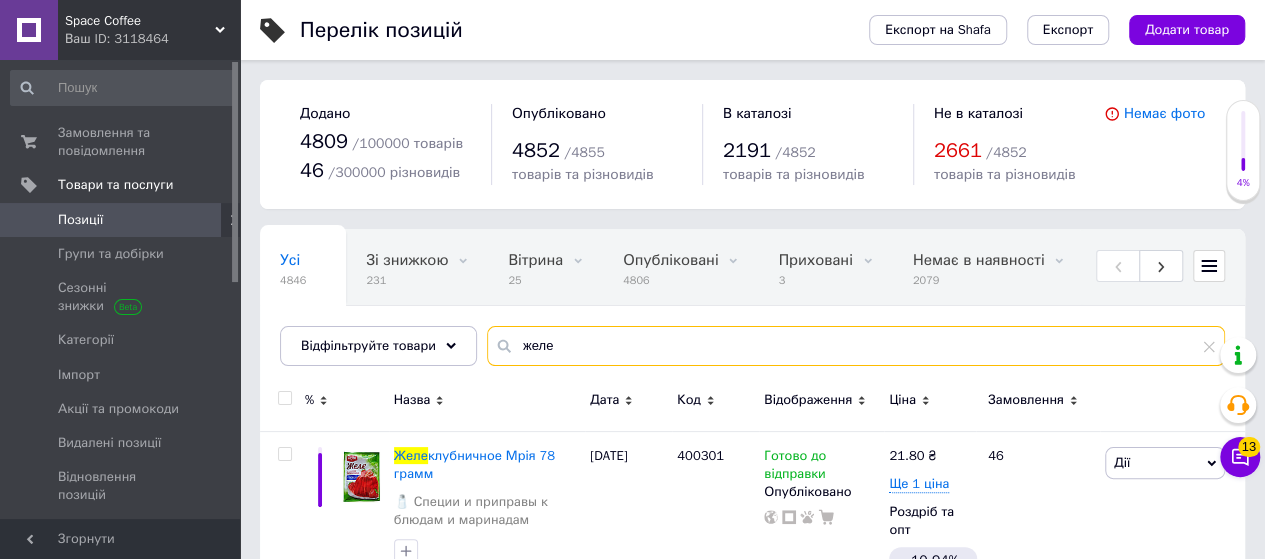 click on "желе" at bounding box center [856, 346] 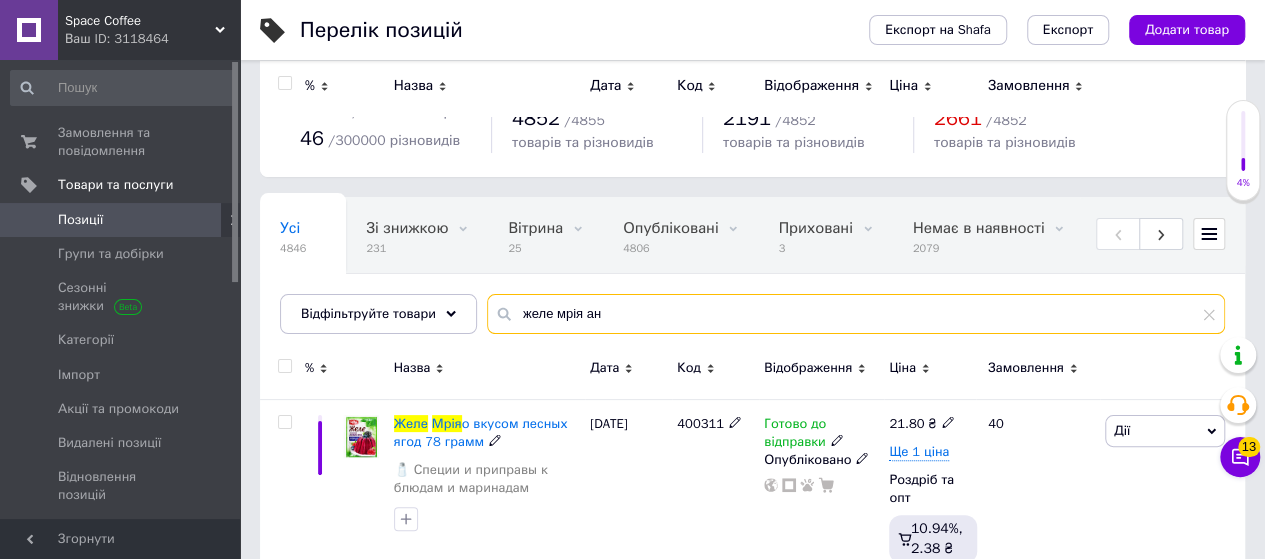 scroll, scrollTop: 29, scrollLeft: 0, axis: vertical 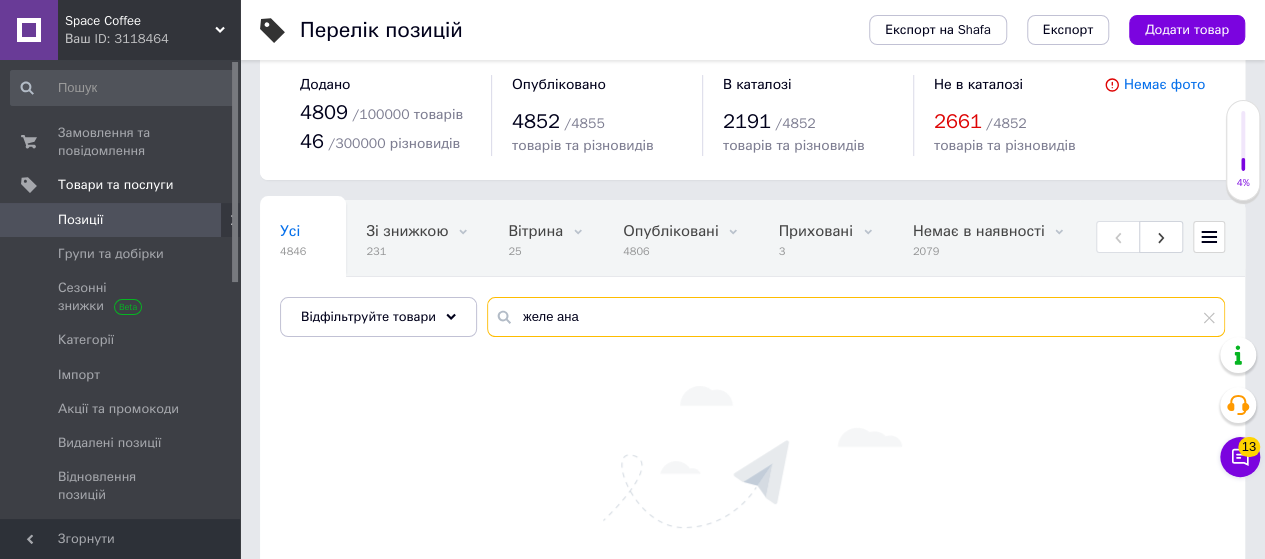 drag, startPoint x: 594, startPoint y: 317, endPoint x: 530, endPoint y: 322, distance: 64.195015 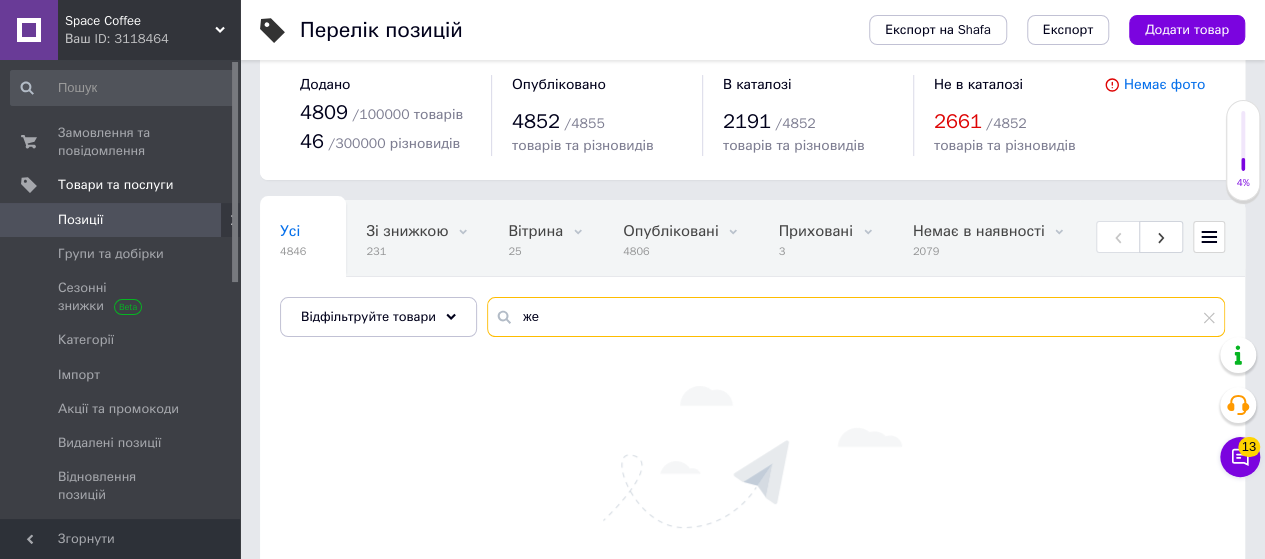 type on "же" 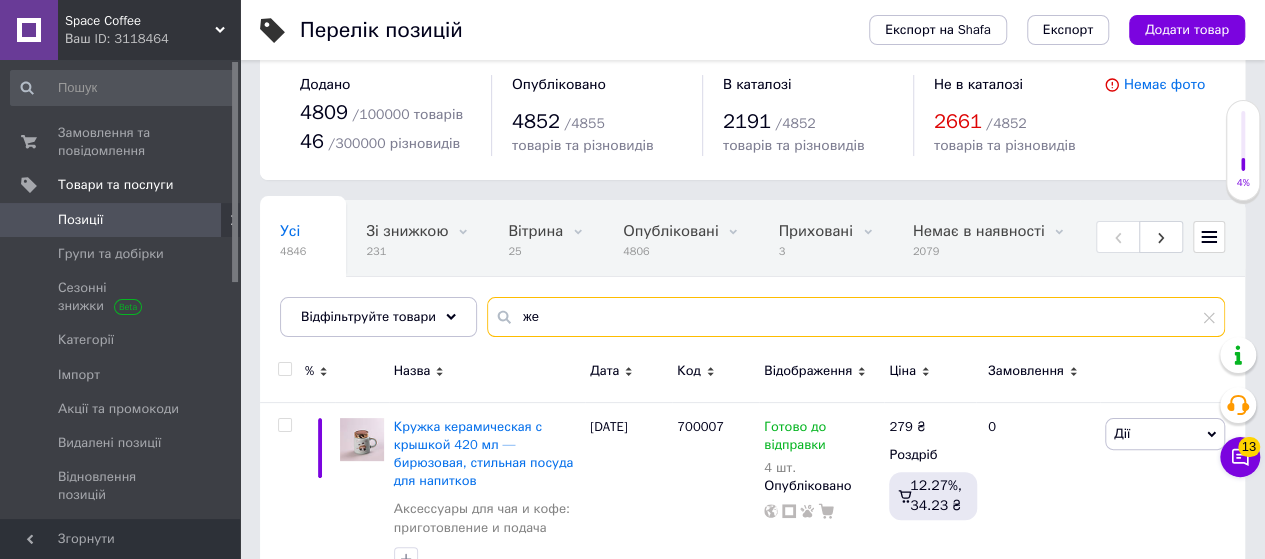 click on "же" at bounding box center (856, 317) 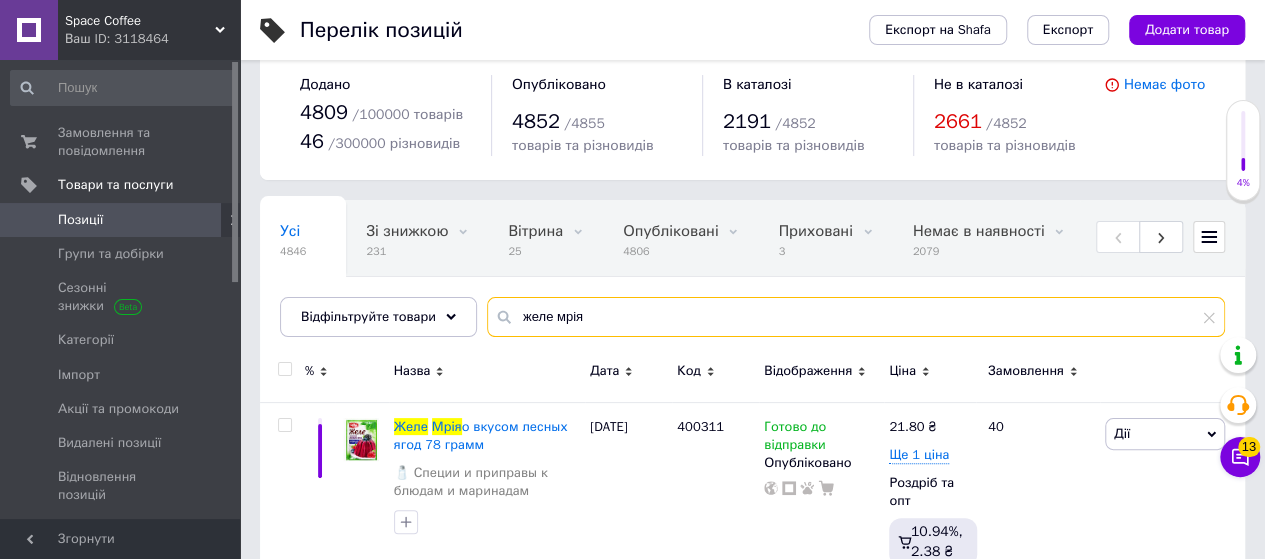scroll, scrollTop: 105, scrollLeft: 0, axis: vertical 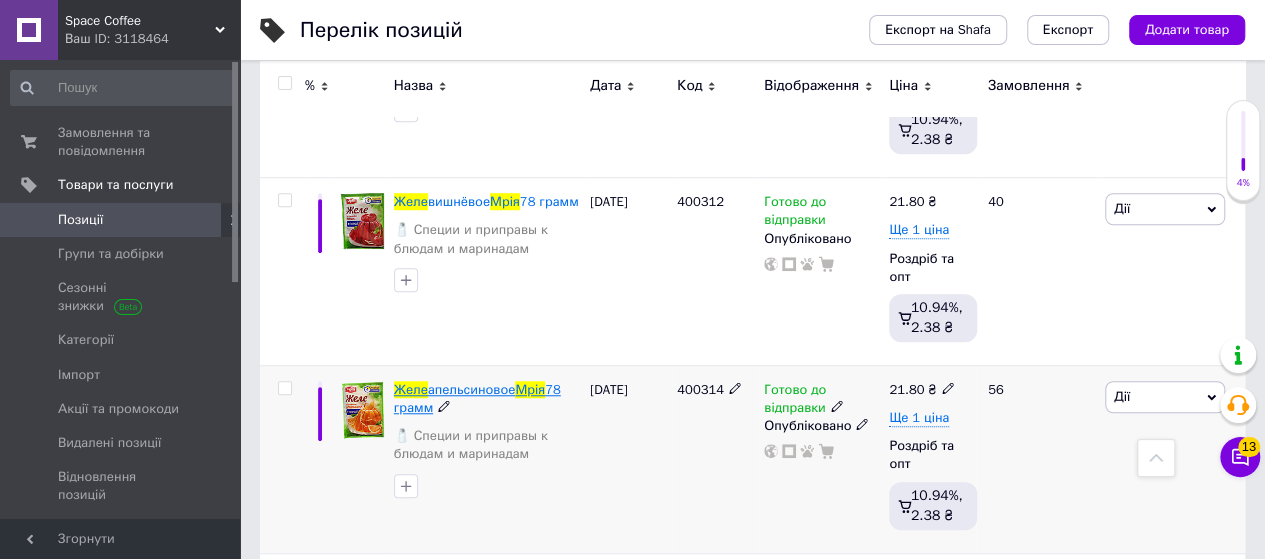 type on "желе мрія" 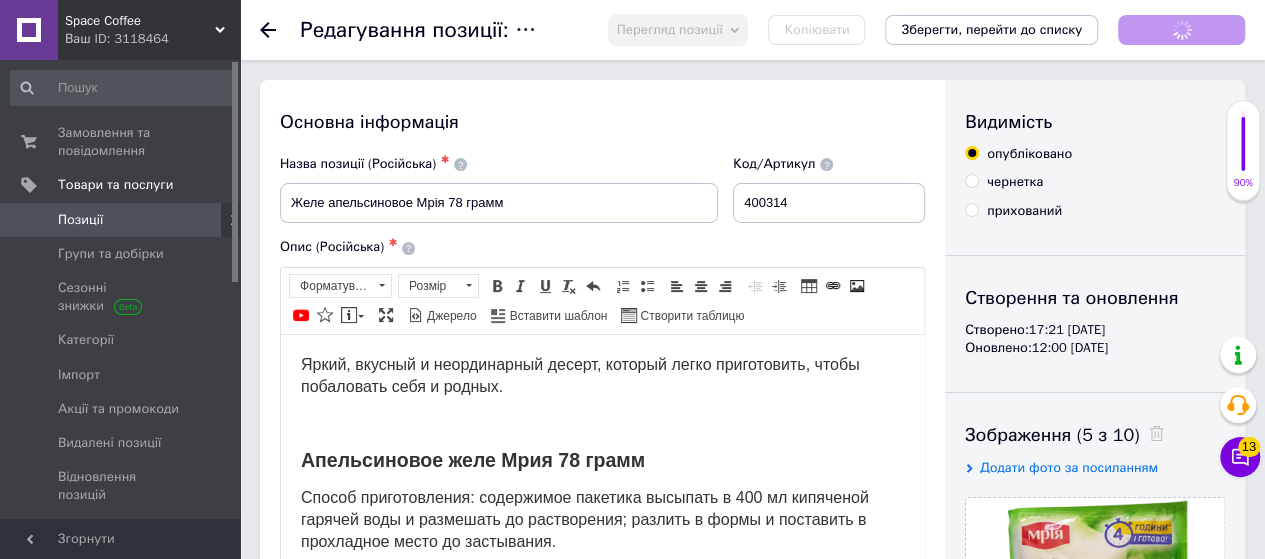 scroll, scrollTop: 0, scrollLeft: 0, axis: both 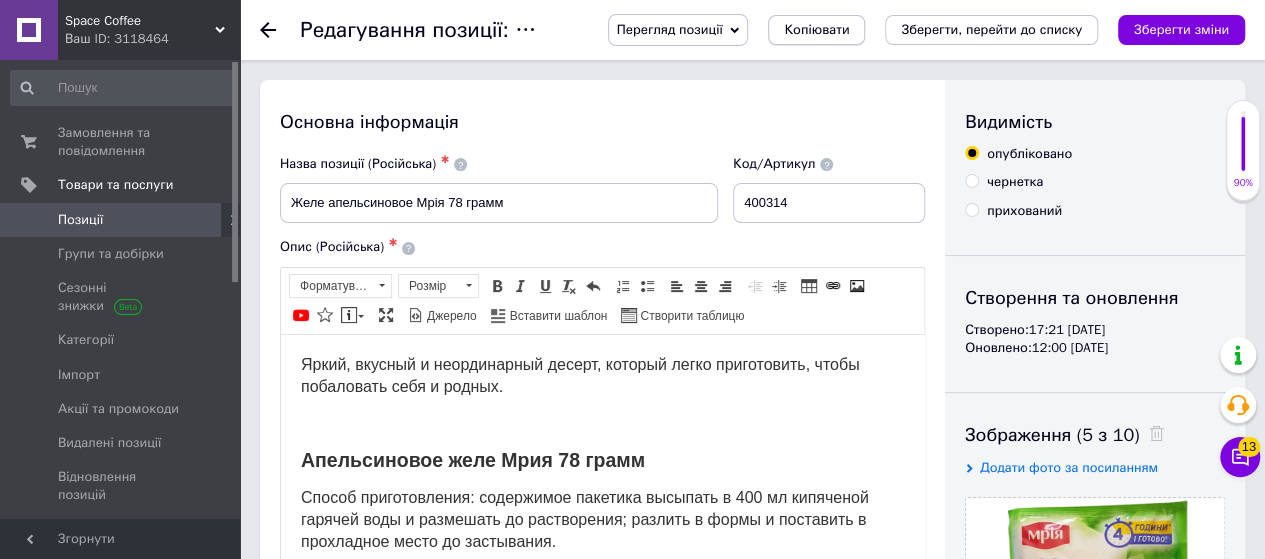 click on "Копіювати" at bounding box center (816, 30) 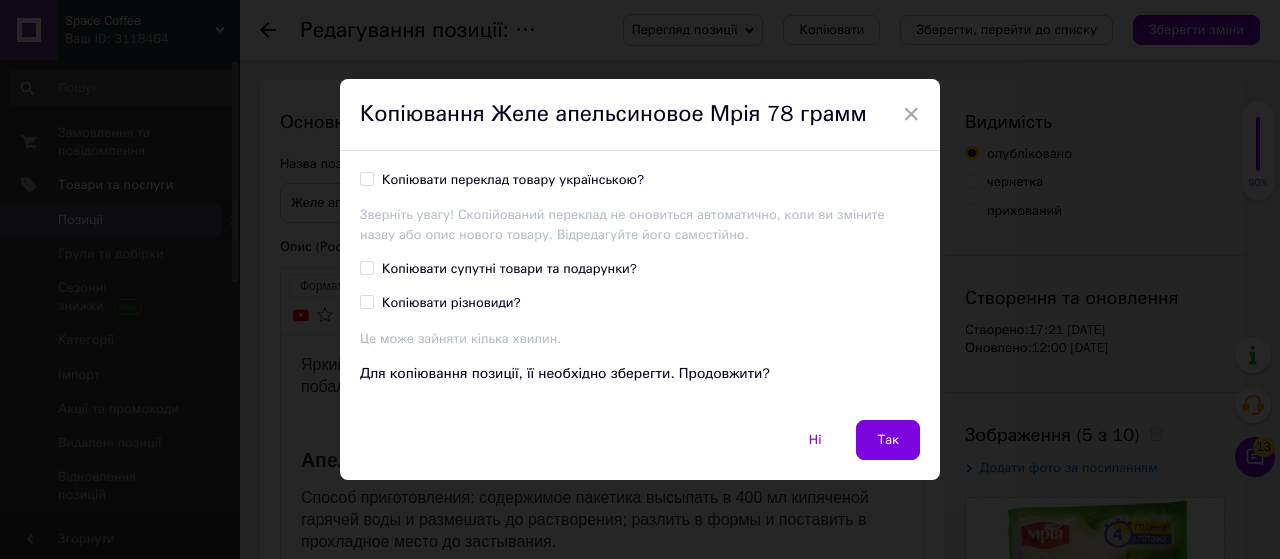 click on "Копіювати супутні товари та подарунки?" at bounding box center (509, 269) 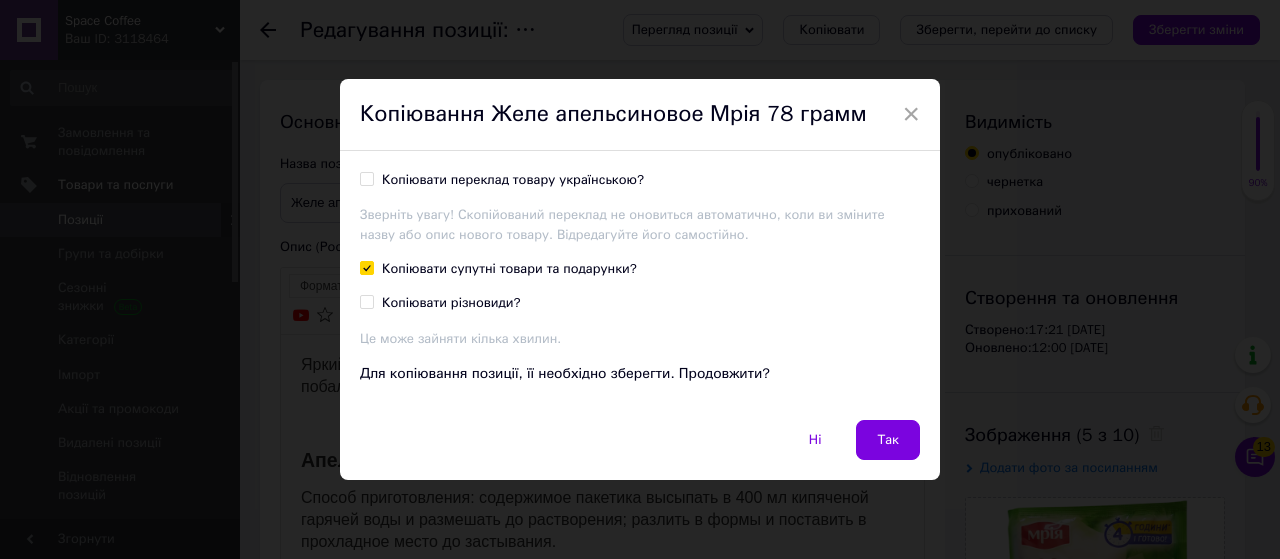 checkbox on "true" 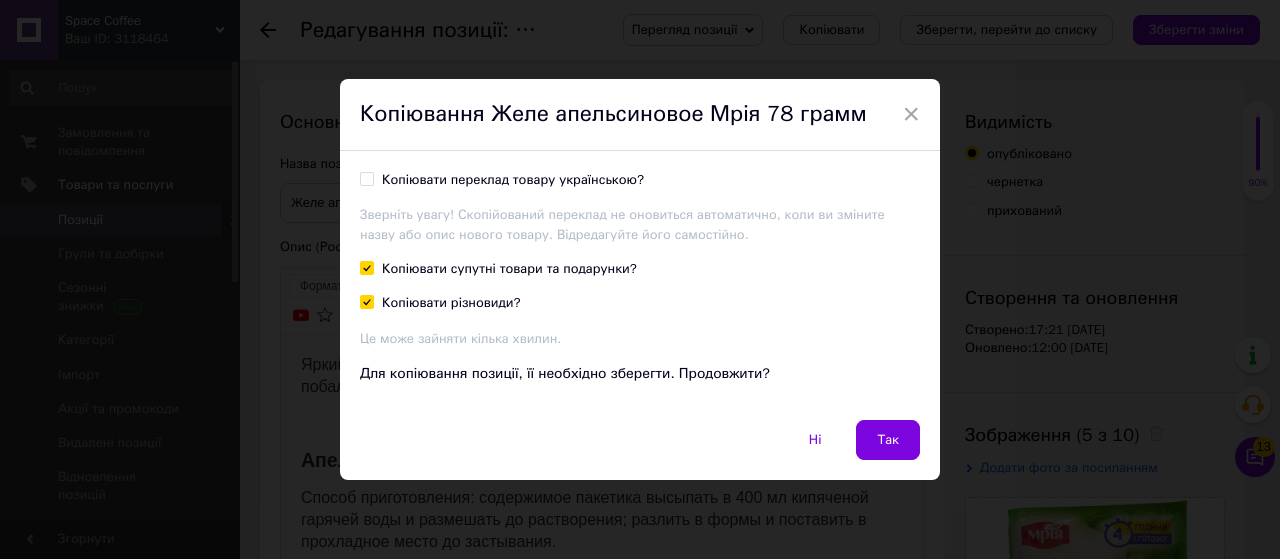 checkbox on "true" 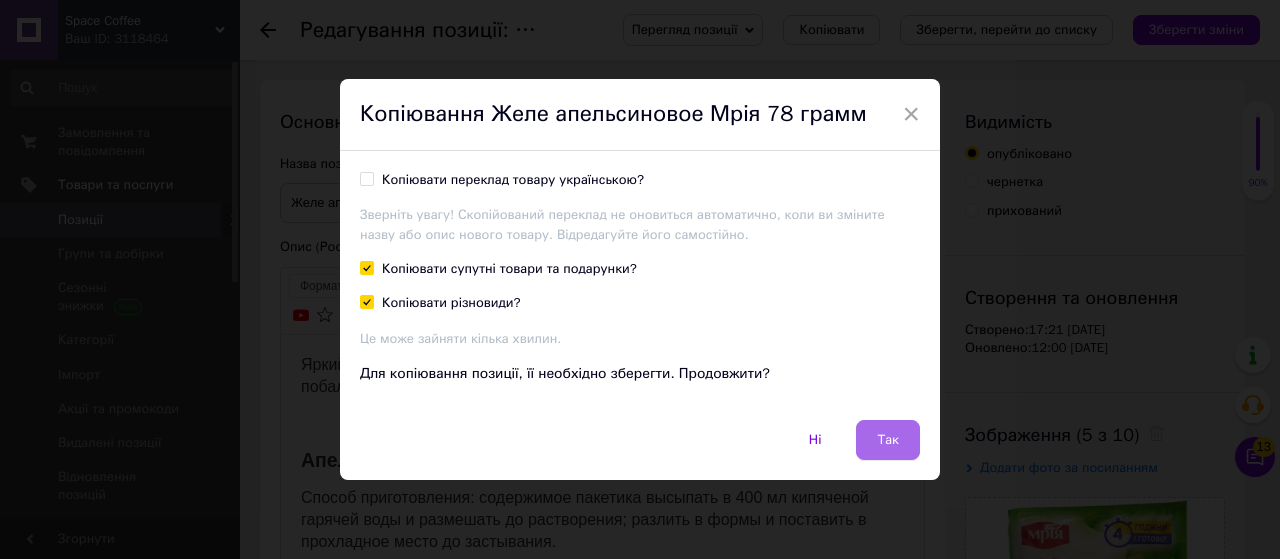 click on "Так" at bounding box center [888, 440] 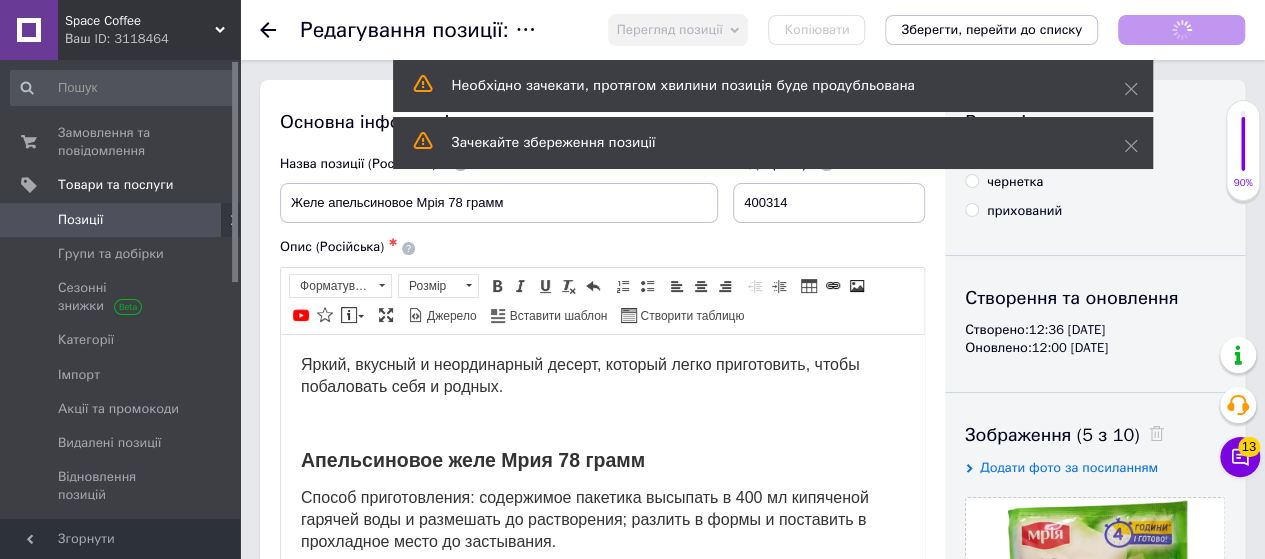 scroll, scrollTop: 0, scrollLeft: 0, axis: both 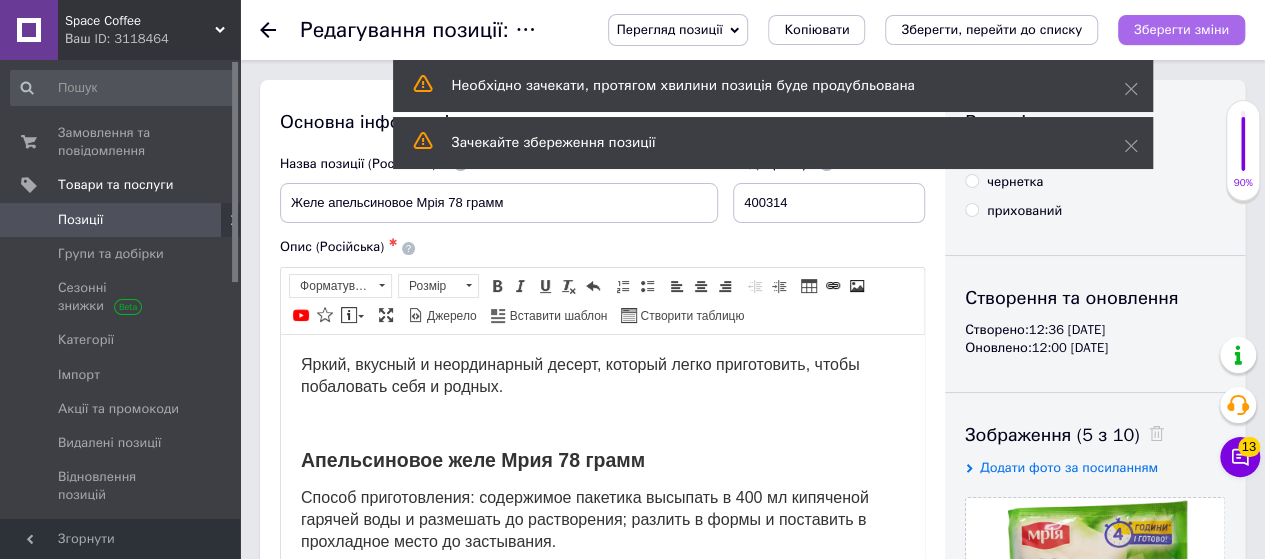 click on "Зберегти зміни" at bounding box center [1181, 29] 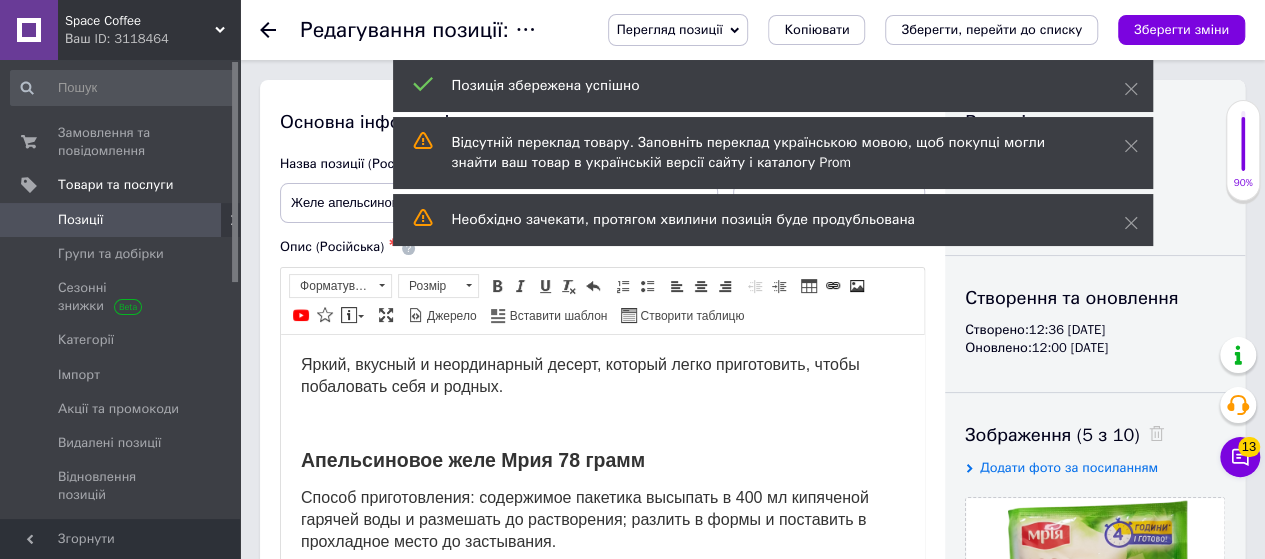 click on "Позиції" at bounding box center [121, 220] 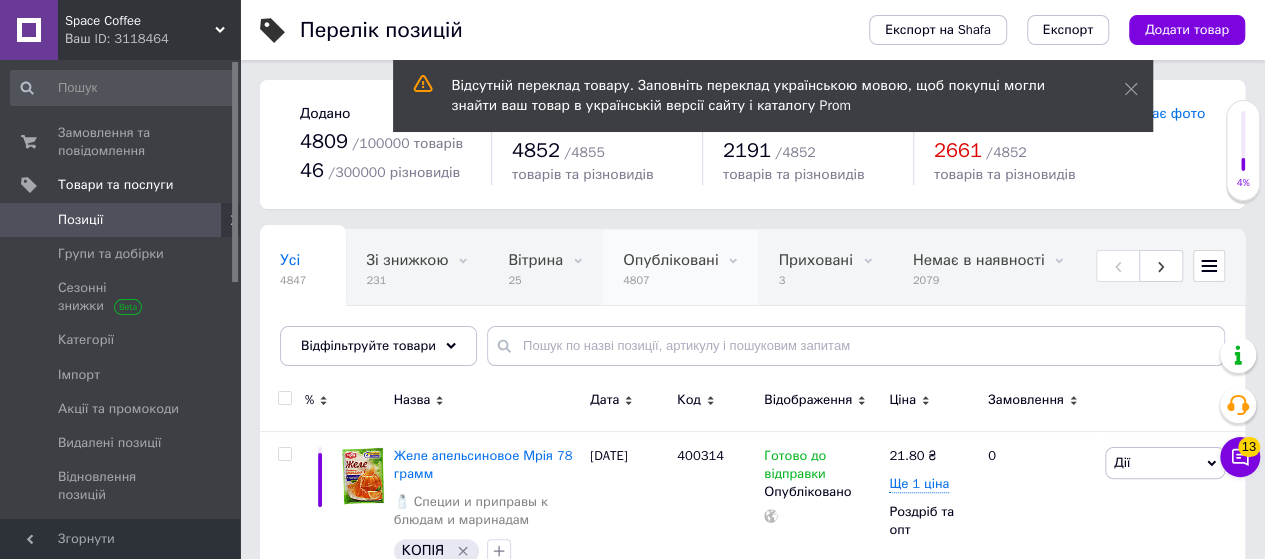 scroll, scrollTop: 100, scrollLeft: 0, axis: vertical 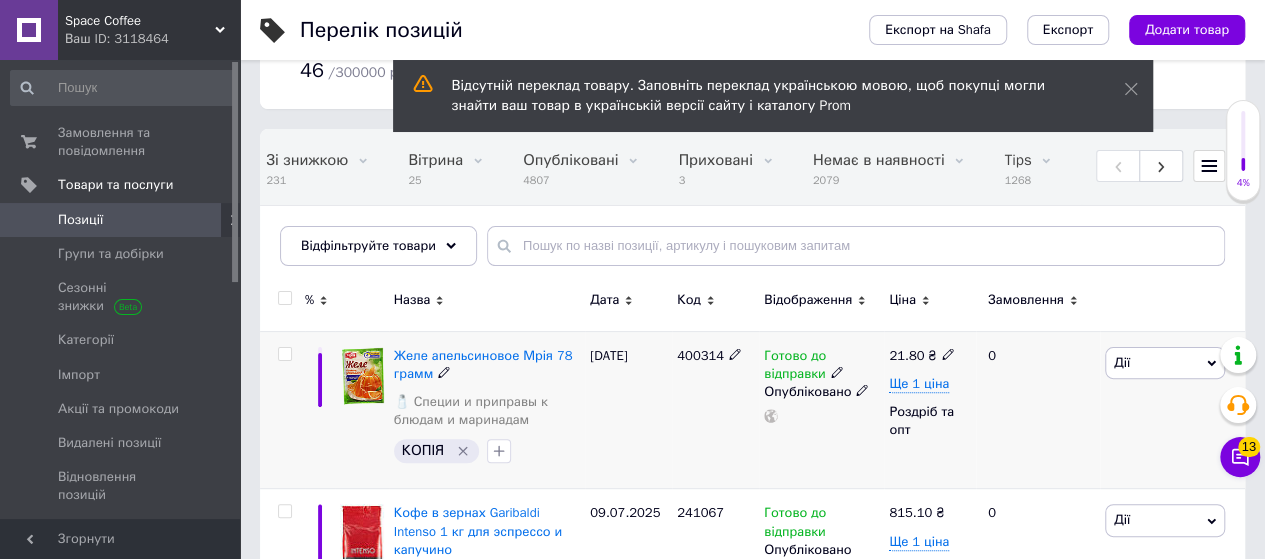 click 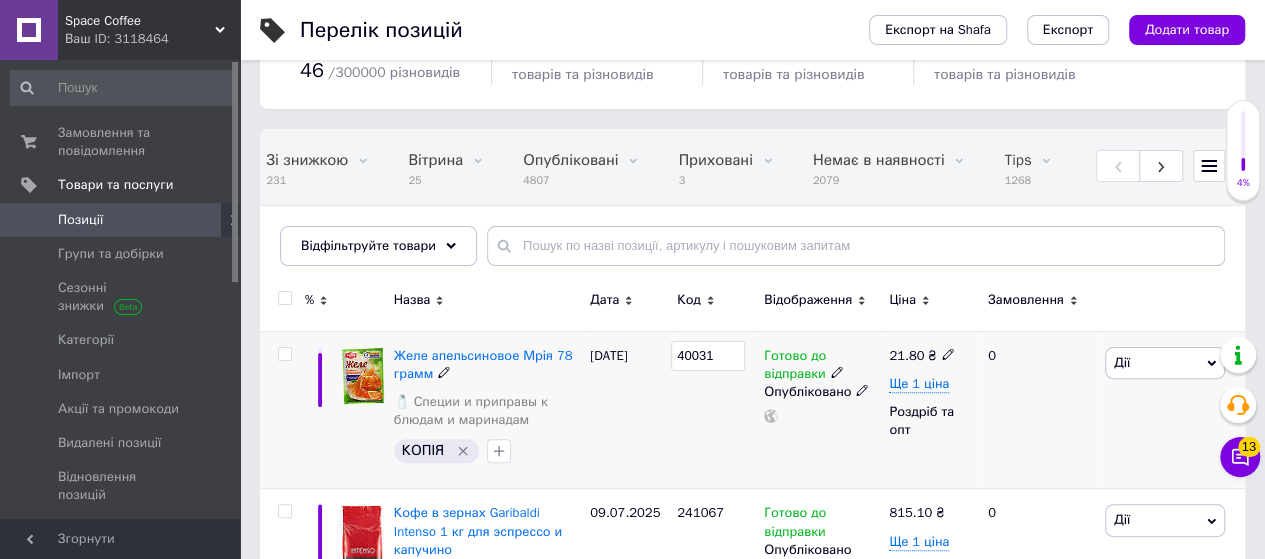 type on "400315" 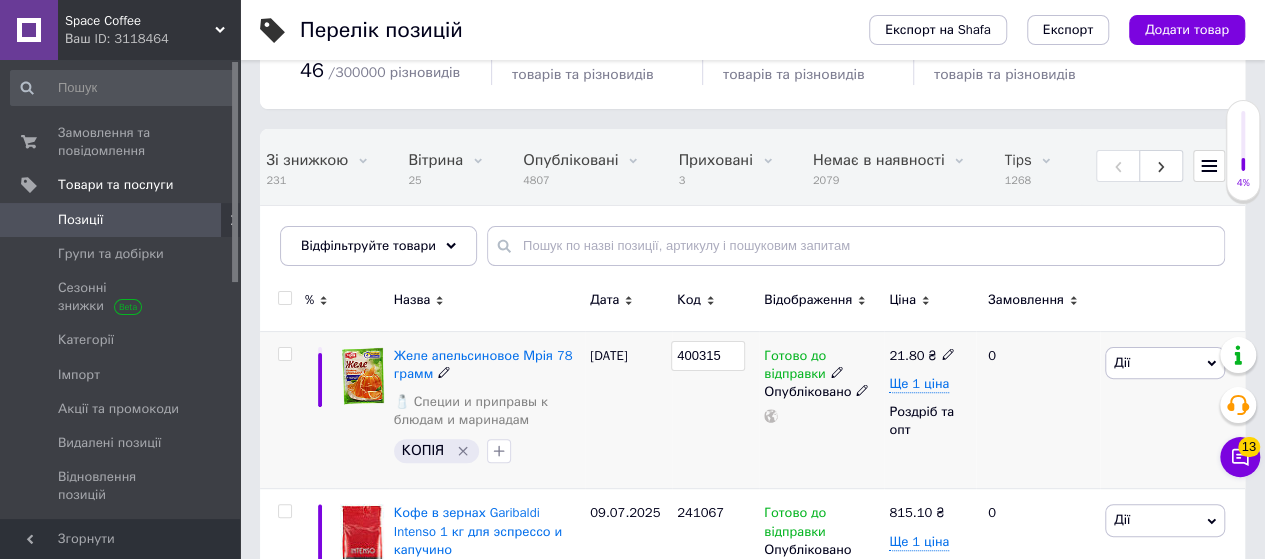 click on "10.07.2025" at bounding box center (628, 410) 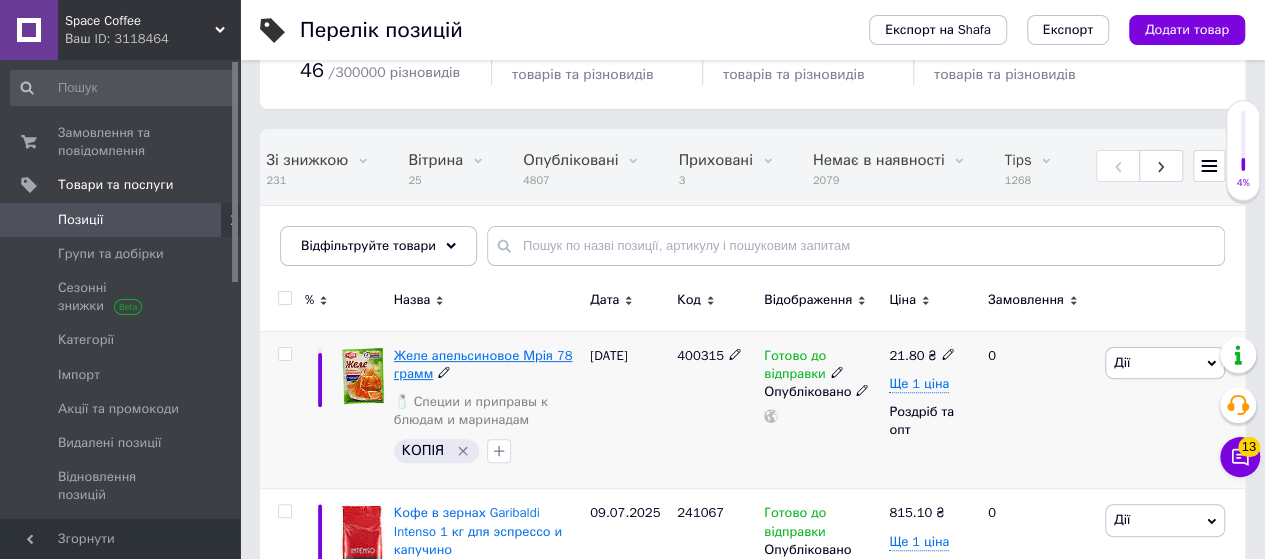 click on "Желе апельсиновое Мрія 78 грамм" at bounding box center [483, 364] 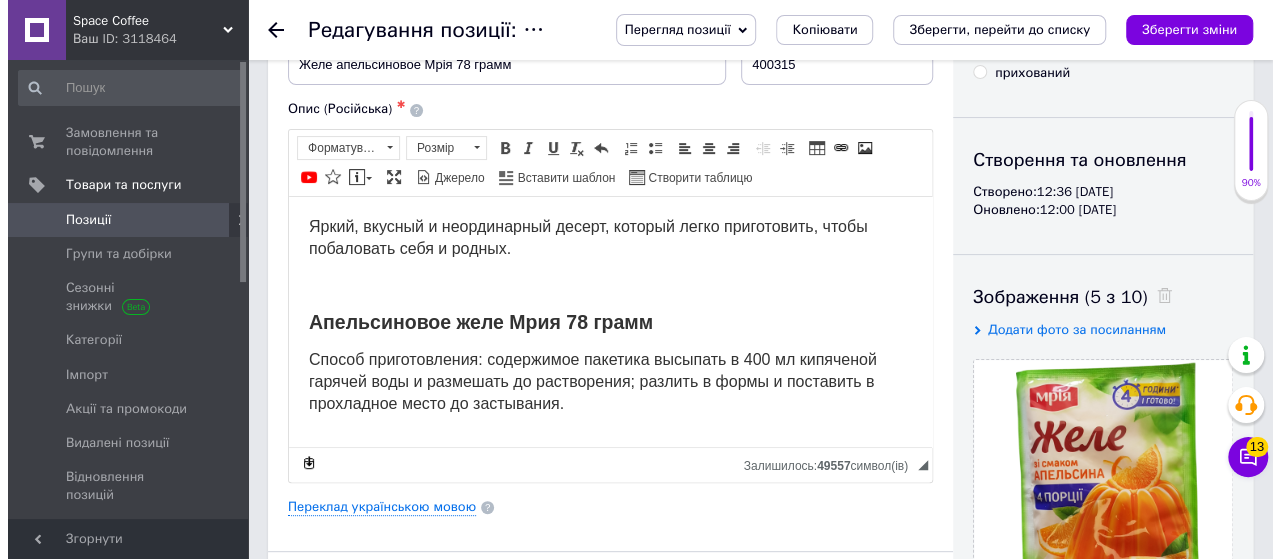 scroll, scrollTop: 300, scrollLeft: 0, axis: vertical 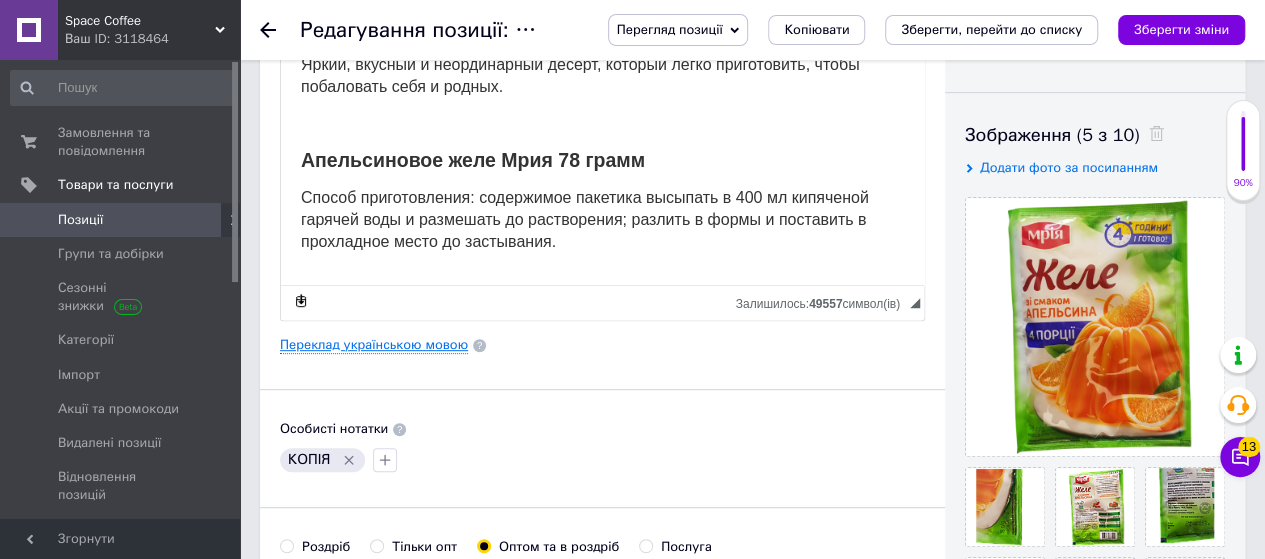 click on "Переклад українською мовою" at bounding box center [374, 345] 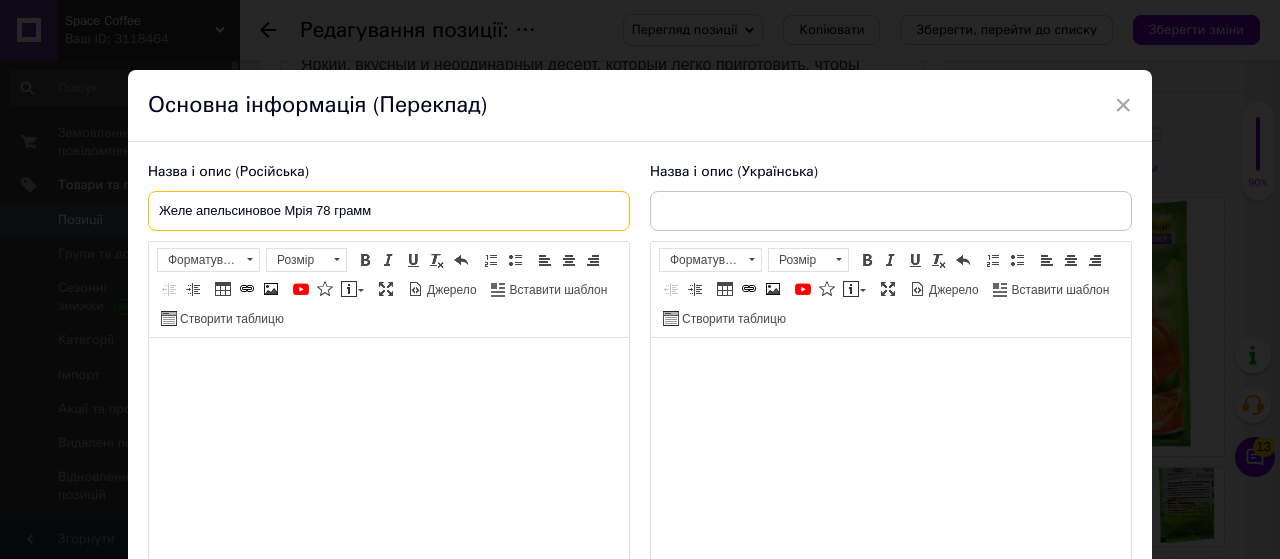 click on "Желе апельсиновое Мрія 78 грамм" at bounding box center [389, 211] 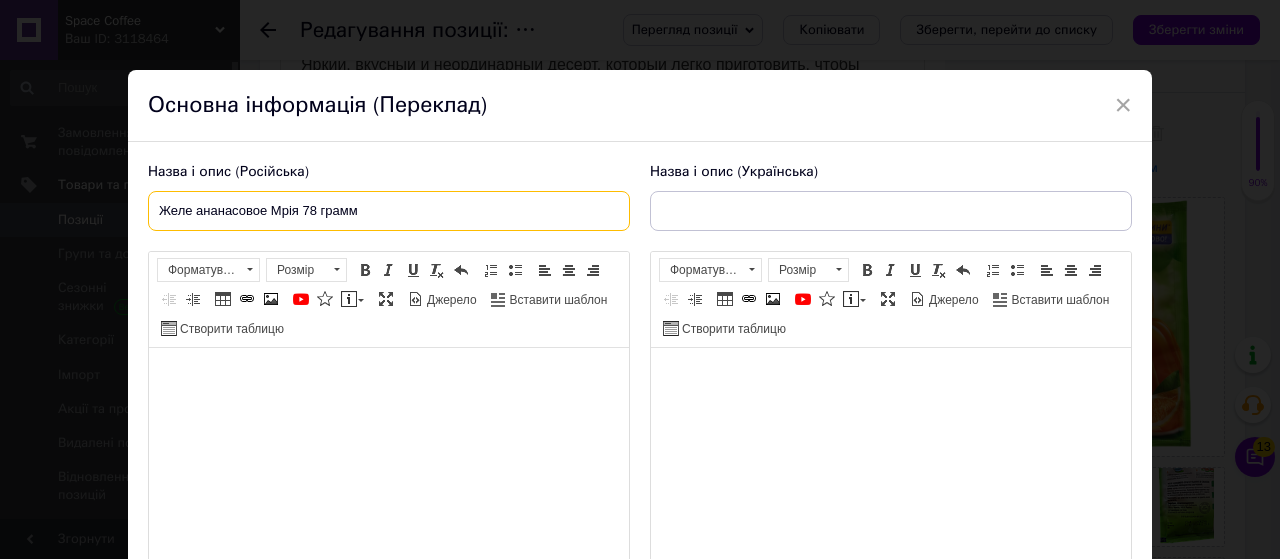 type on "Желе ананасовое Мрія 78 грамм" 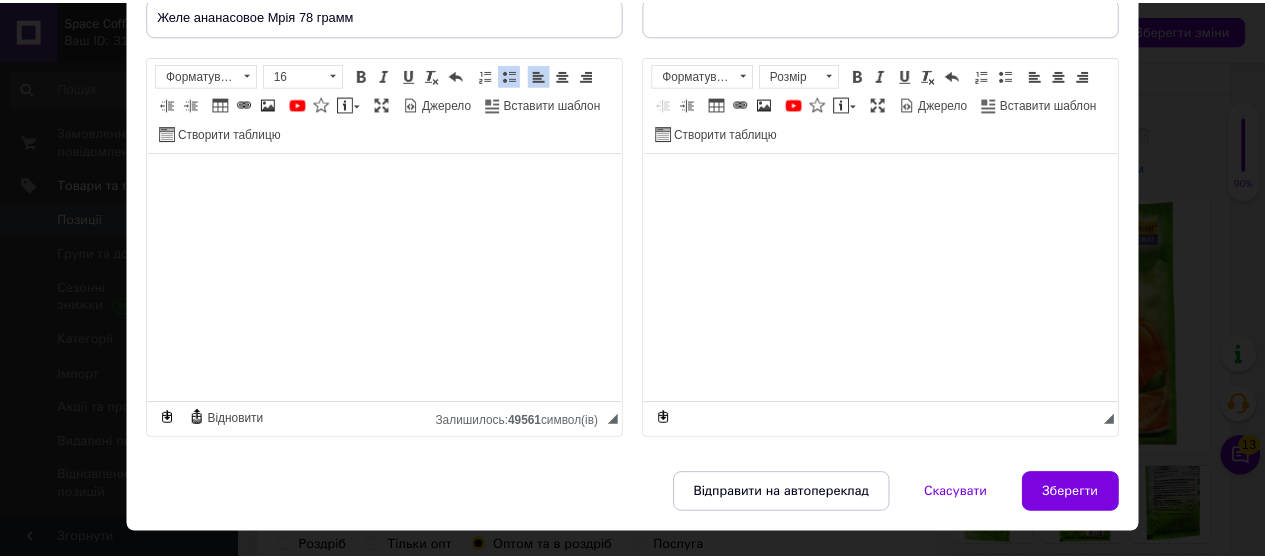 scroll, scrollTop: 235, scrollLeft: 0, axis: vertical 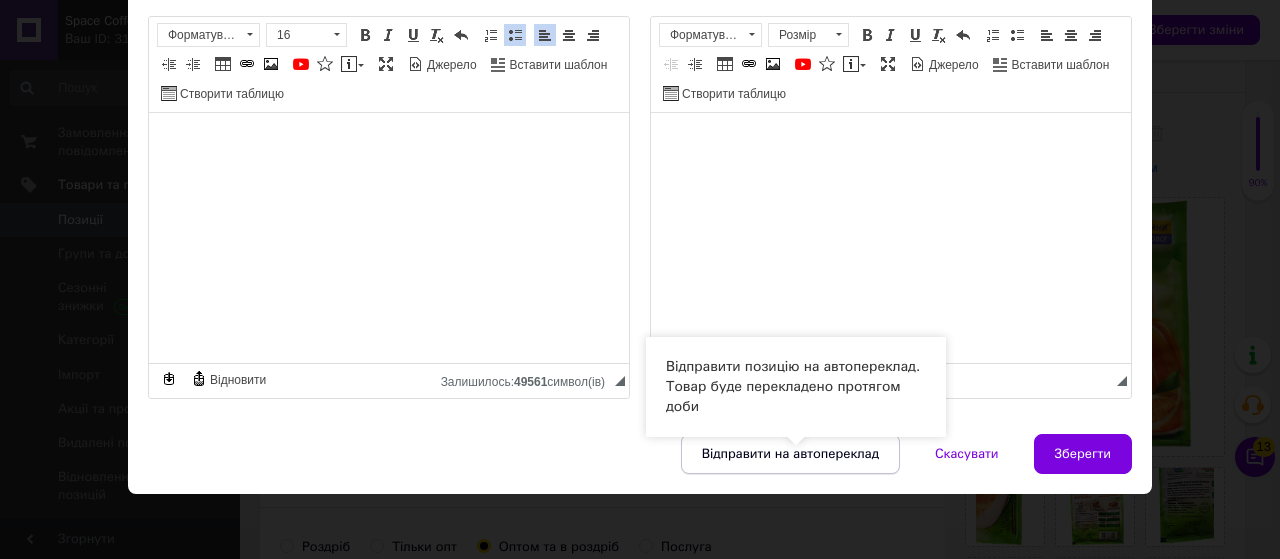 click on "Відправити на автопереклад" at bounding box center [790, 454] 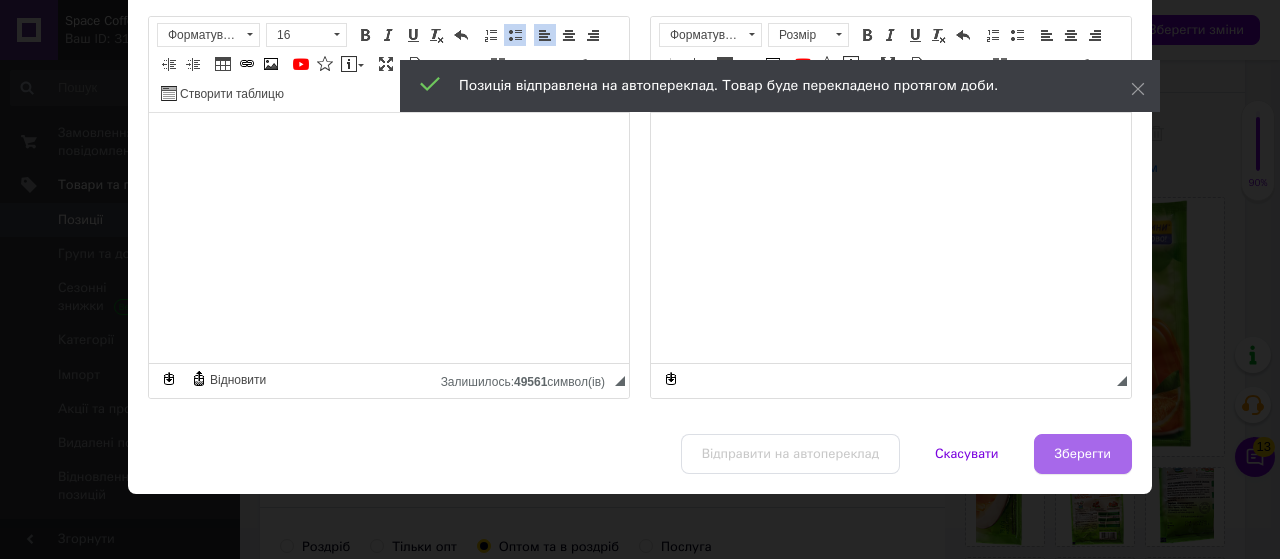 click on "Зберегти" at bounding box center (1083, 454) 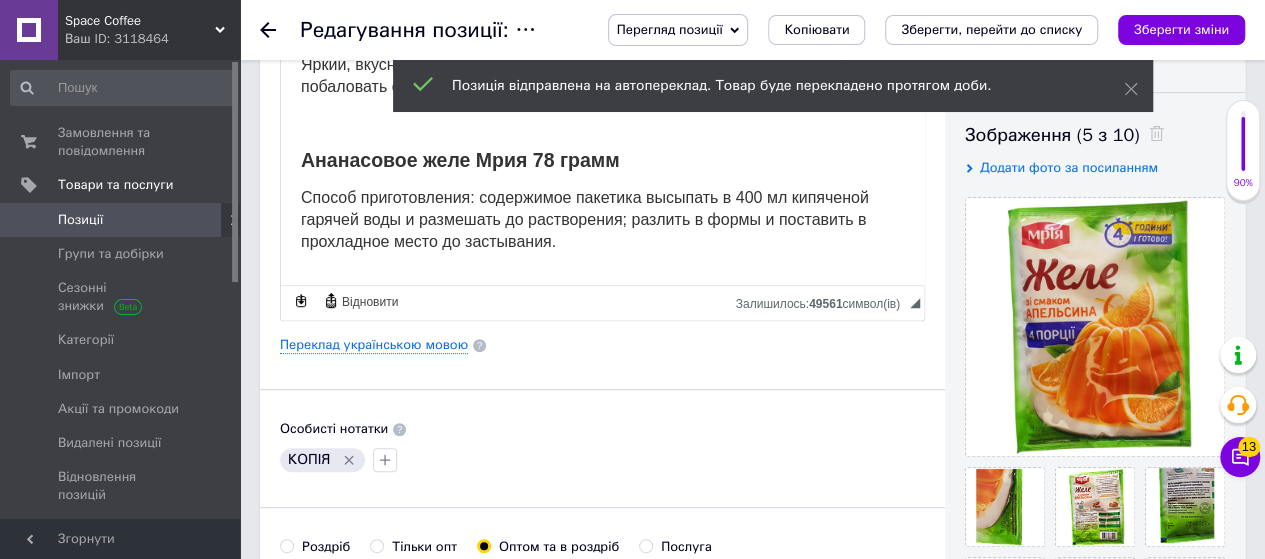 click on "КОПІЯ" at bounding box center (602, 460) 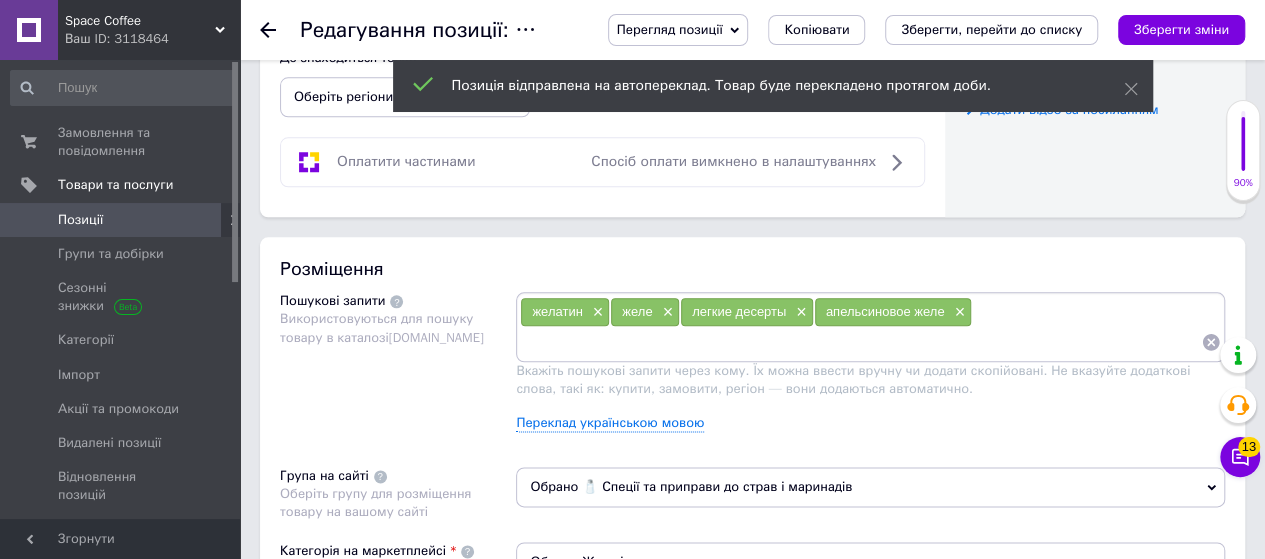 scroll, scrollTop: 1100, scrollLeft: 0, axis: vertical 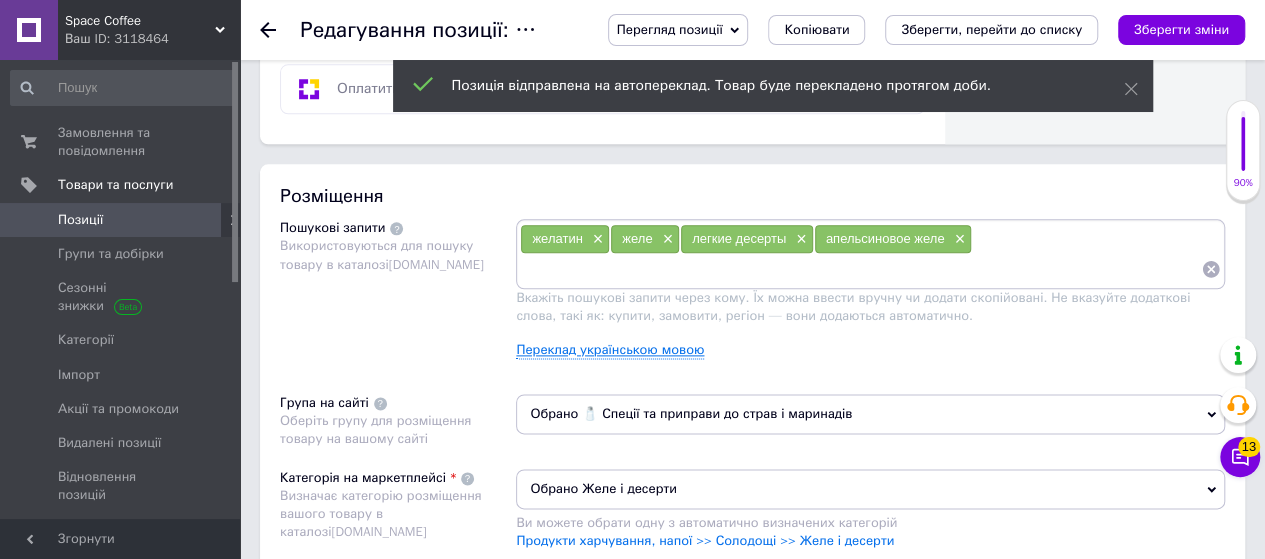 click on "Переклад українською мовою" at bounding box center [610, 350] 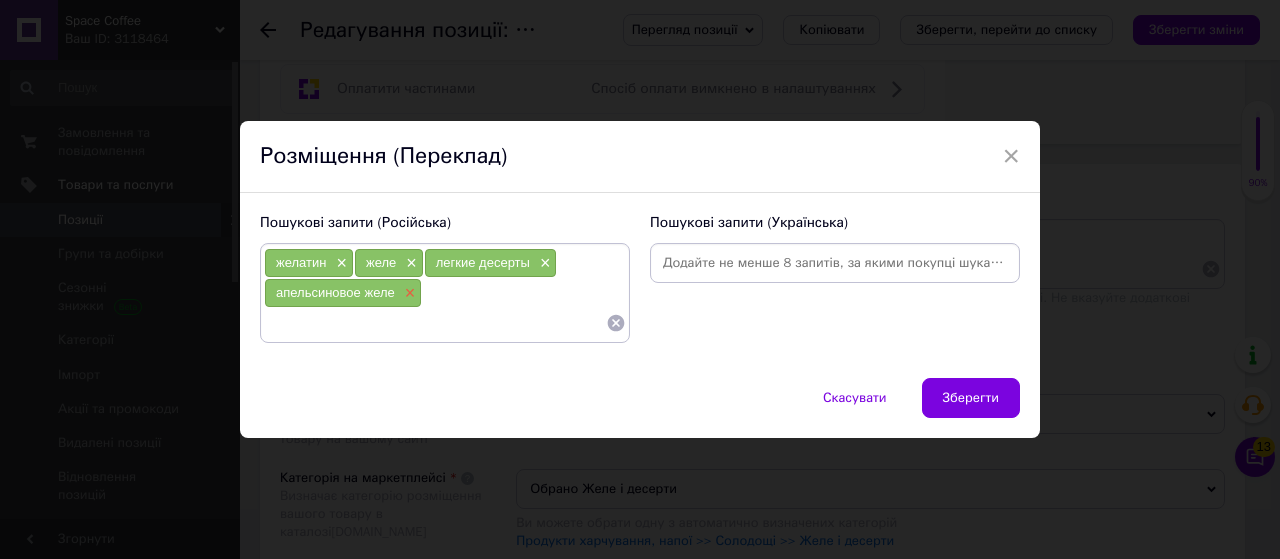 click on "×" at bounding box center [408, 293] 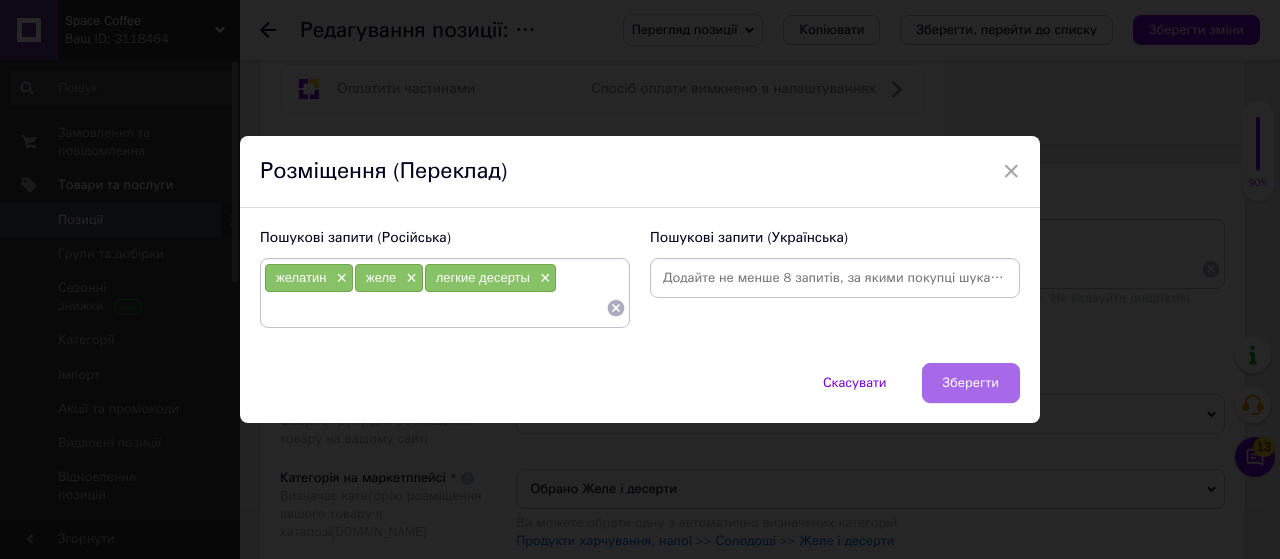 click on "Зберегти" at bounding box center [971, 383] 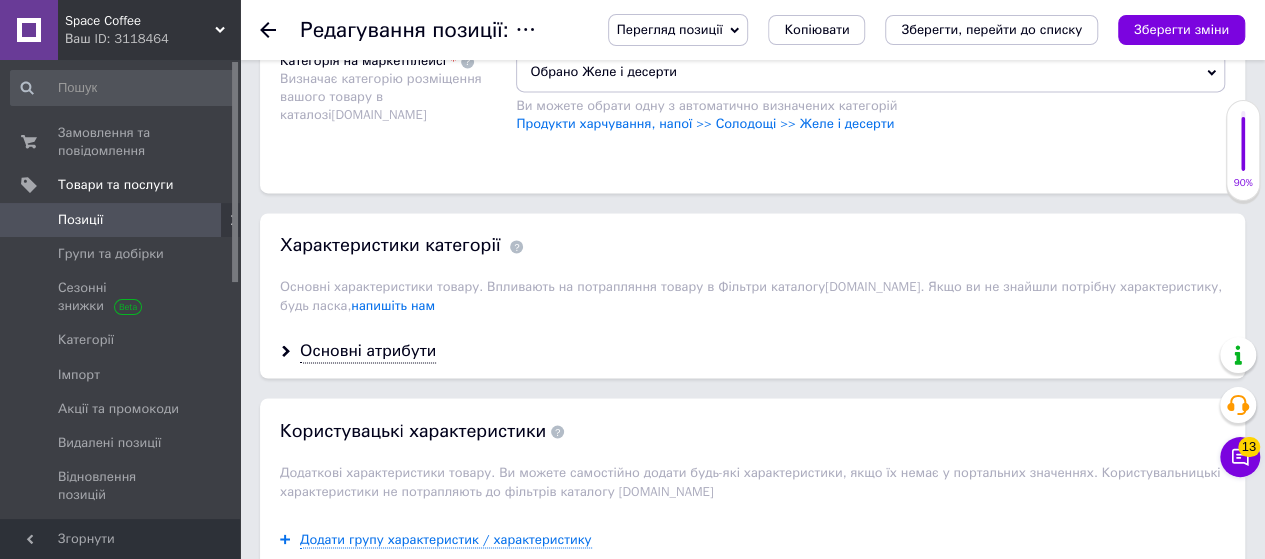scroll, scrollTop: 1600, scrollLeft: 0, axis: vertical 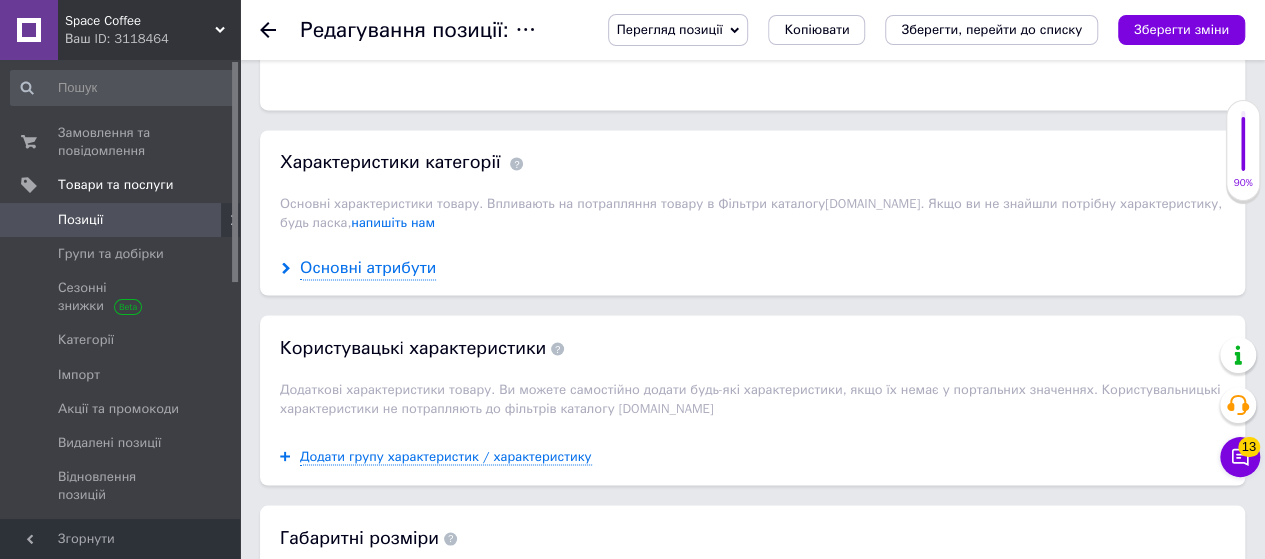 click on "Основні атрибути" at bounding box center (368, 268) 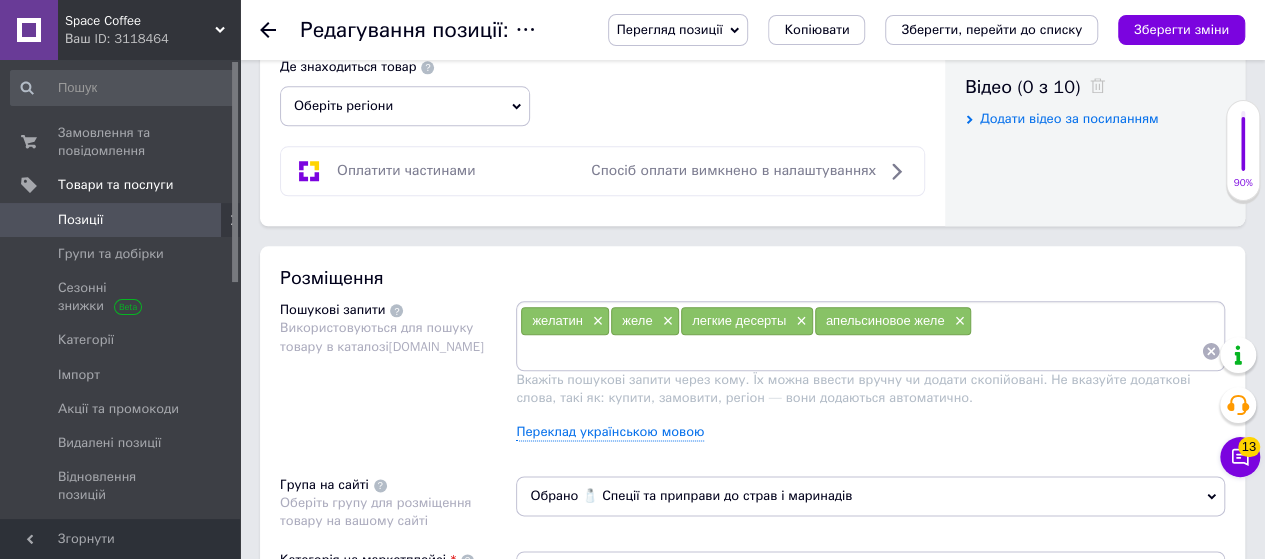scroll, scrollTop: 1000, scrollLeft: 0, axis: vertical 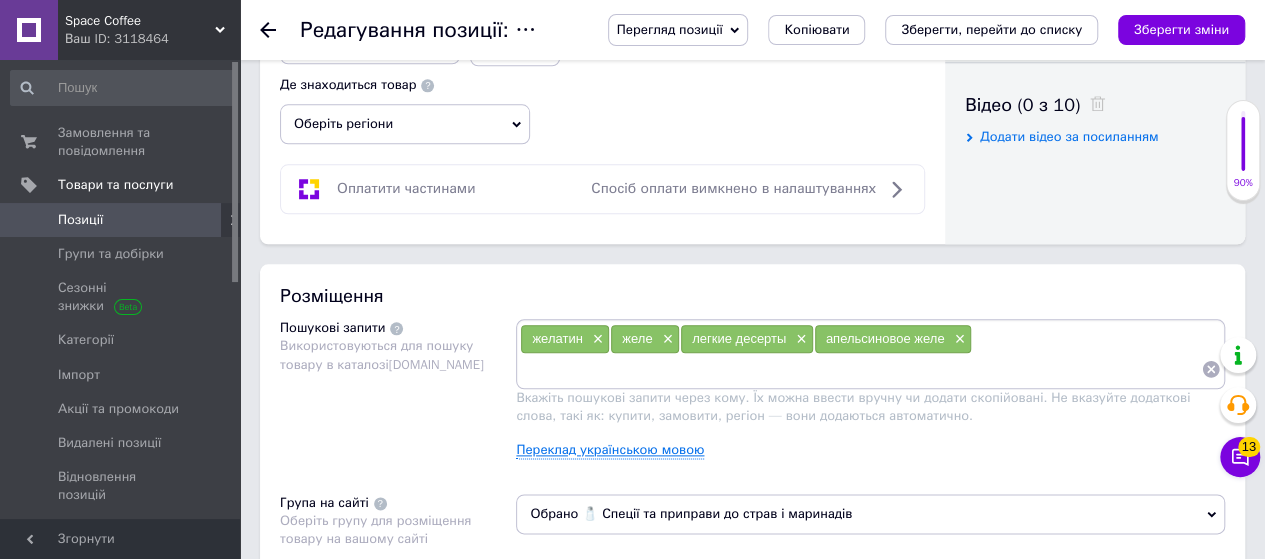 click on "Переклад українською мовою" at bounding box center (610, 450) 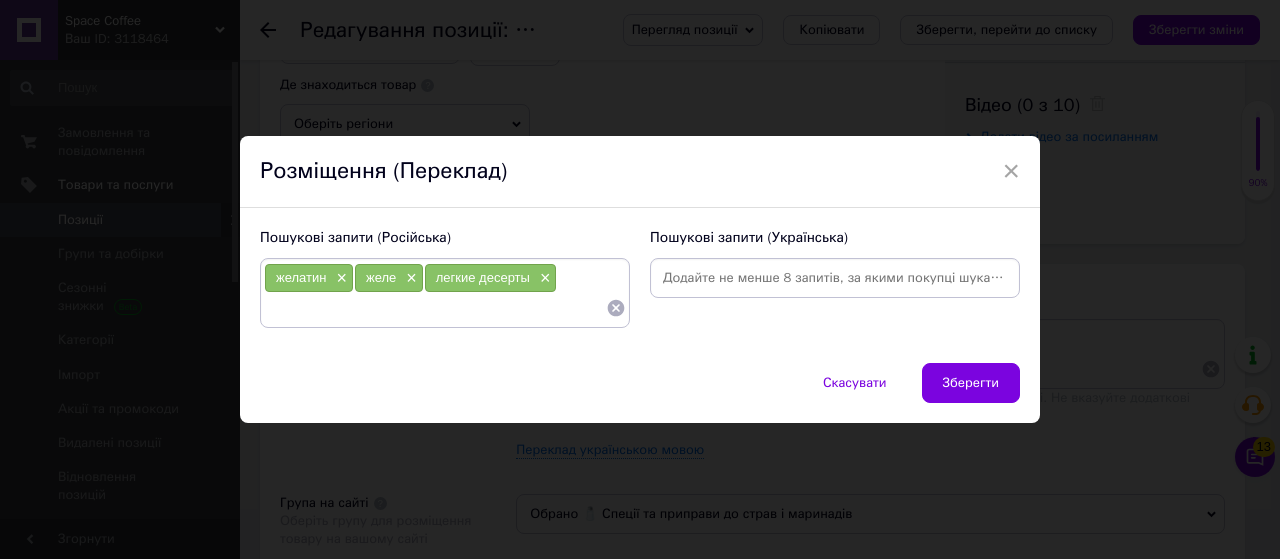 click on "желатин × желе × легкие десерты ×" at bounding box center [445, 293] 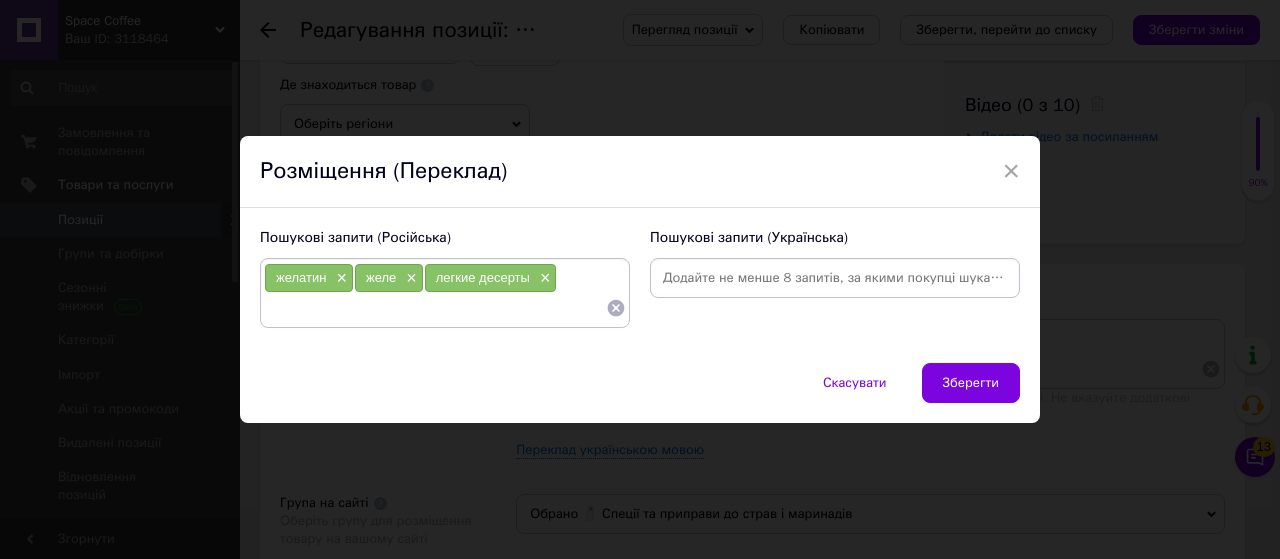 click at bounding box center [835, 278] 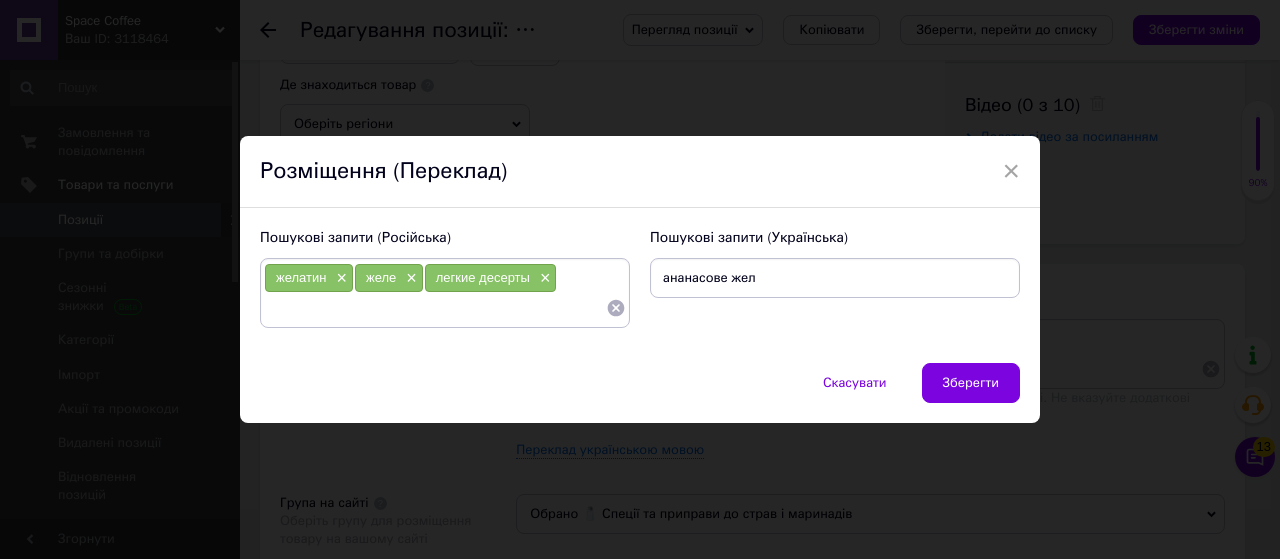 type on "ананасове желе" 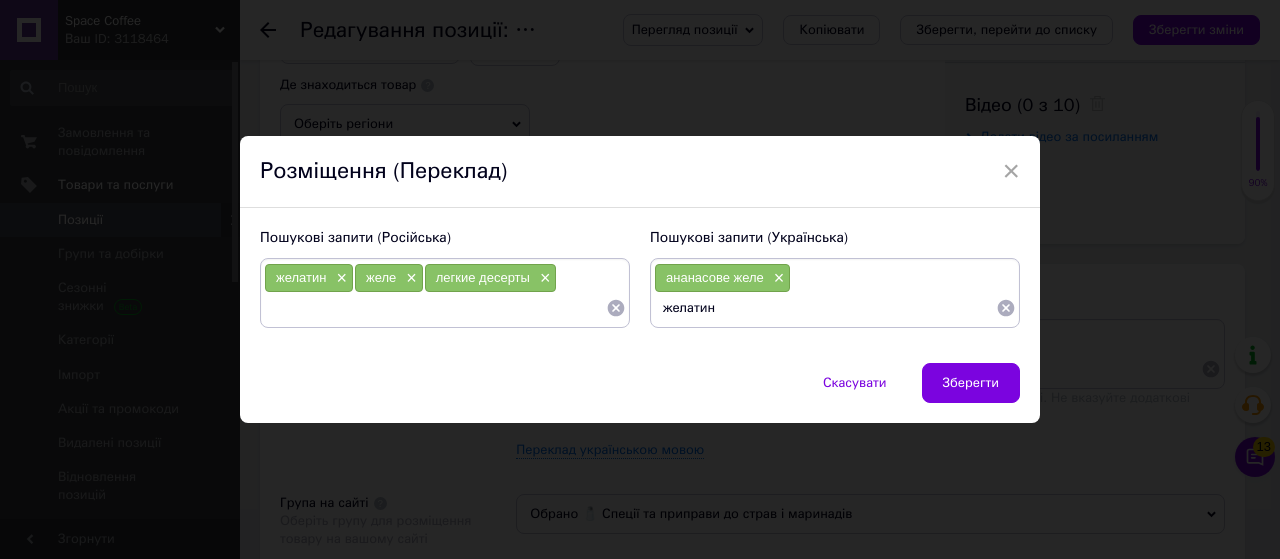 type on "желатин" 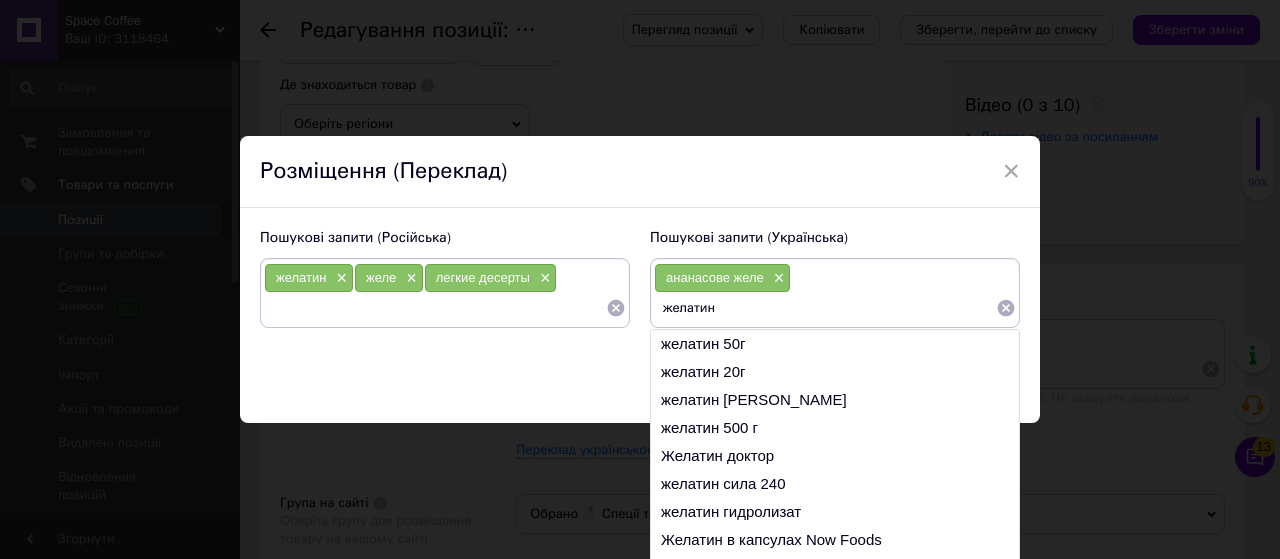 type 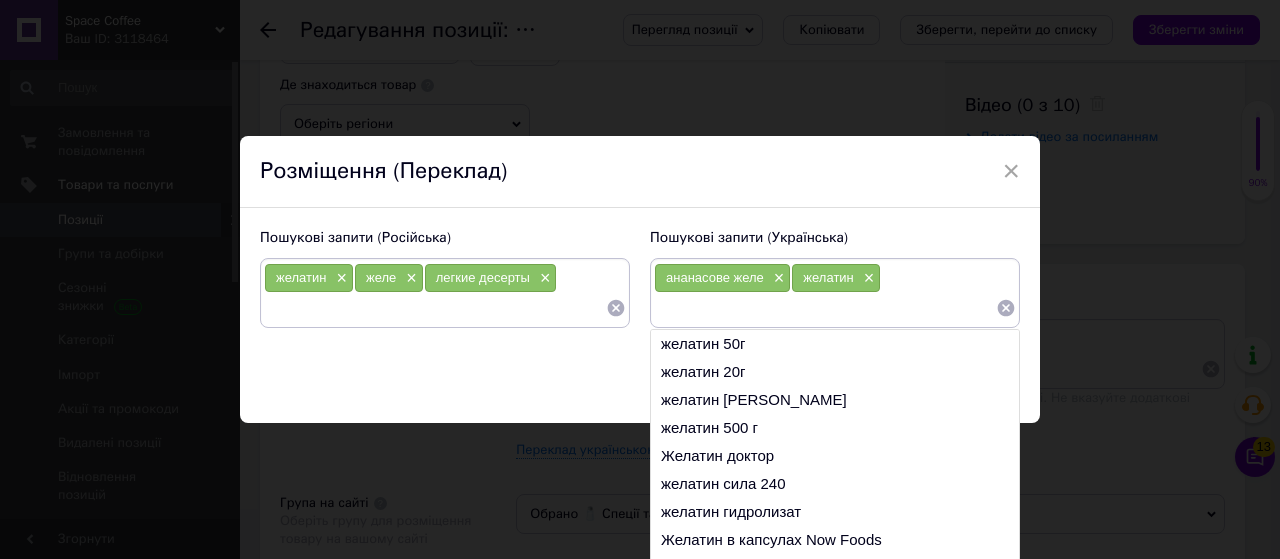 click on "Розміщення (Переклад)" at bounding box center (640, 172) 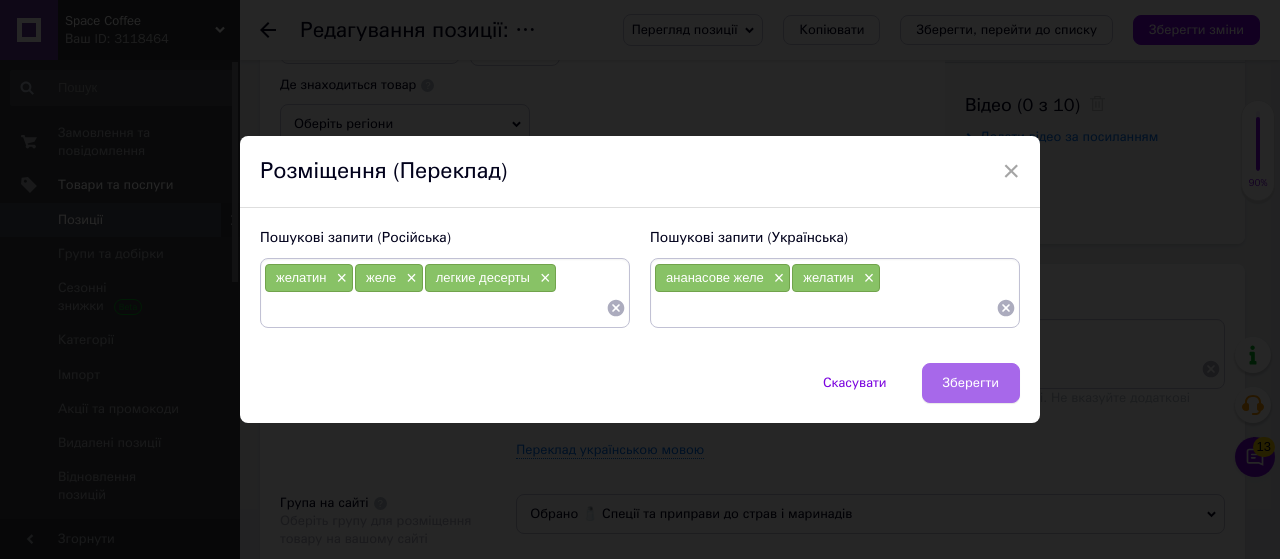 click on "Зберегти" at bounding box center (971, 383) 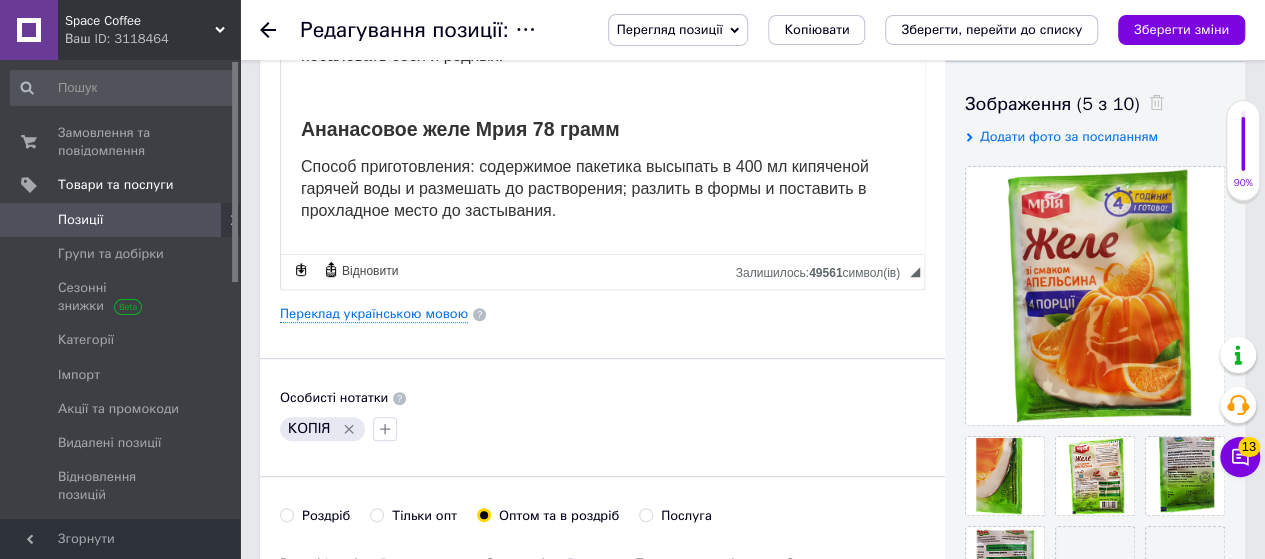 scroll, scrollTop: 300, scrollLeft: 0, axis: vertical 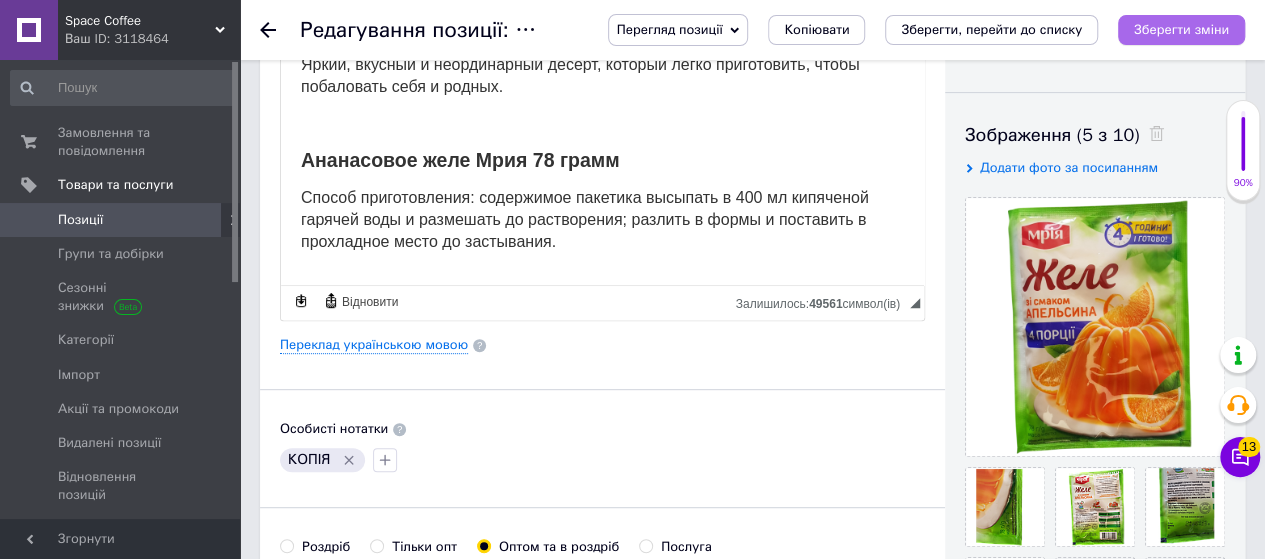 click on "Зберегти зміни" at bounding box center [1181, 29] 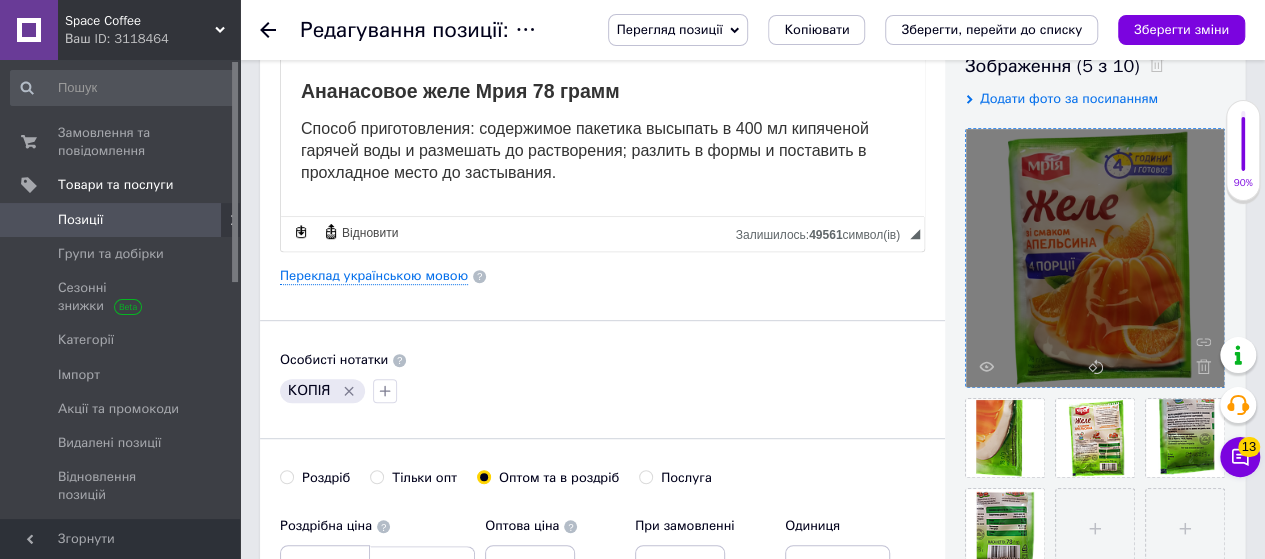 scroll, scrollTop: 400, scrollLeft: 0, axis: vertical 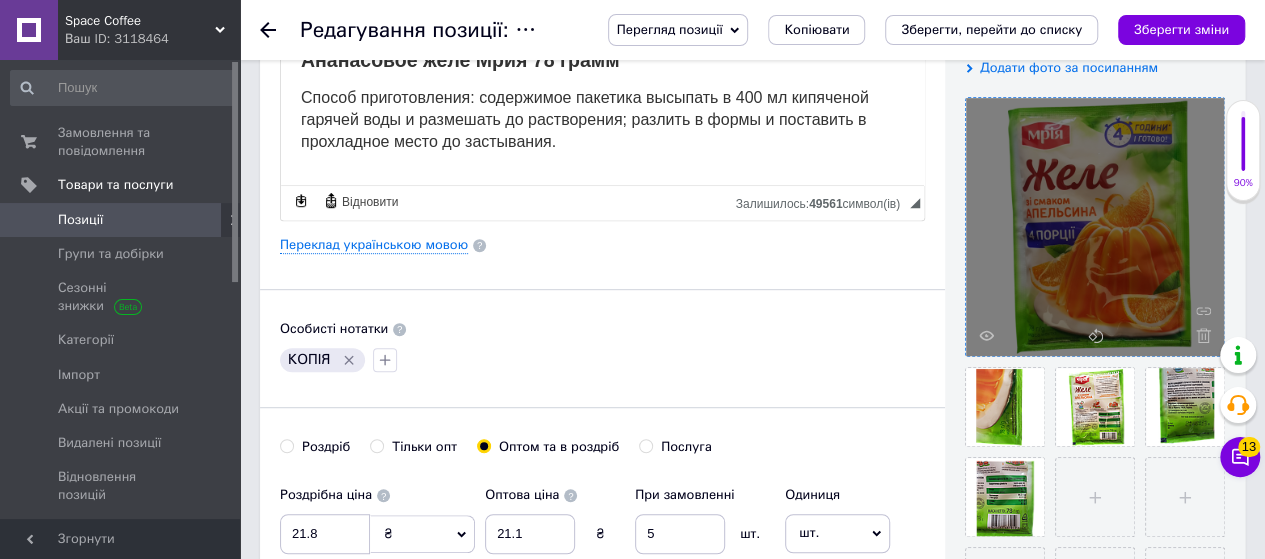 click at bounding box center [1095, 227] 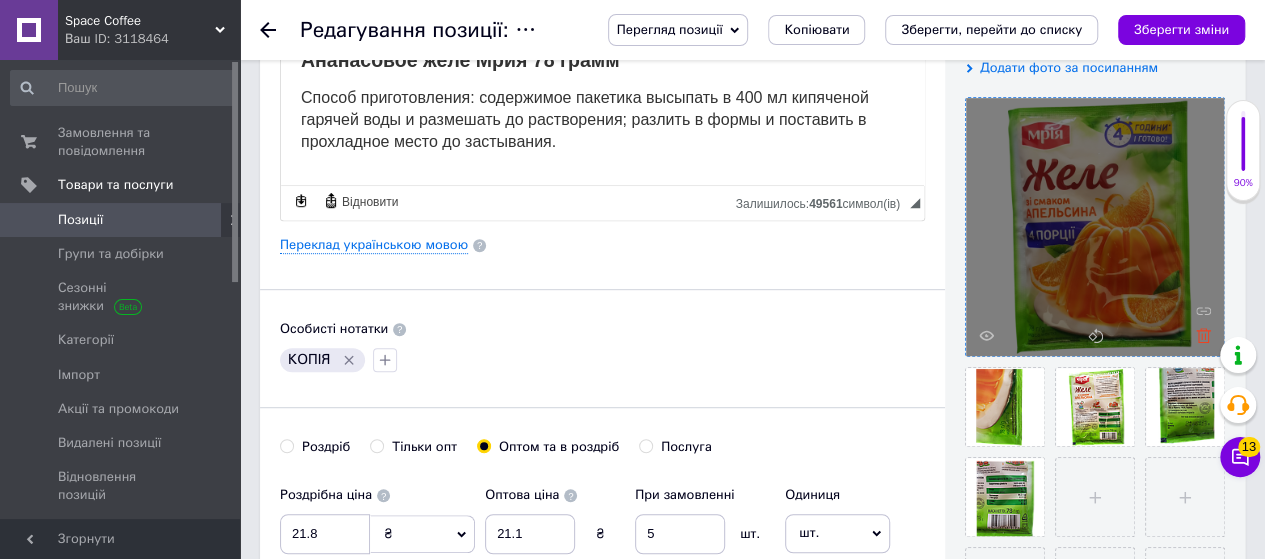 click 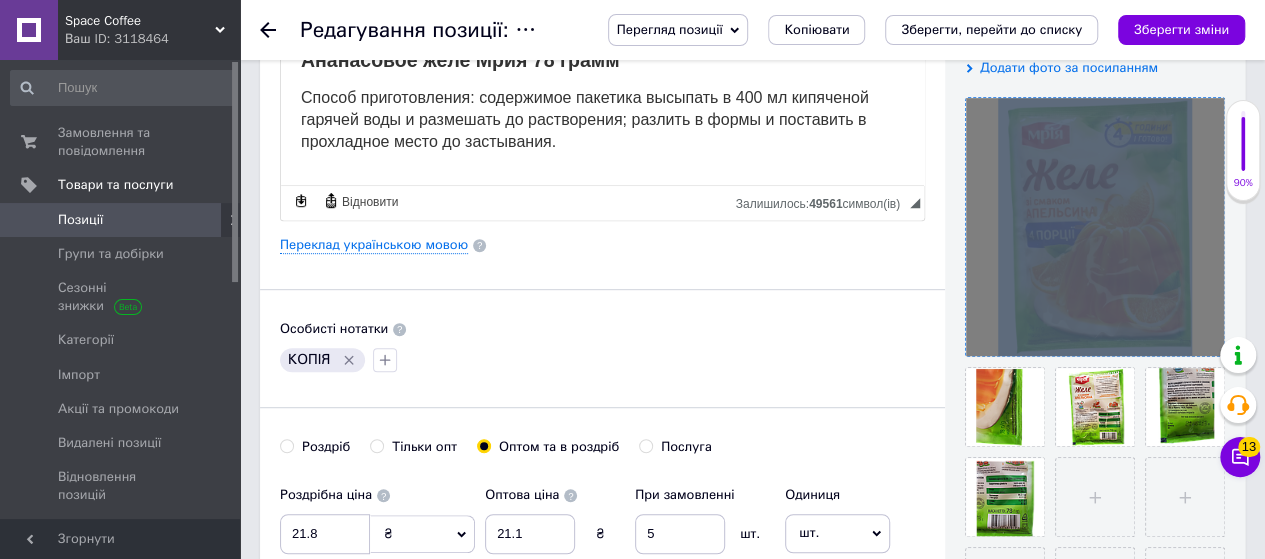 click at bounding box center [1095, 227] 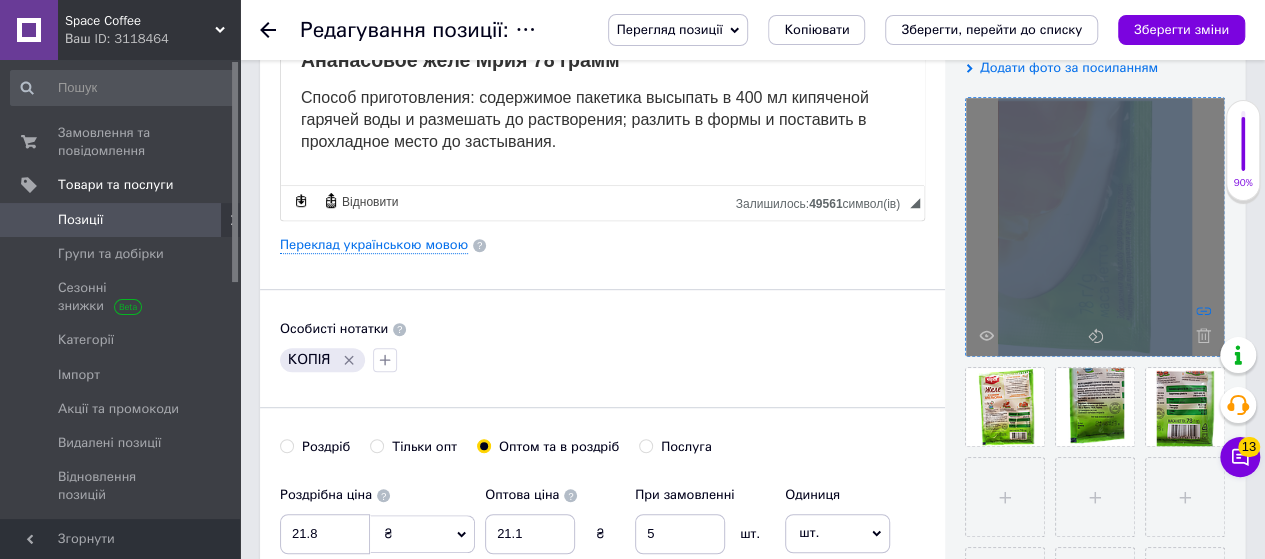 click 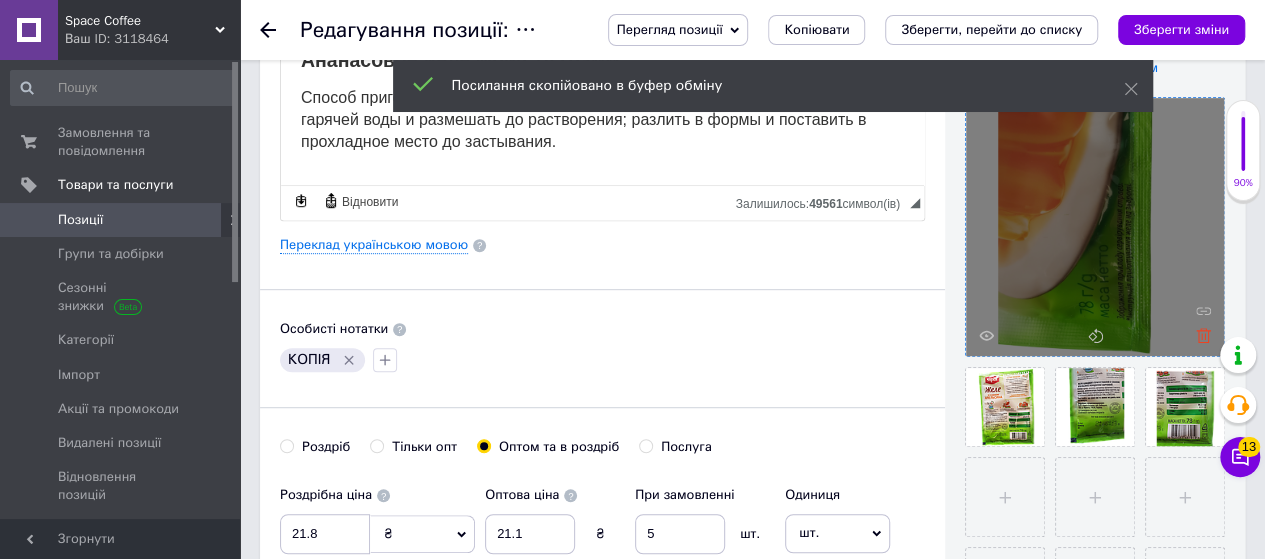 click 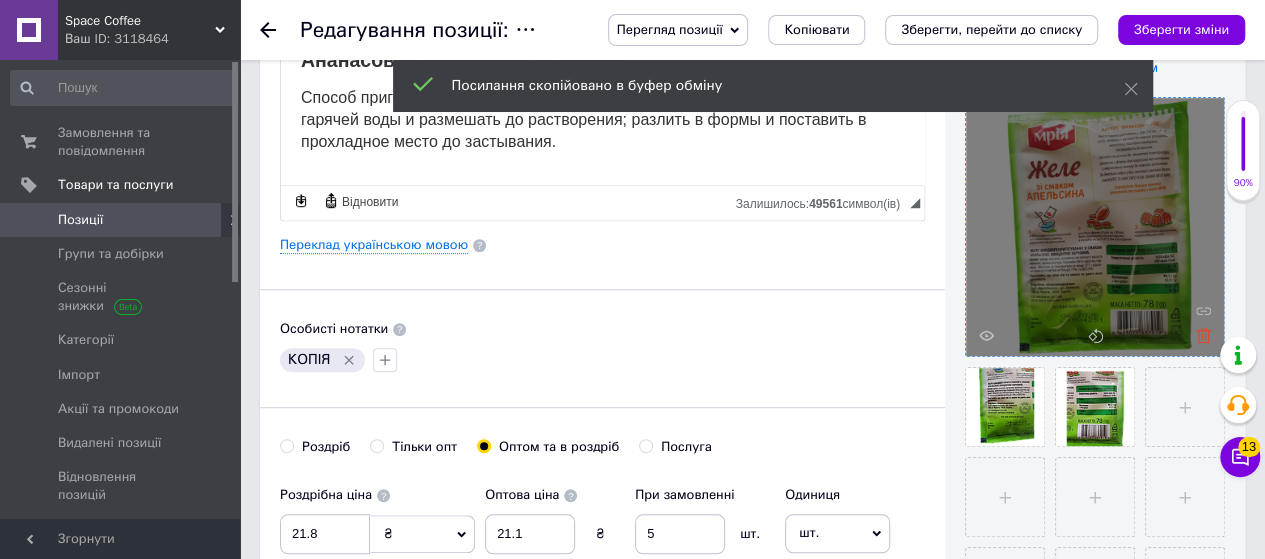 click 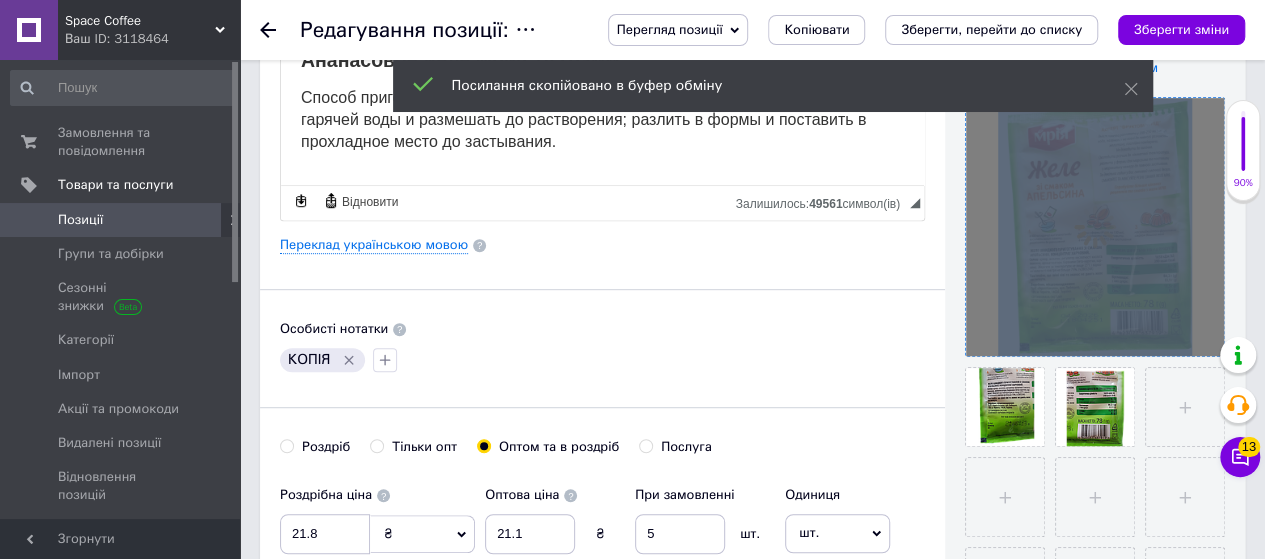 click at bounding box center [1095, 227] 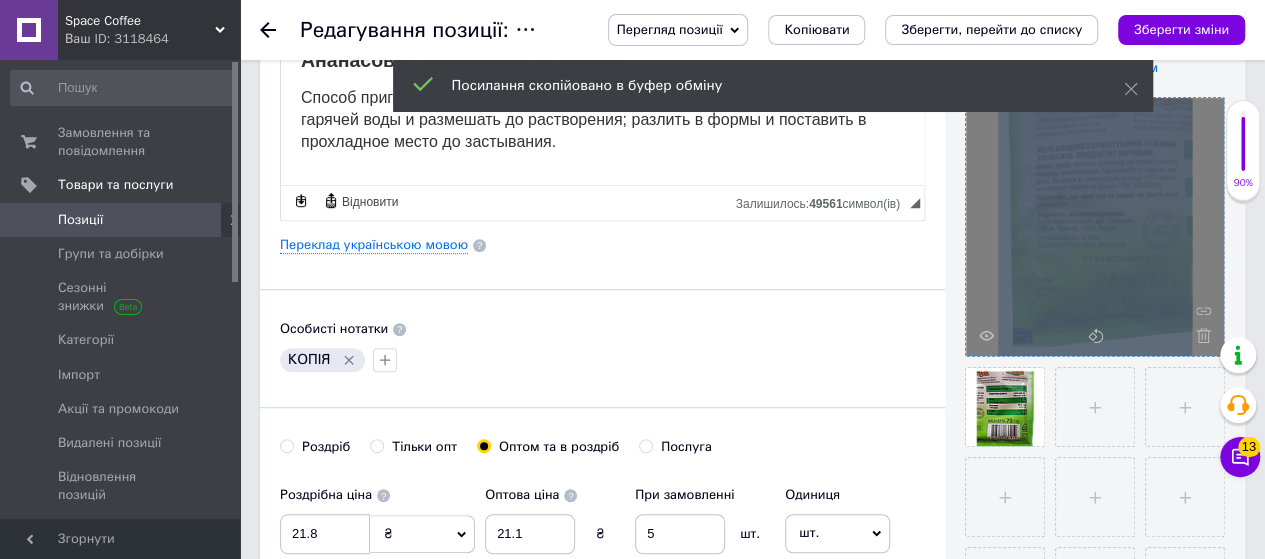 click 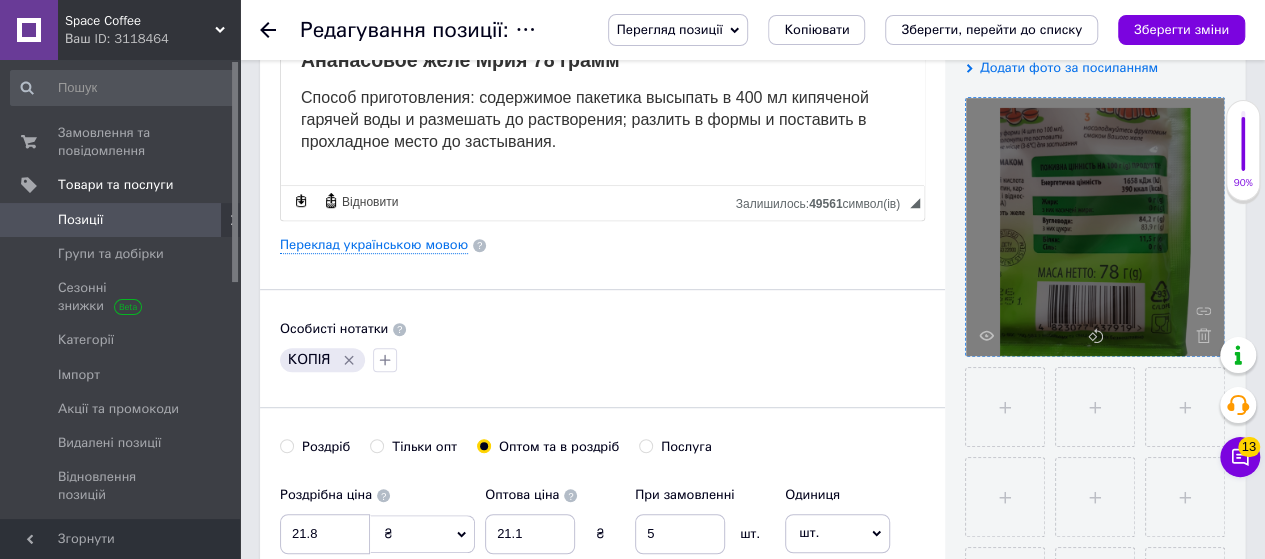 click 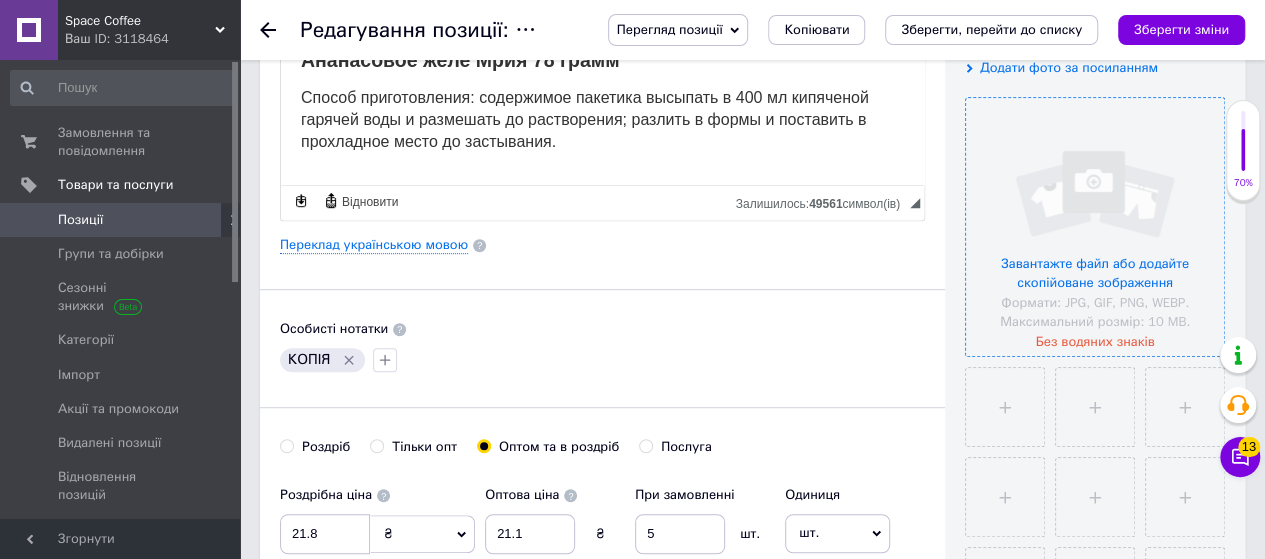 click at bounding box center (1095, 227) 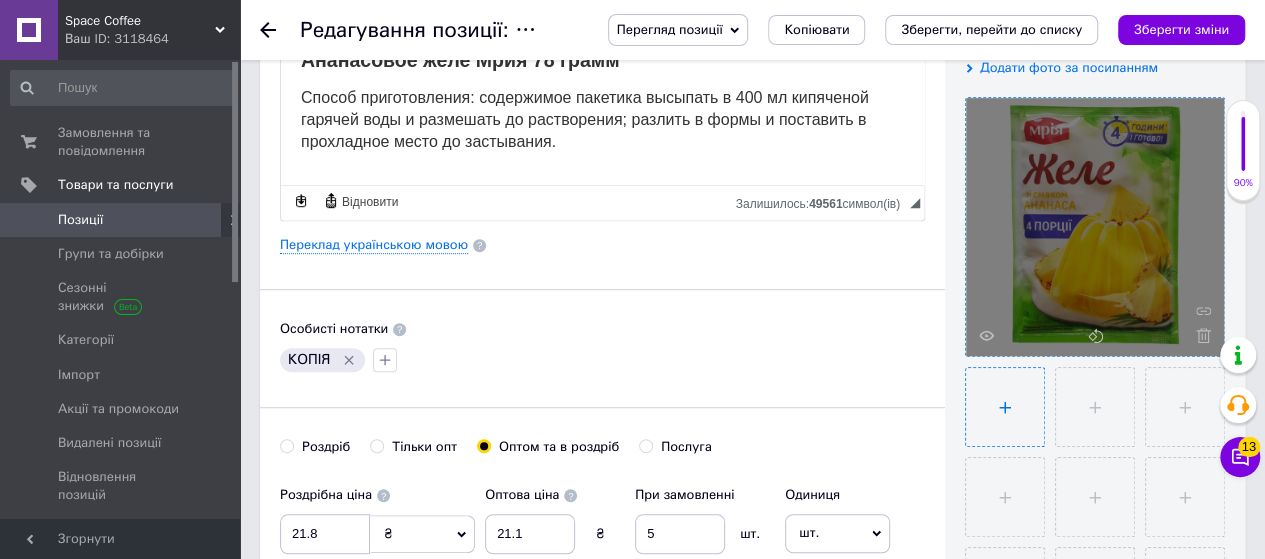 click at bounding box center [1005, 407] 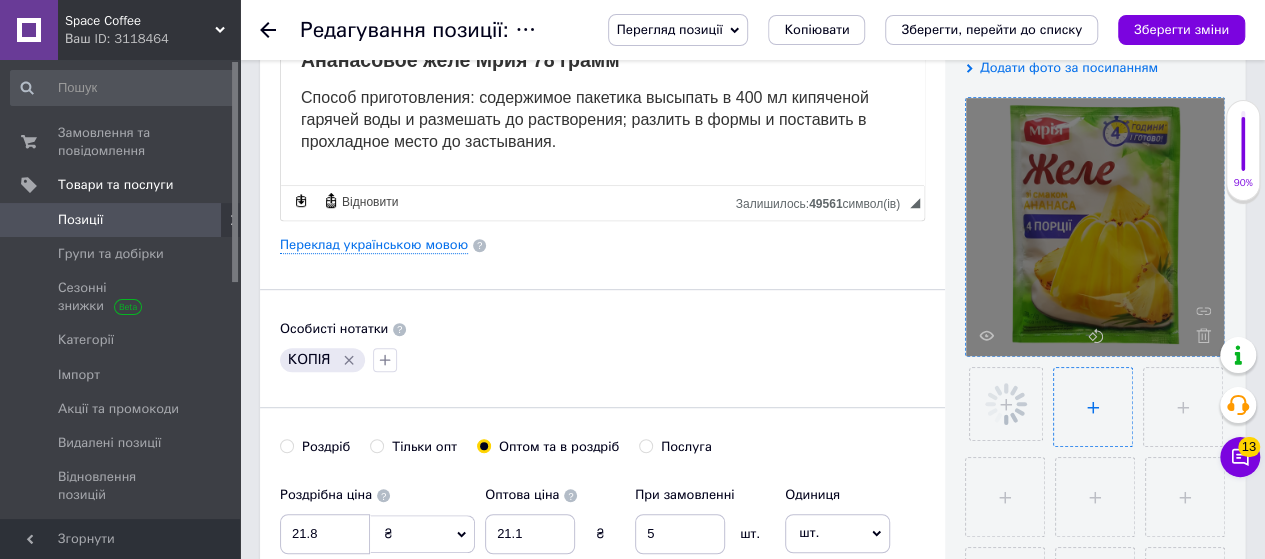click at bounding box center [1093, 407] 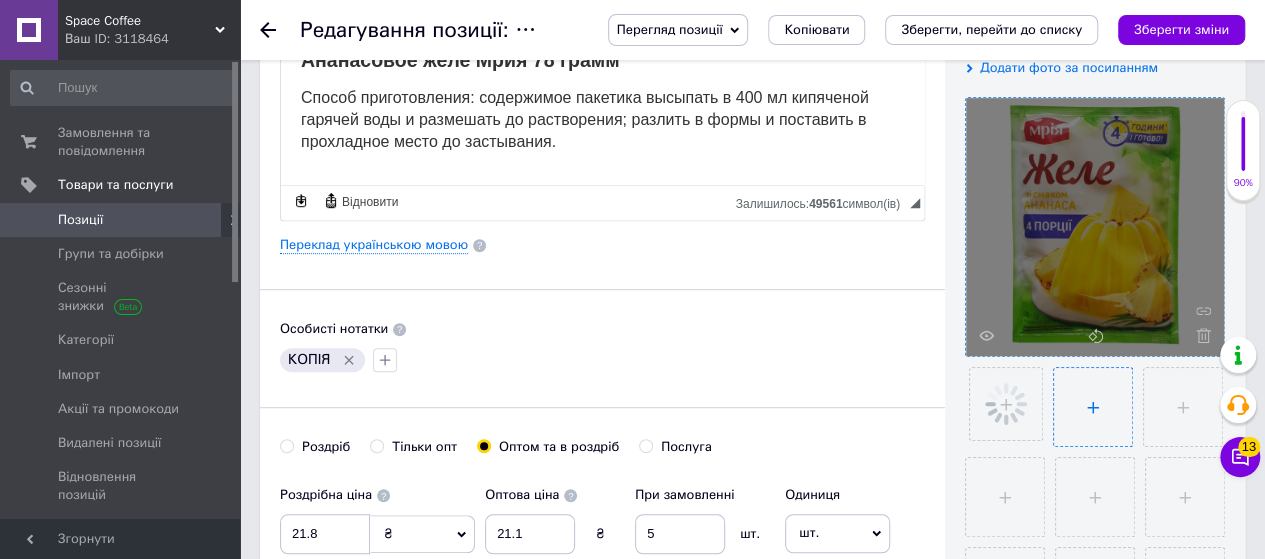 type on "C:\fakepath\желе ананас мрія 3-Photoroom.png" 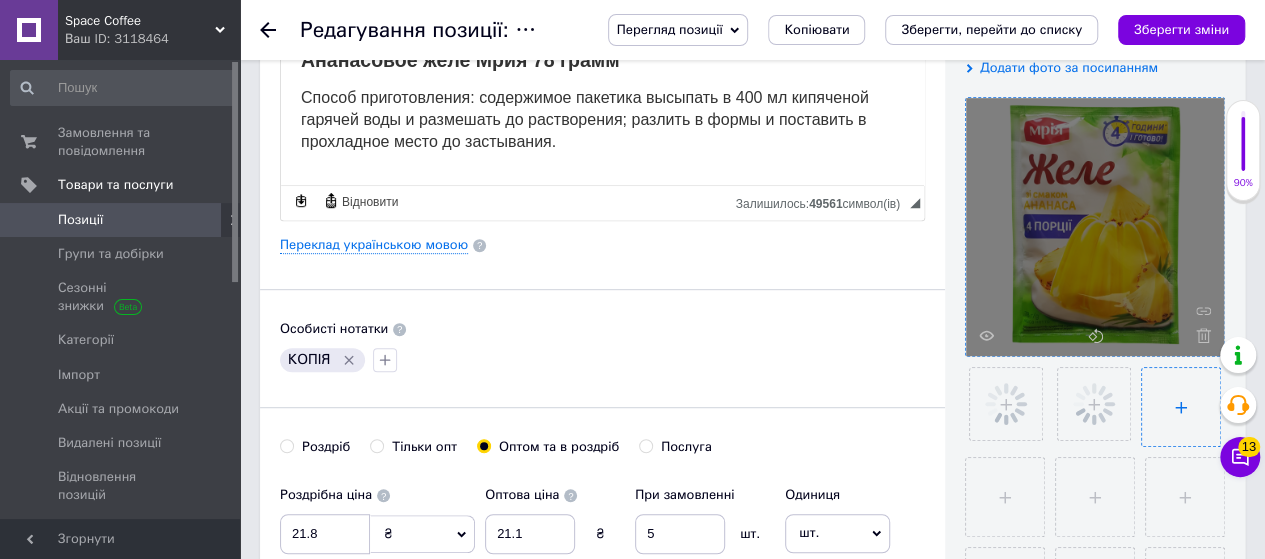 click at bounding box center [1181, 407] 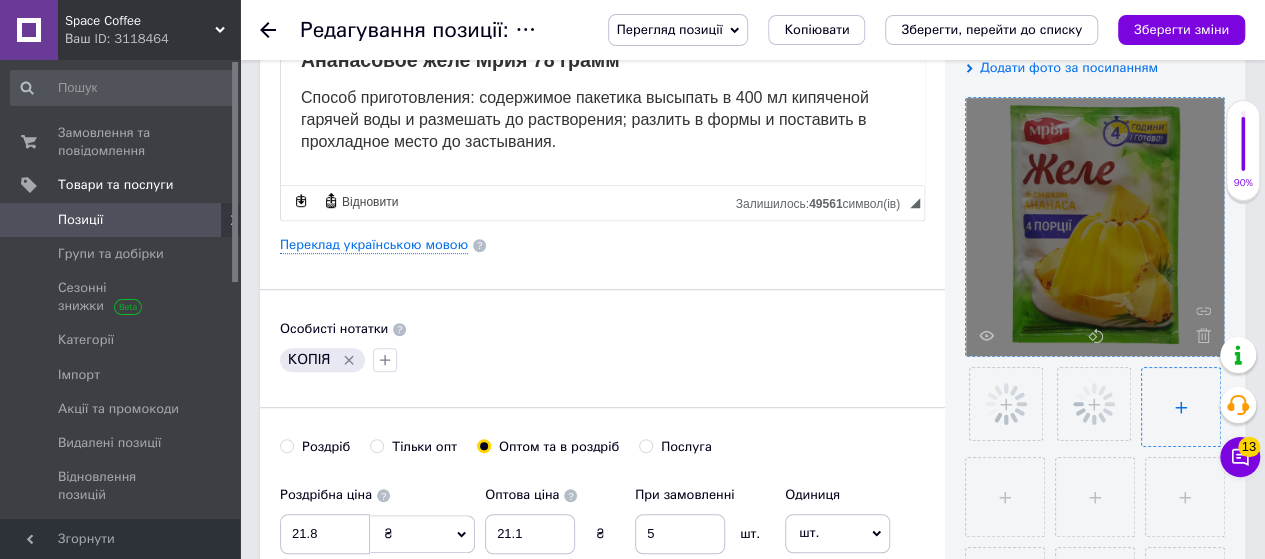 type on "C:\fakepath\желе ананас мрія 4-Photoroom.png" 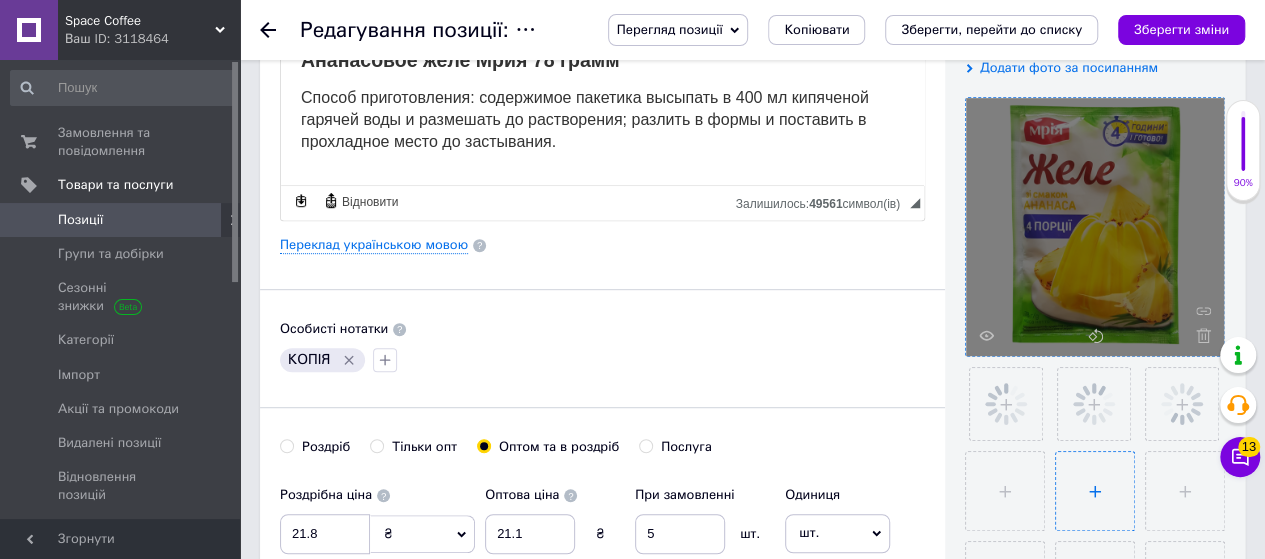 click at bounding box center [1095, 491] 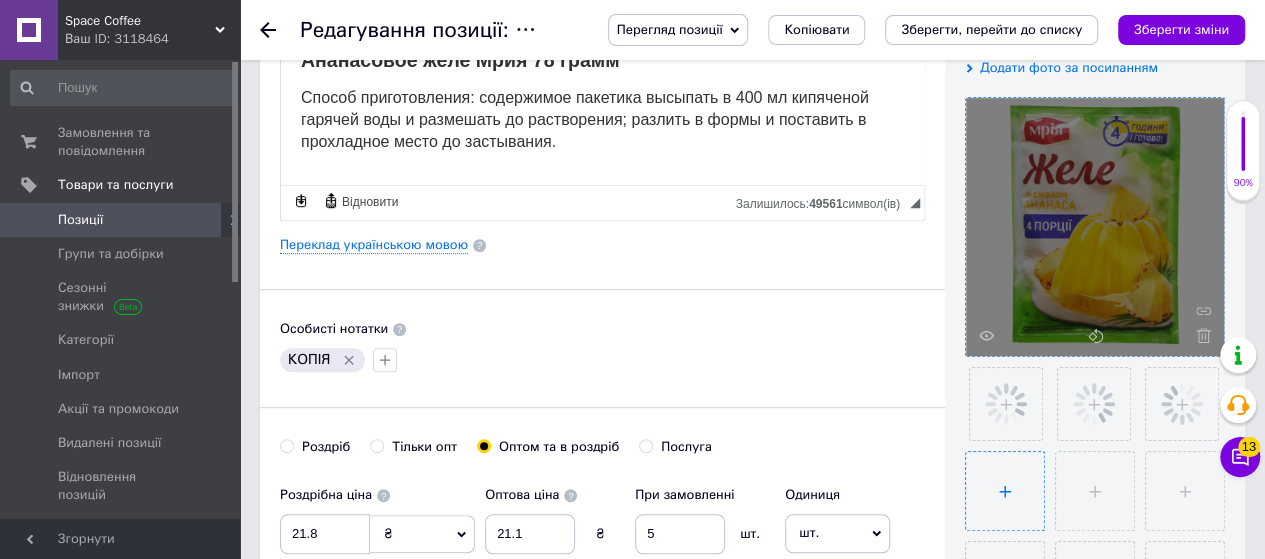 click at bounding box center [1005, 491] 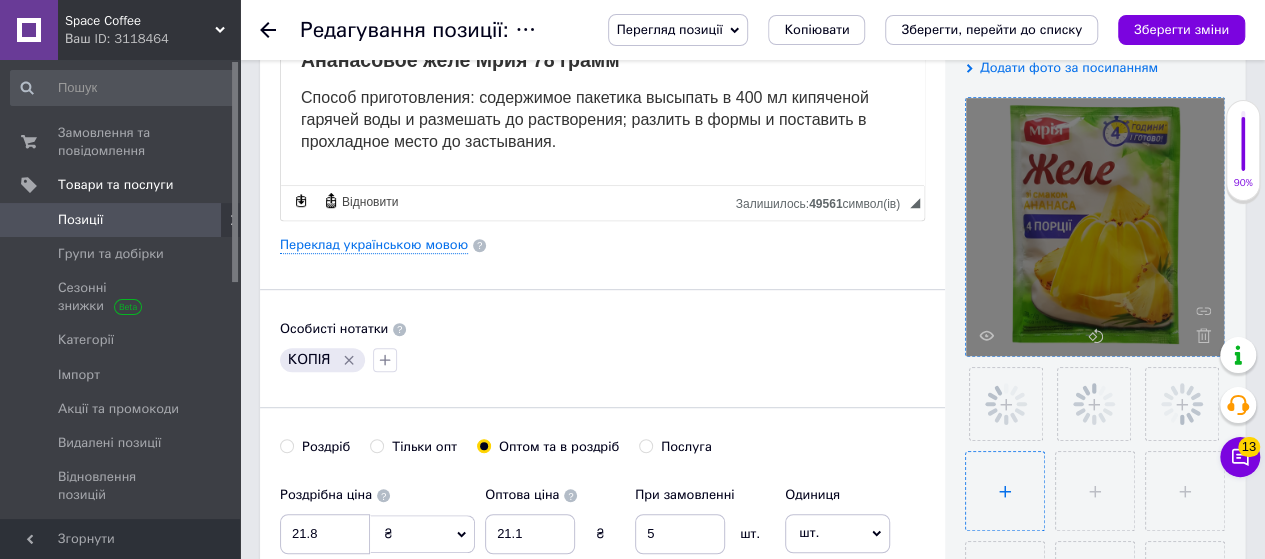 type on "C:\fakepath\желе ананас мрія 5-Photoroom.png" 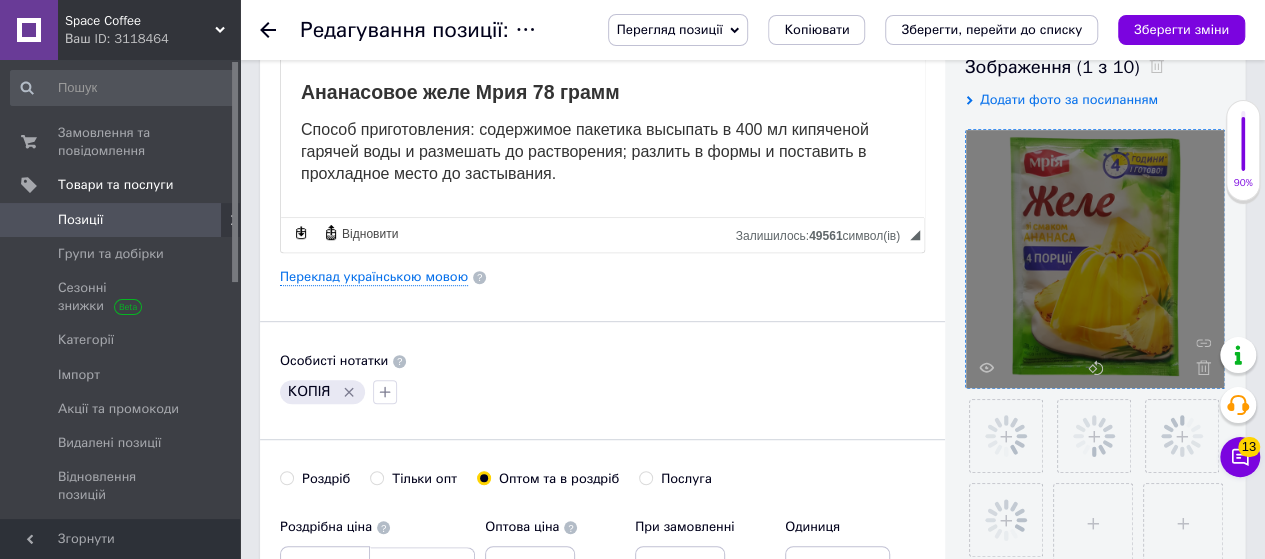 scroll, scrollTop: 400, scrollLeft: 0, axis: vertical 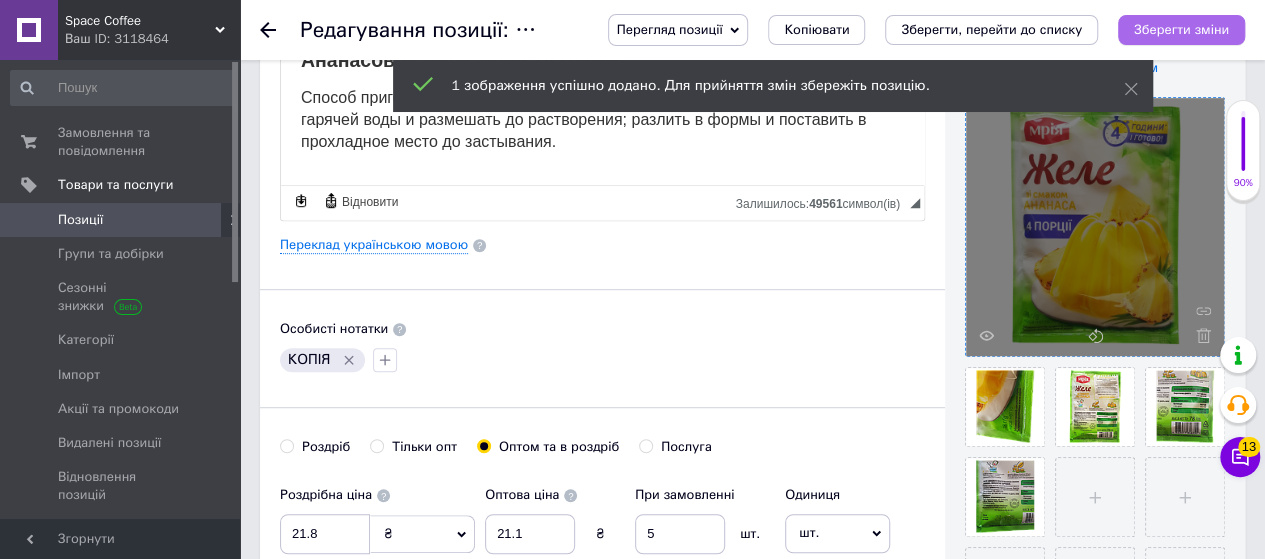 click on "Зберегти зміни" at bounding box center (1181, 29) 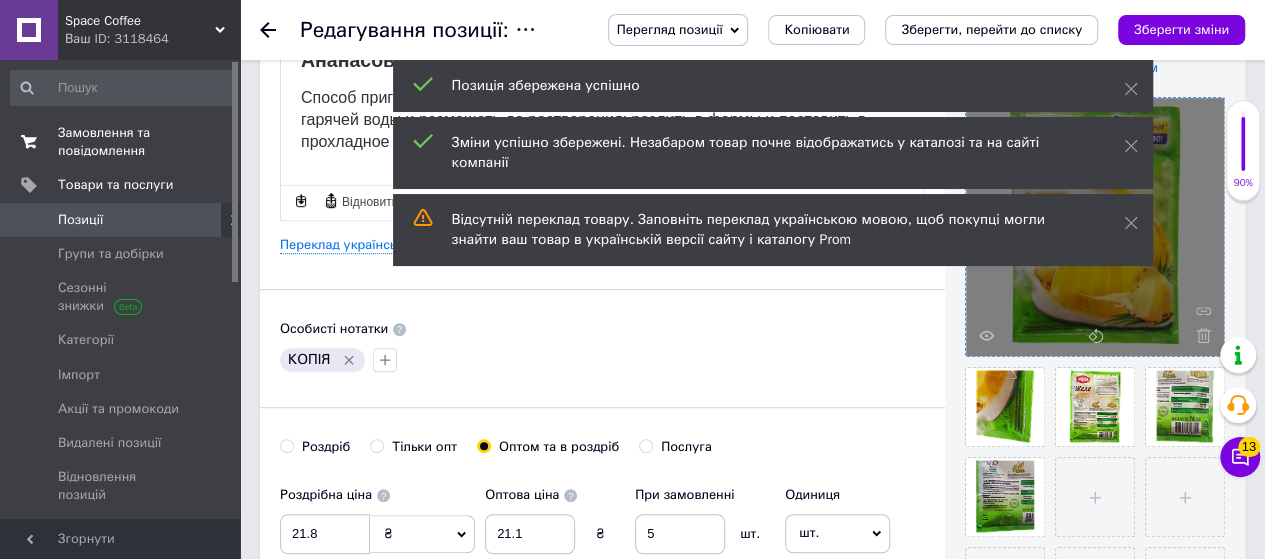 click on "Замовлення та повідомлення" at bounding box center (121, 142) 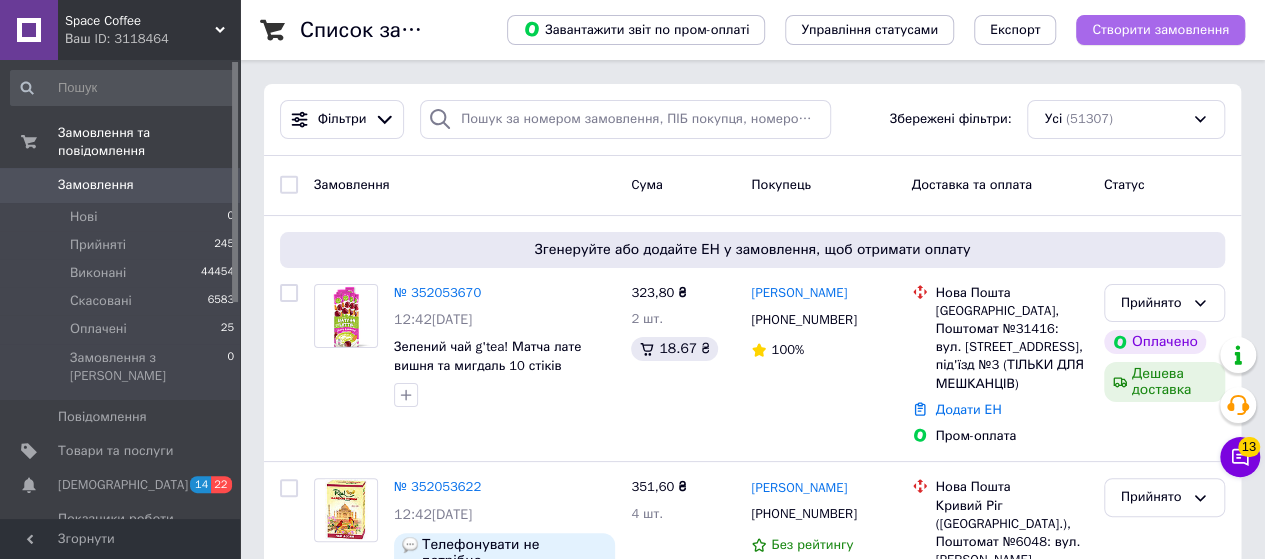 click on "Створити замовлення" at bounding box center (1160, 30) 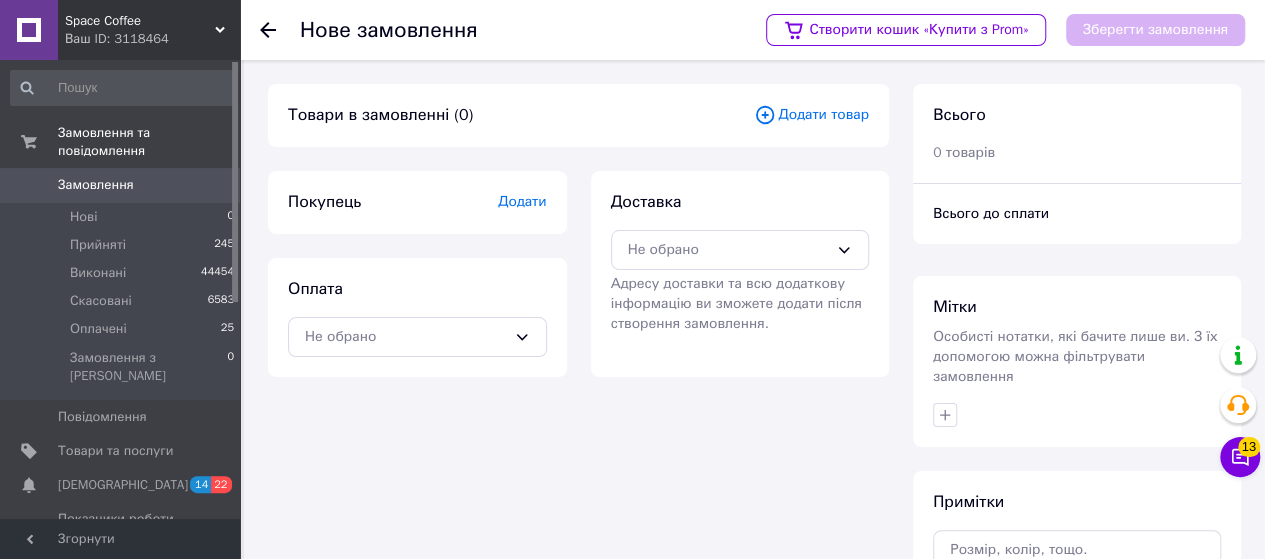 click on "Додати товар" at bounding box center (811, 115) 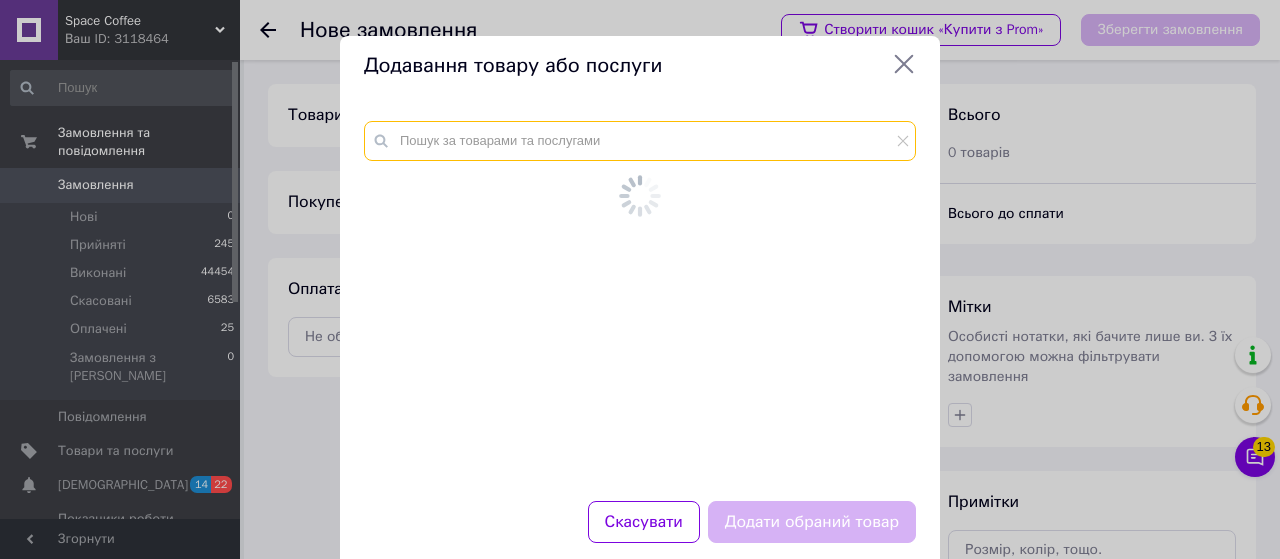 click at bounding box center (640, 141) 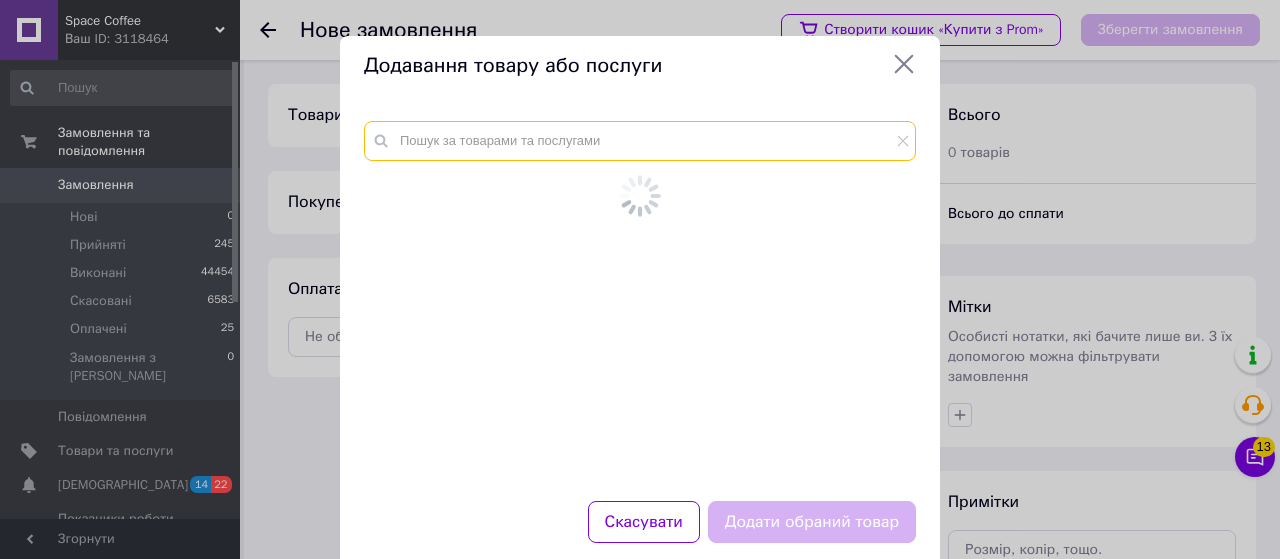 paste on "399006" 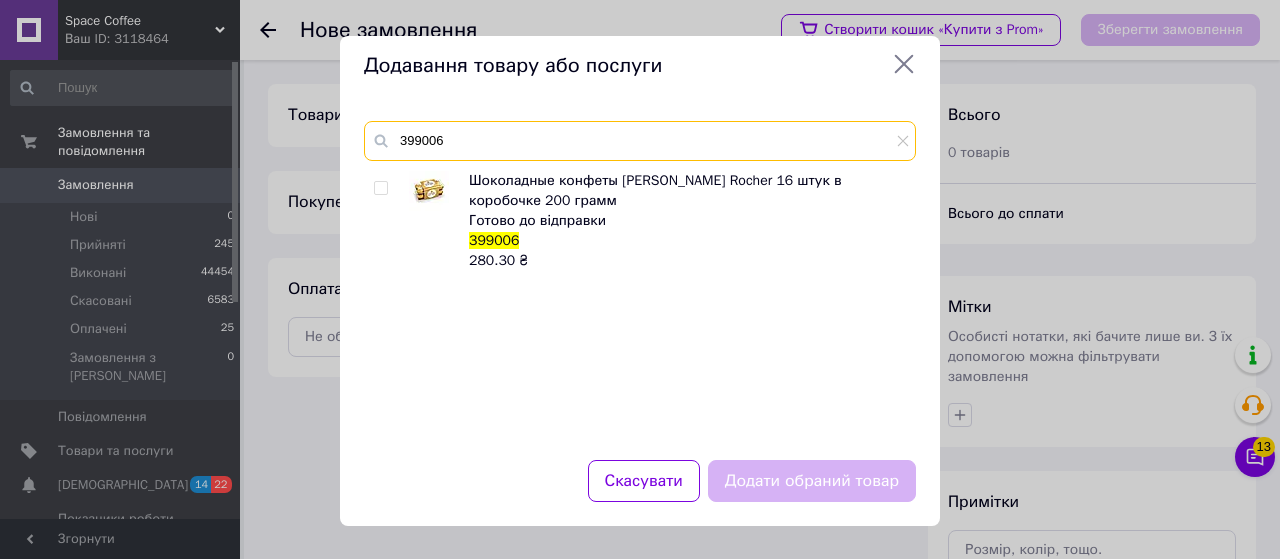 type on "399006" 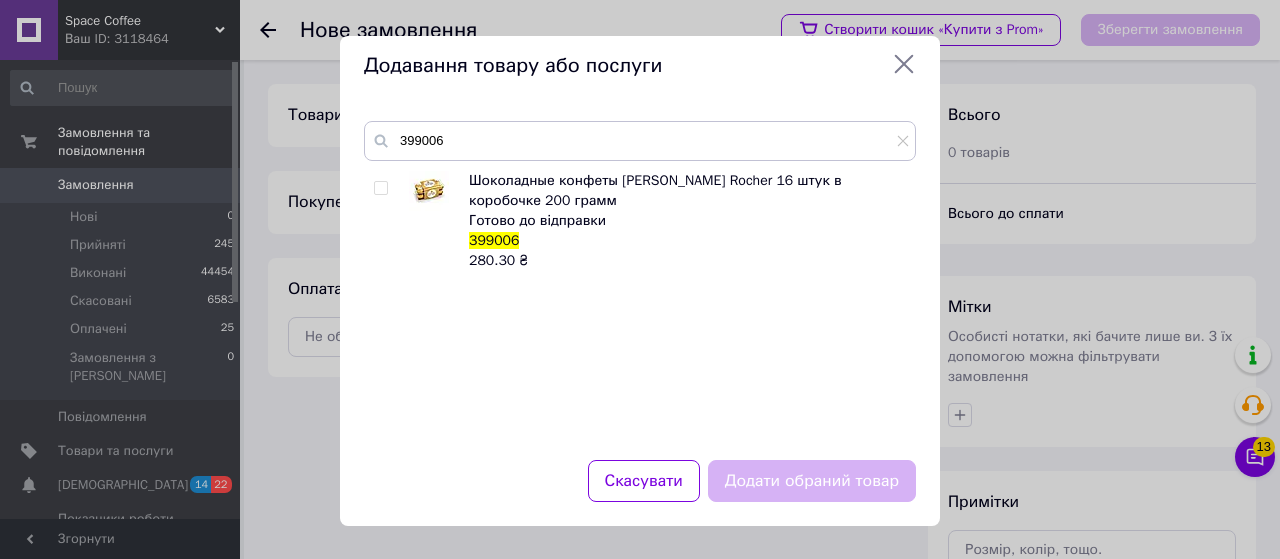 click at bounding box center [380, 188] 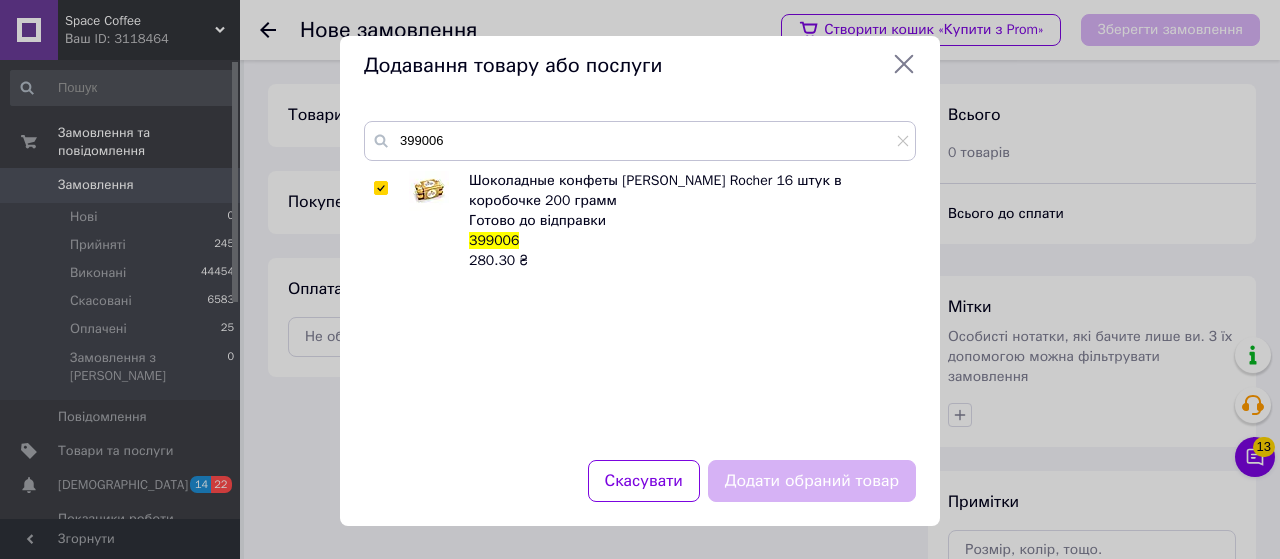 checkbox on "true" 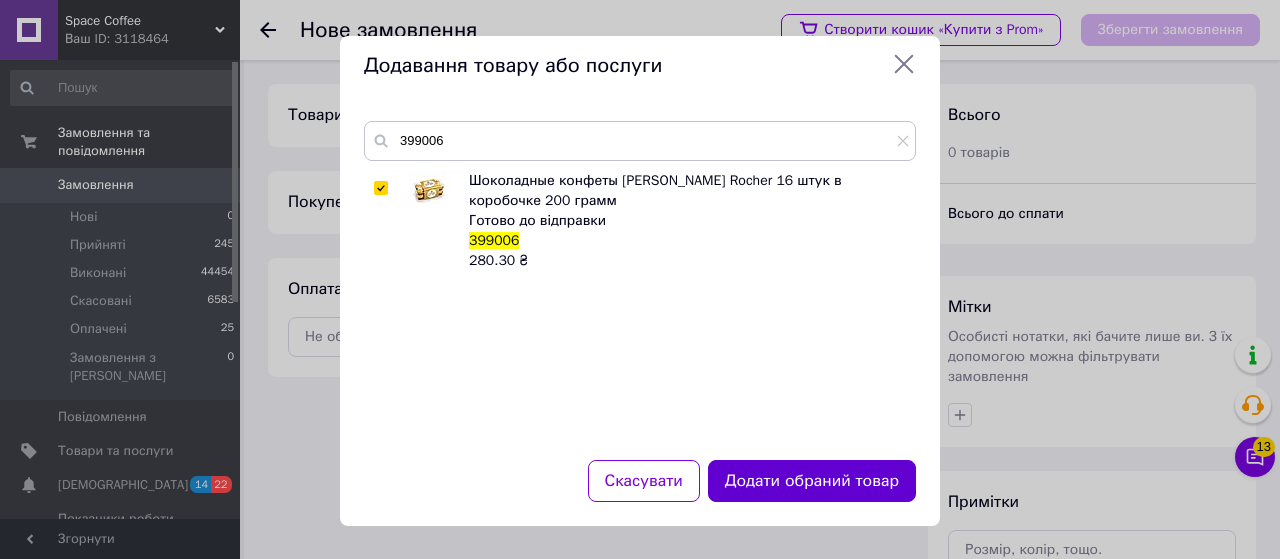 click on "Додати обраний товар" at bounding box center [812, 481] 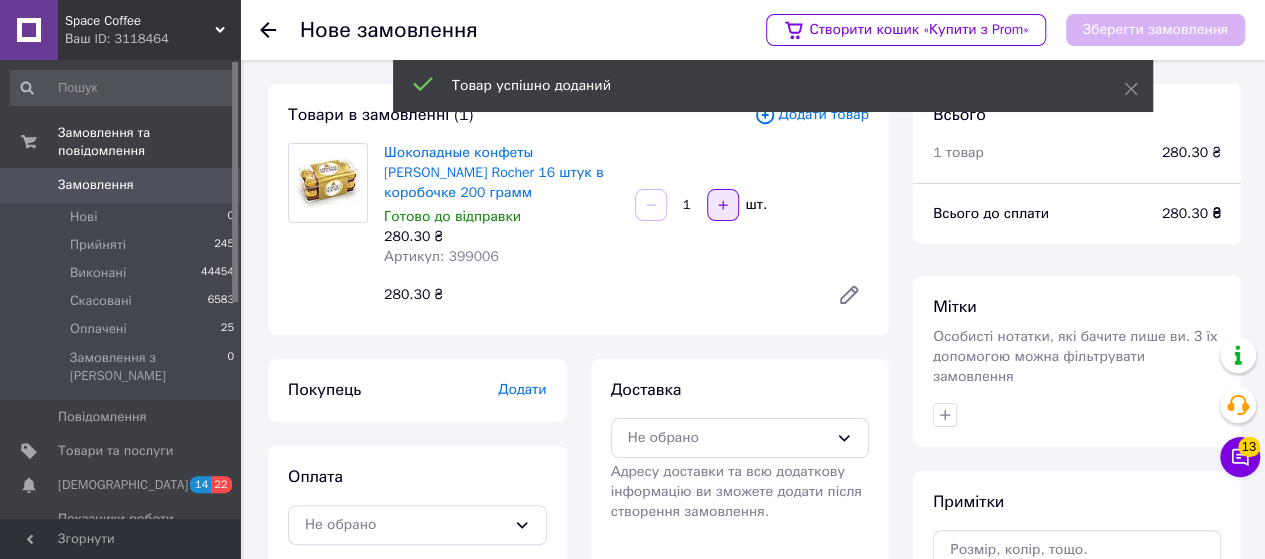 click at bounding box center (723, 205) 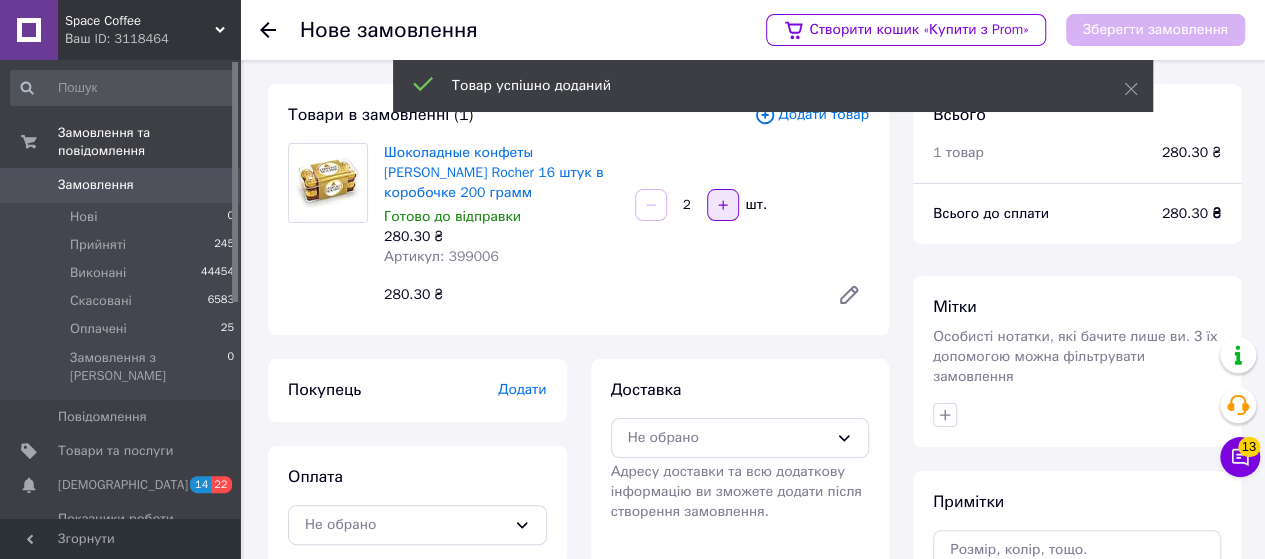 click at bounding box center (723, 205) 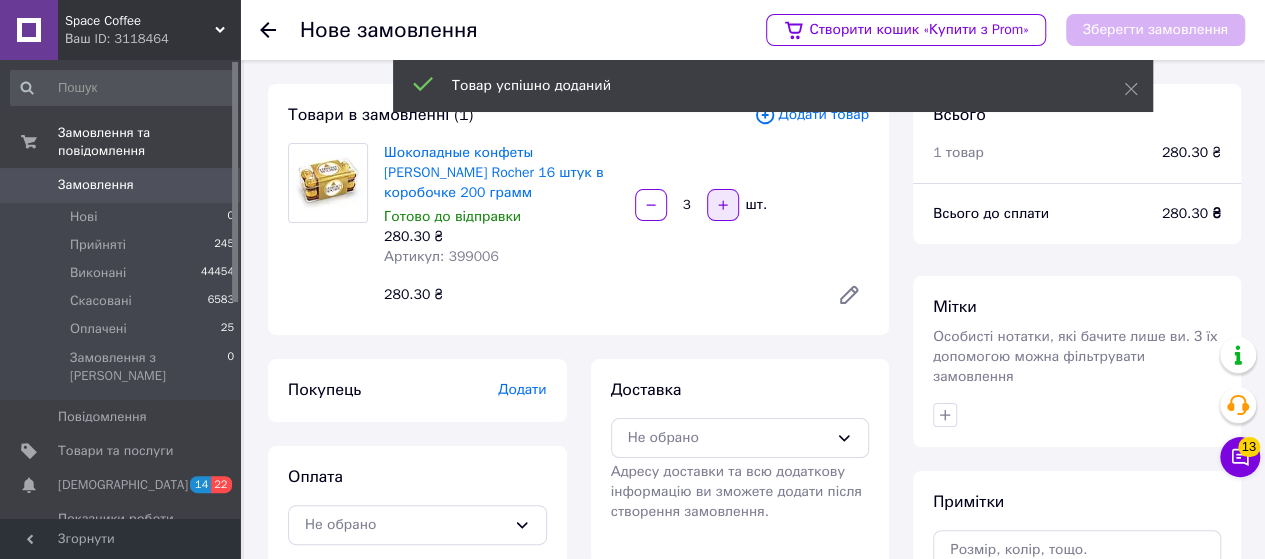 click at bounding box center (723, 205) 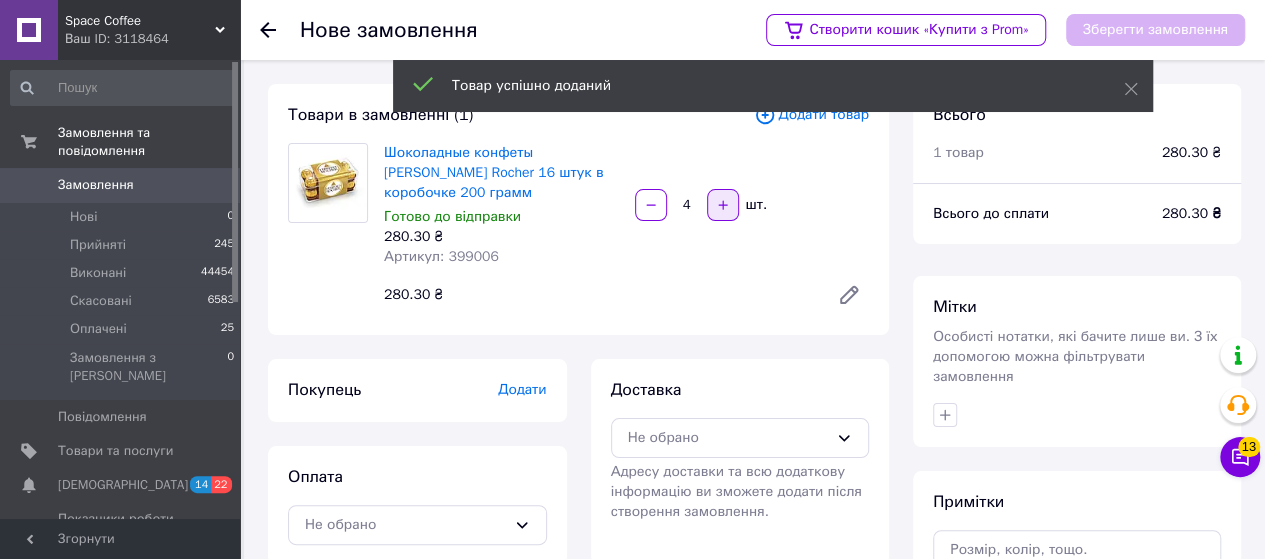 click at bounding box center [723, 205] 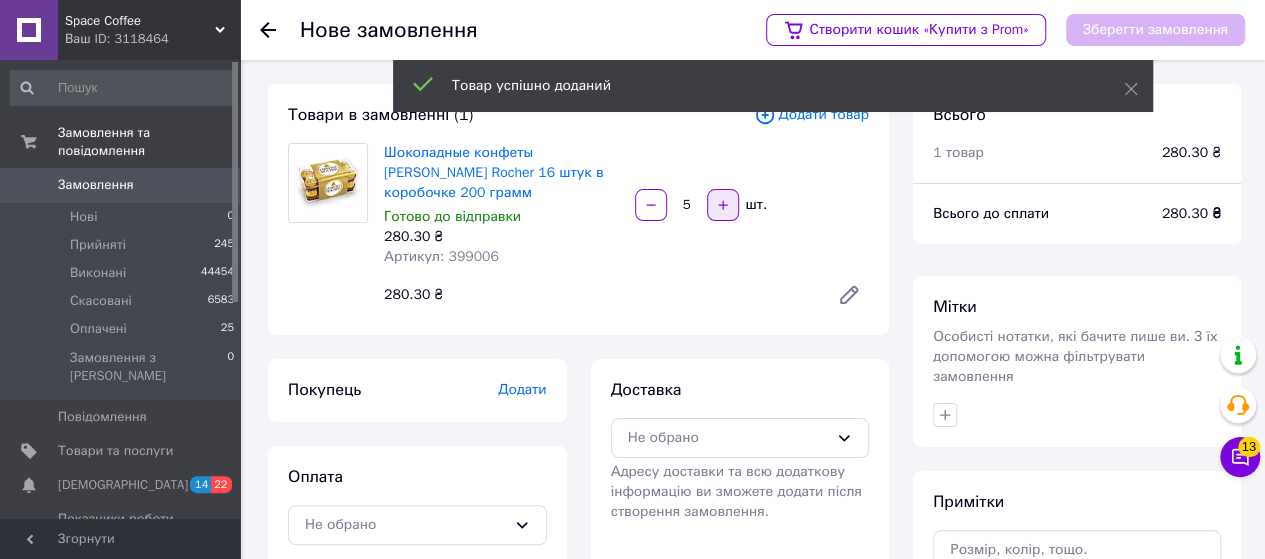 click at bounding box center (723, 205) 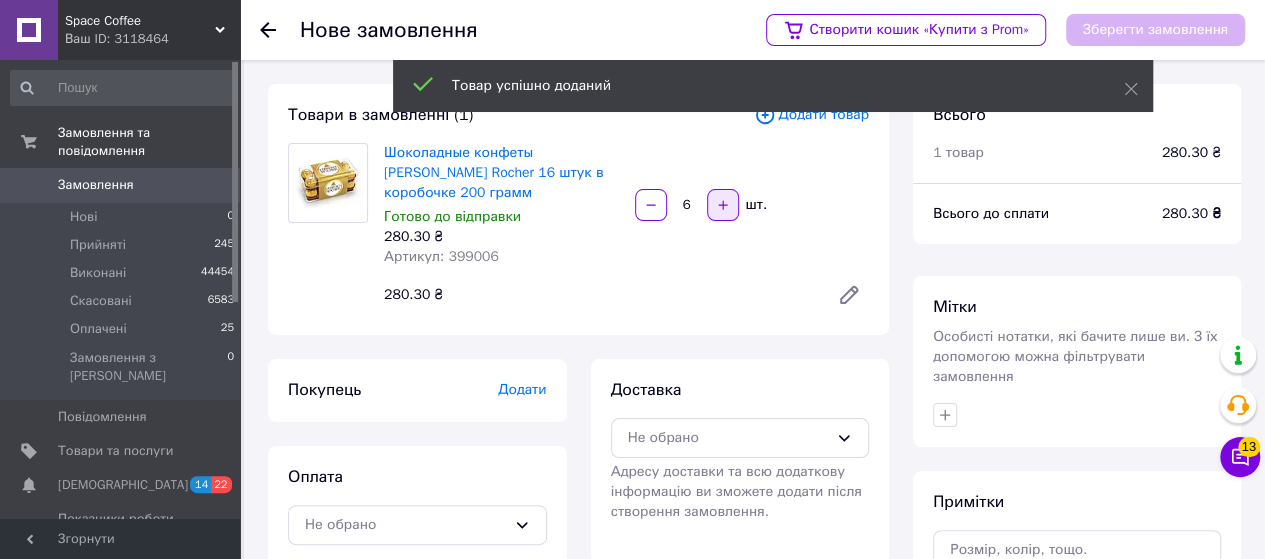 click at bounding box center [723, 205] 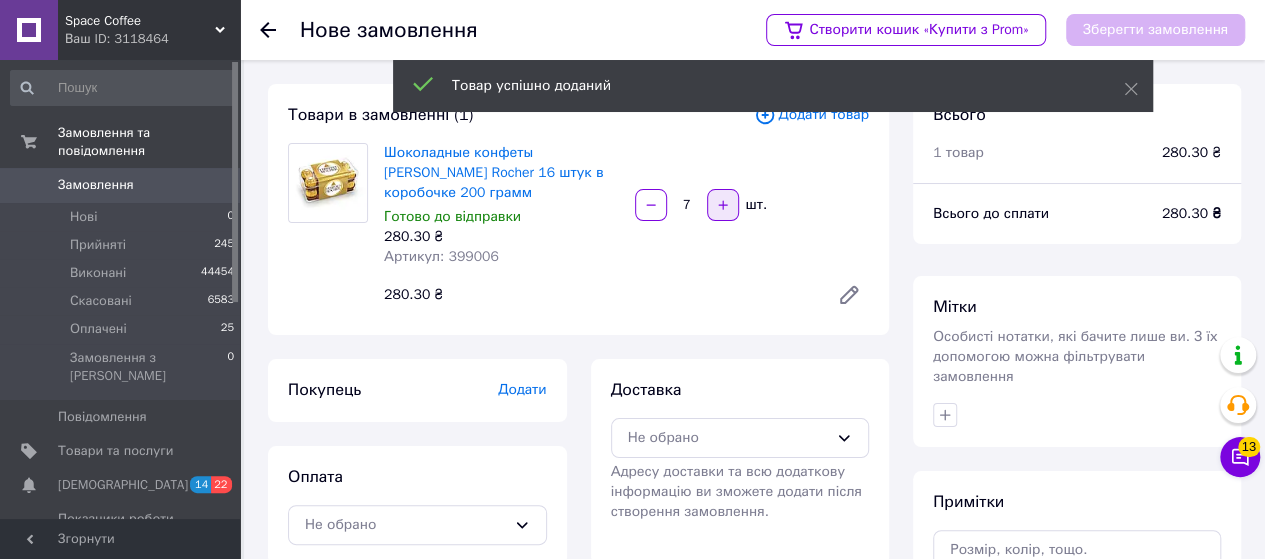 click at bounding box center [723, 205] 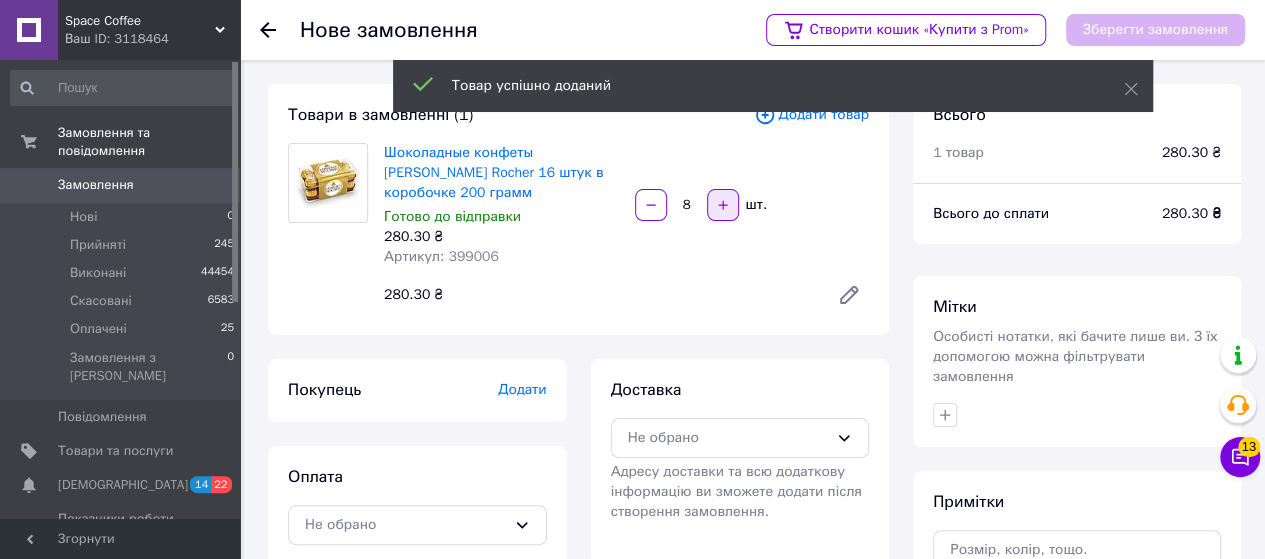 click at bounding box center [723, 205] 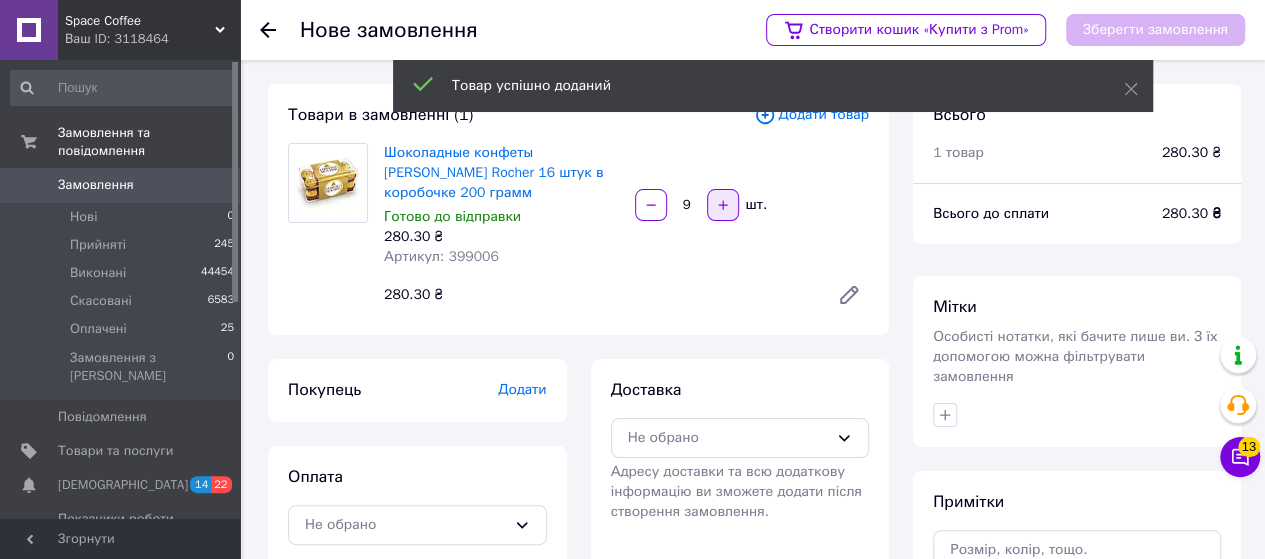 click at bounding box center (723, 205) 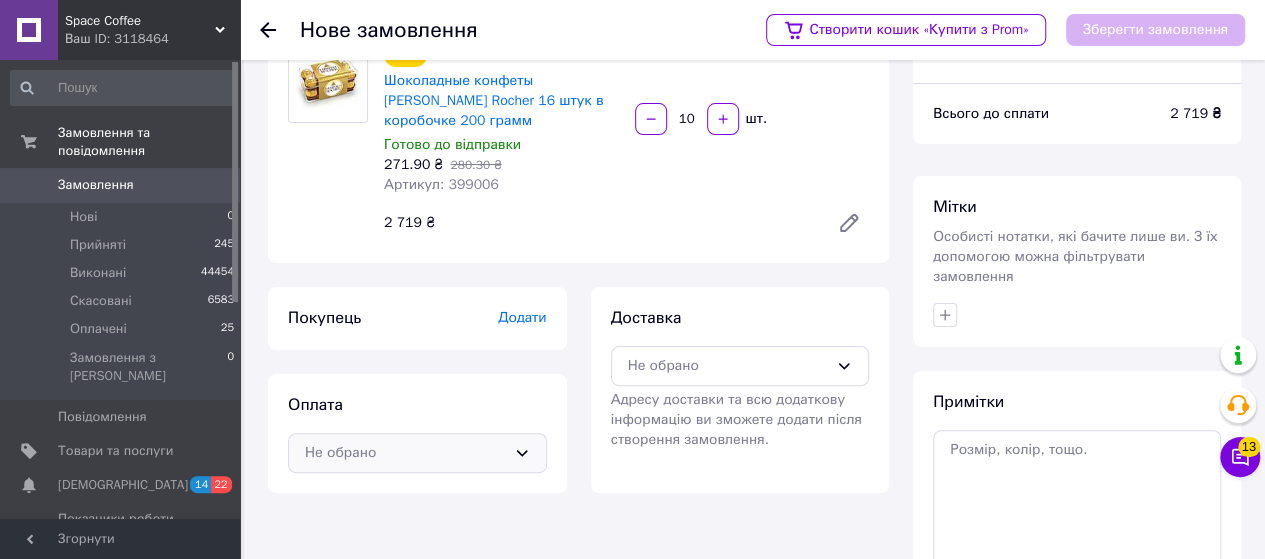 click on "Не обрано" at bounding box center [417, 453] 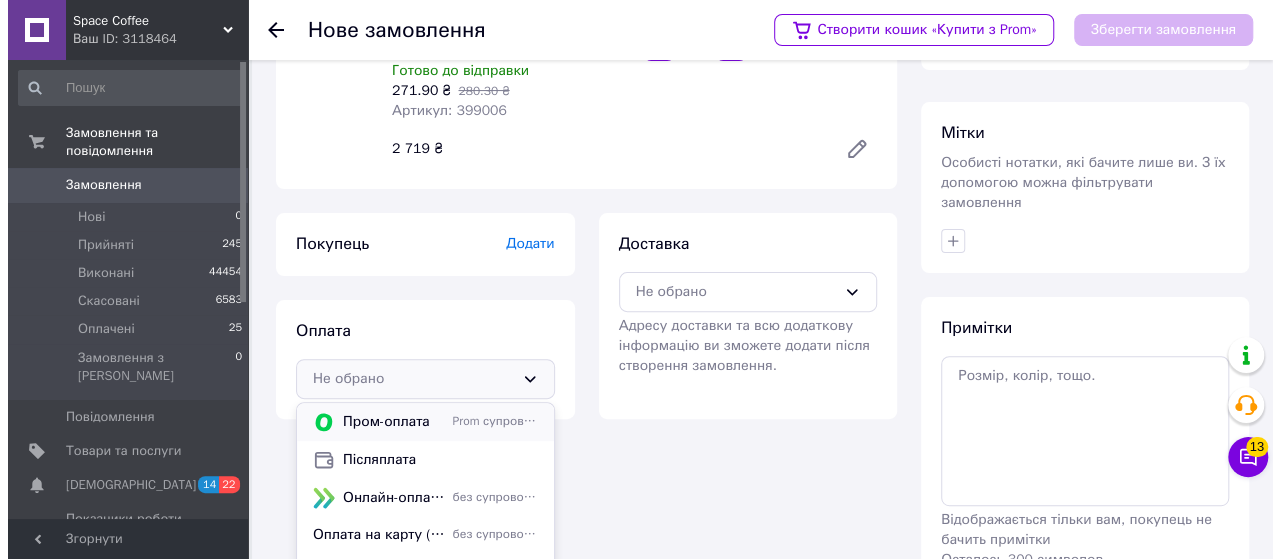 scroll, scrollTop: 263, scrollLeft: 0, axis: vertical 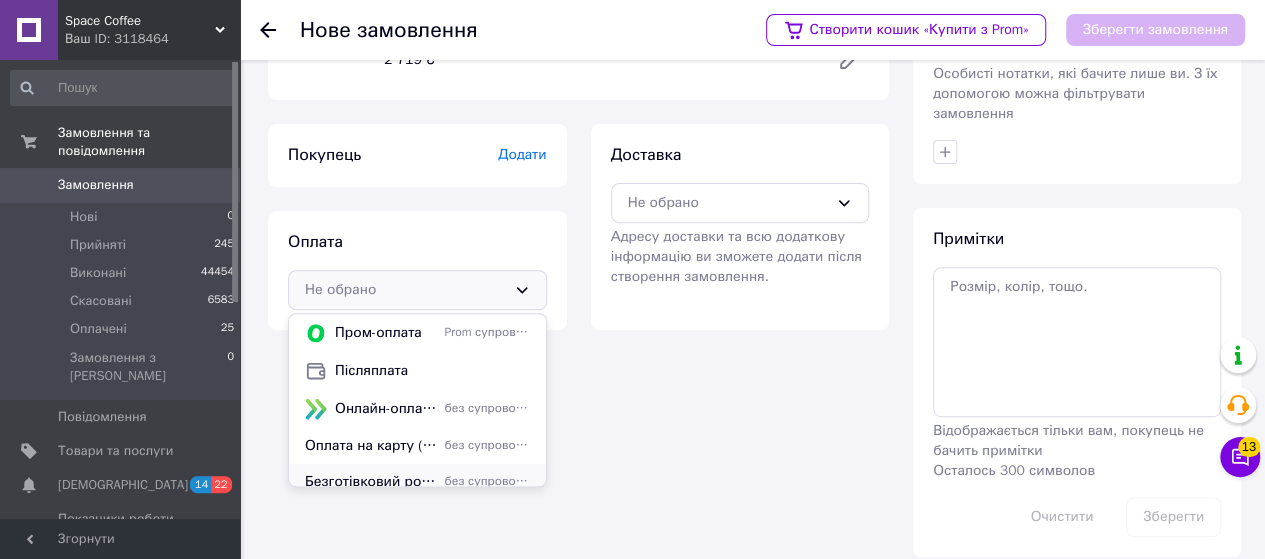 click on "Безготівковий розрахунок" at bounding box center [371, 482] 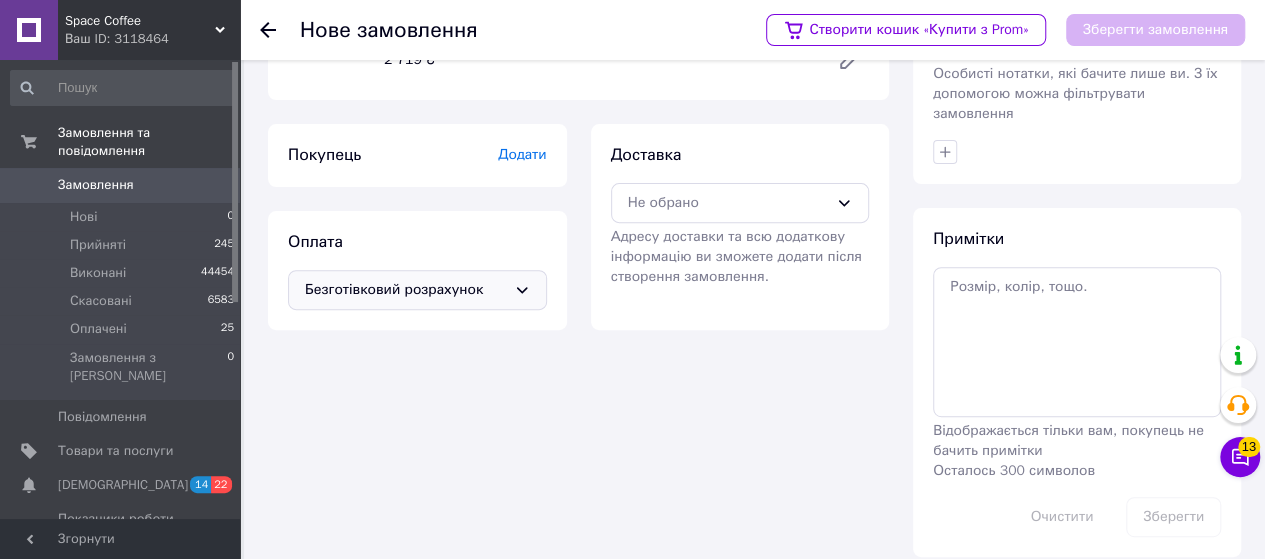 click on "Додати" at bounding box center (522, 154) 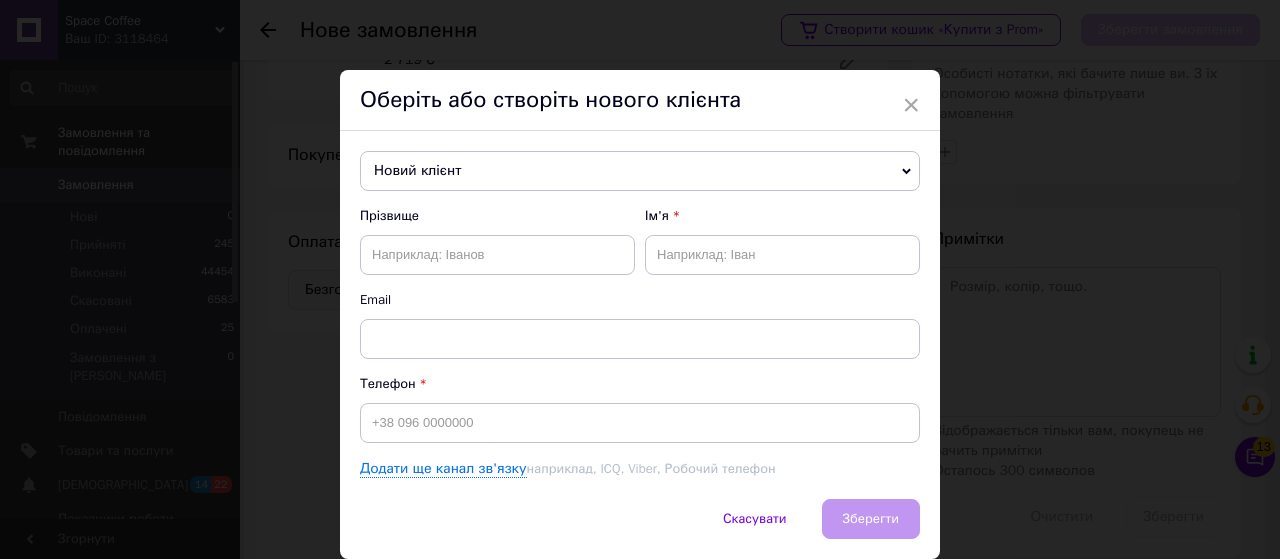 click on "Новий клієнт" at bounding box center [640, 171] 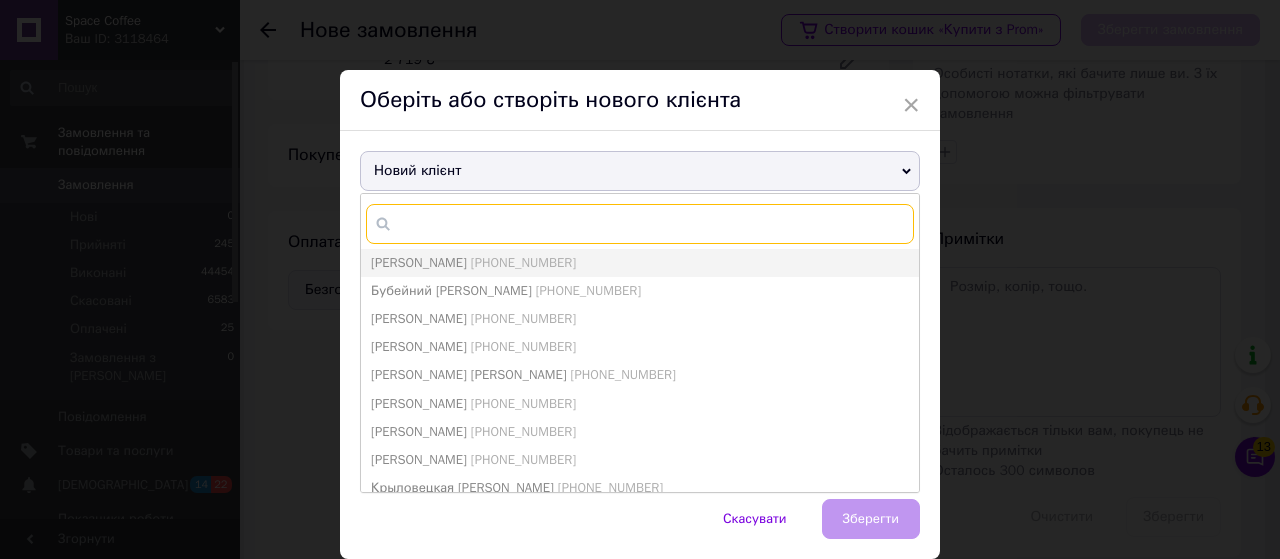 paste on "+380964960819" 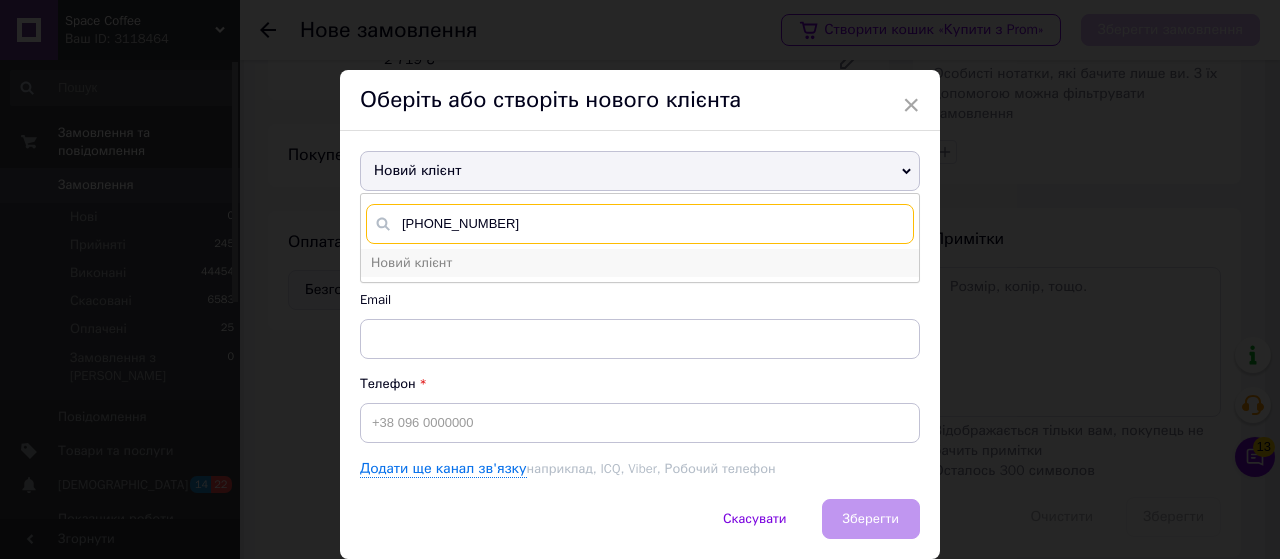 type on "+380964960819" 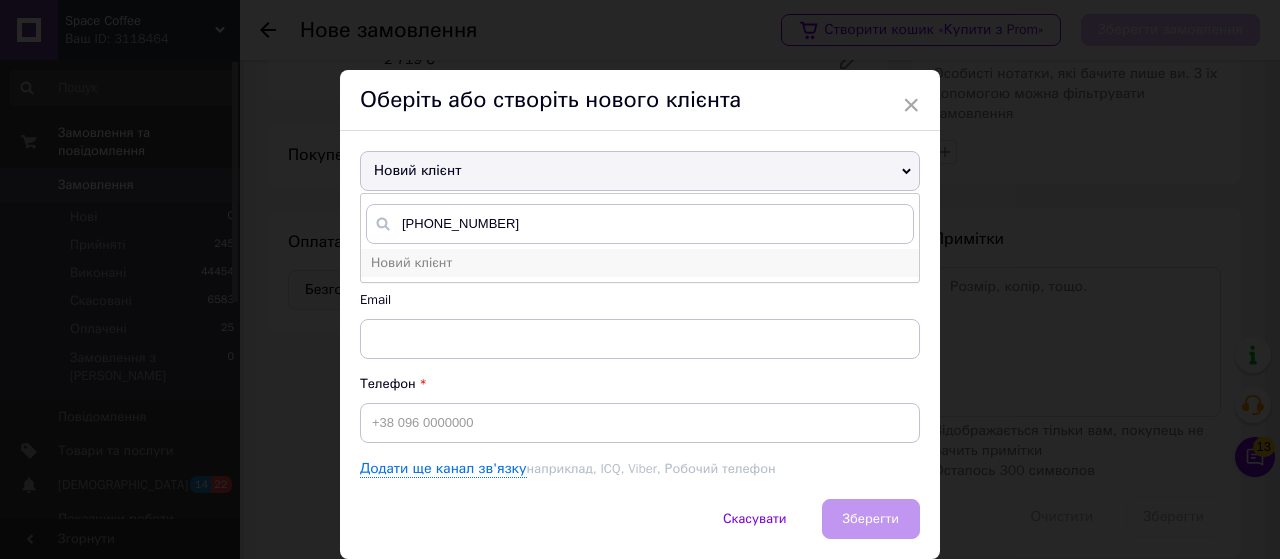 click on "Новий клієнт" at bounding box center [640, 263] 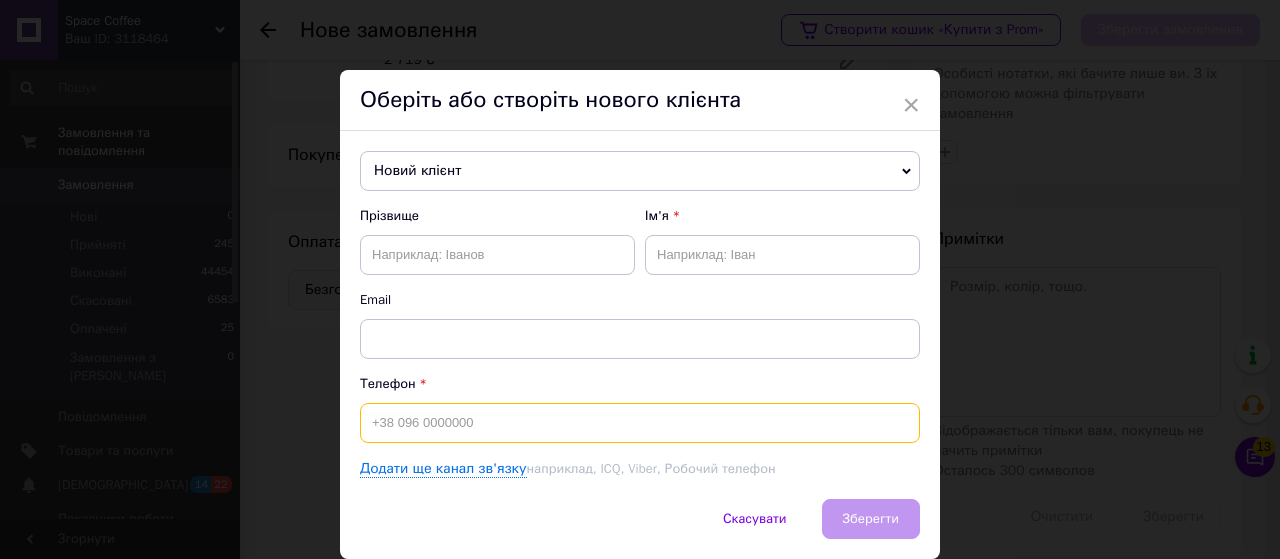 click at bounding box center (640, 423) 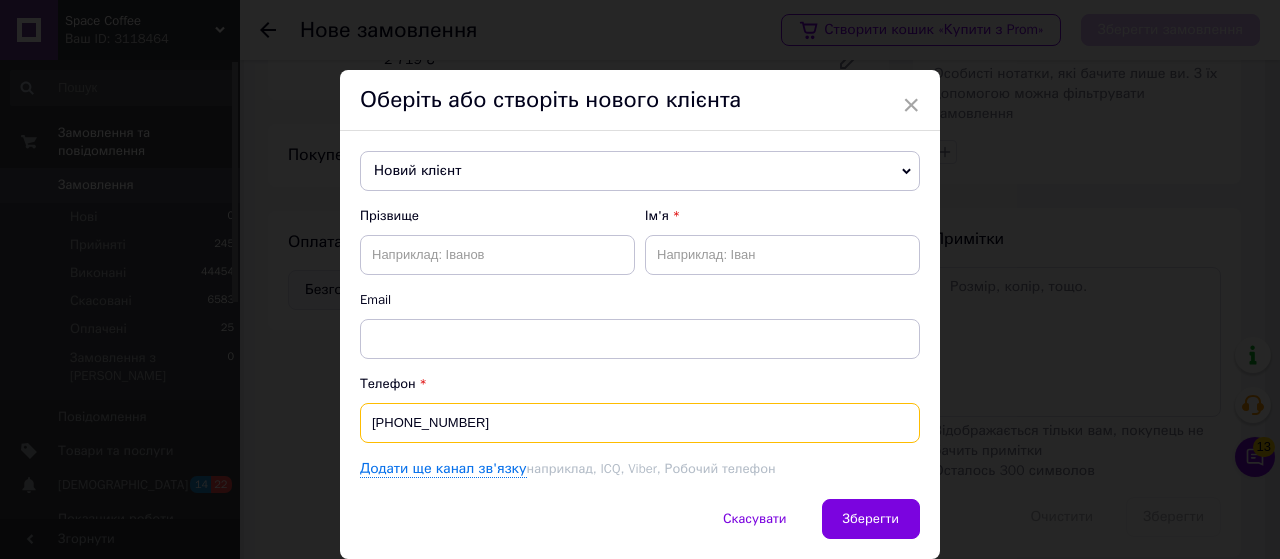 type on "+380964960819" 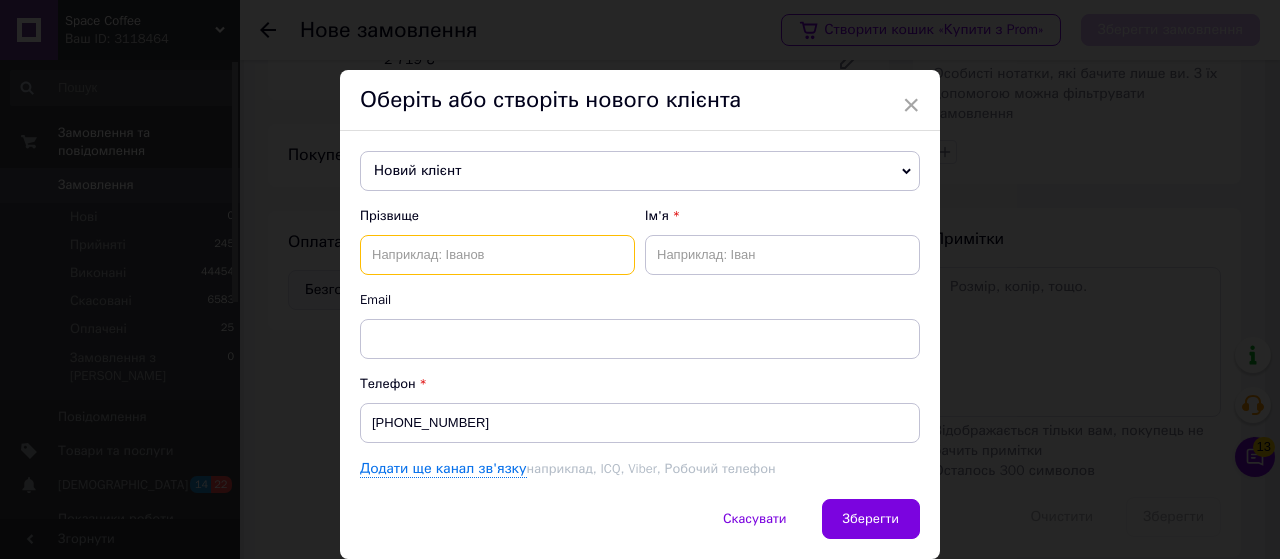 click at bounding box center (497, 255) 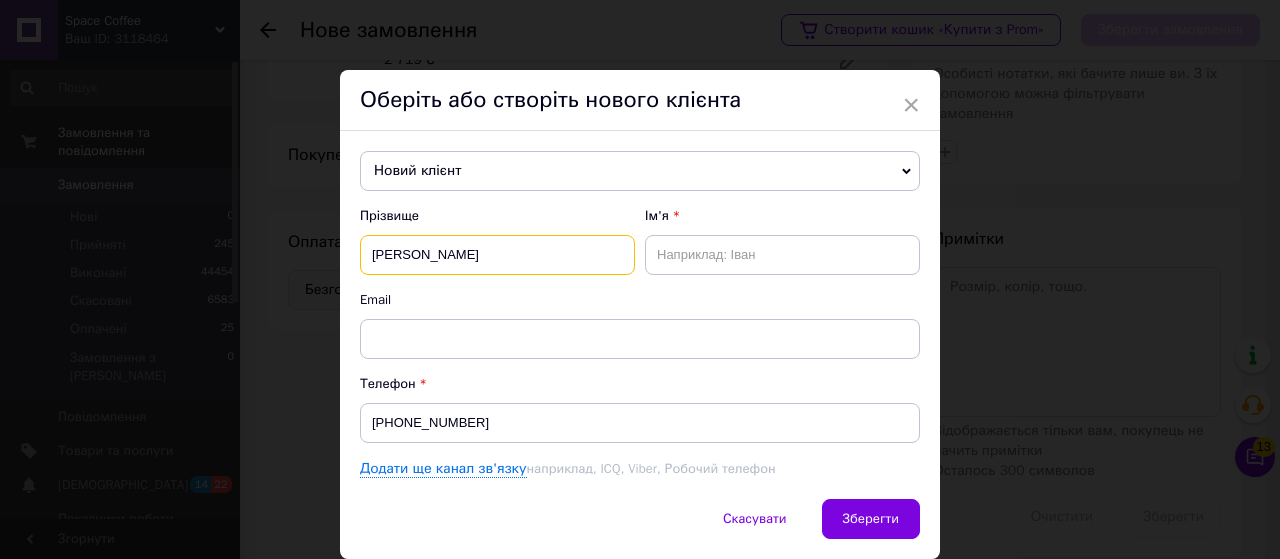 type on "Іващенко" 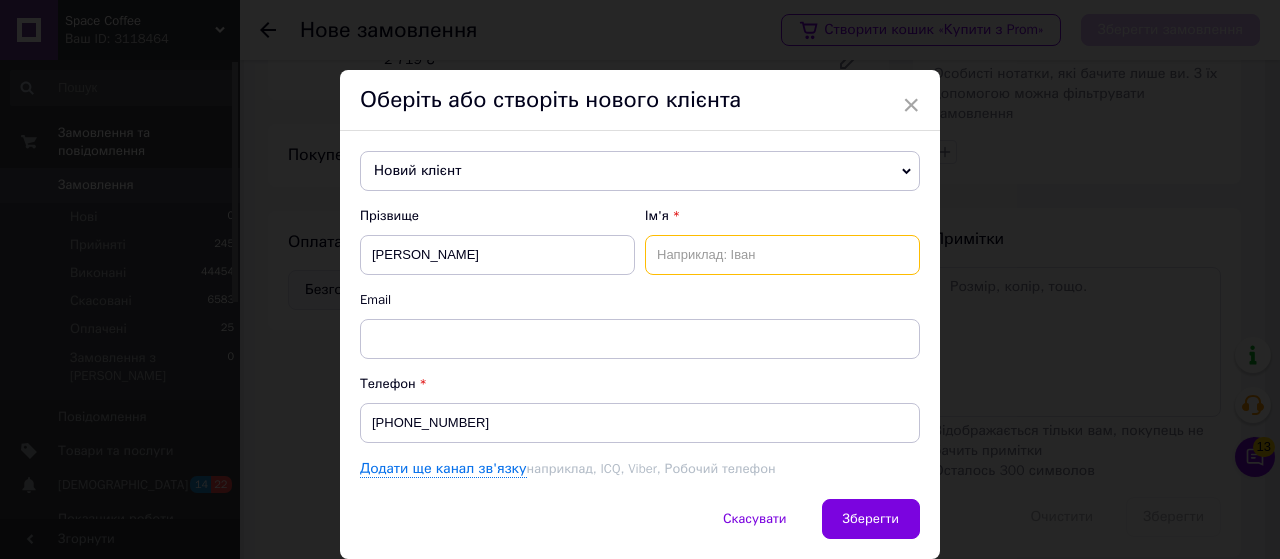 click at bounding box center (782, 255) 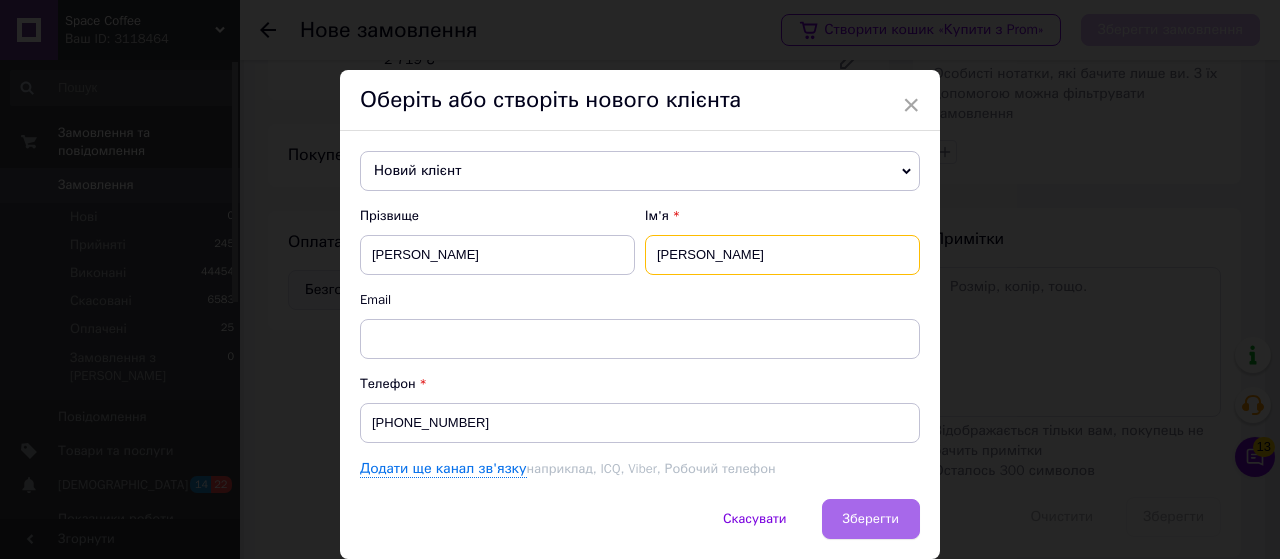 type on "Богдана" 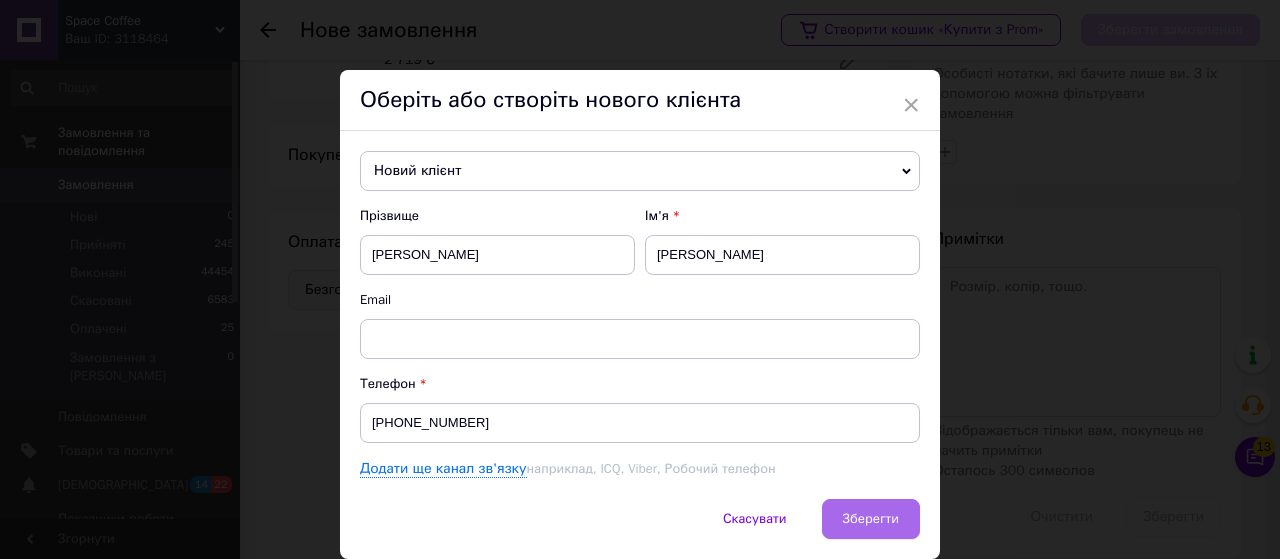 click on "Зберегти" at bounding box center [871, 518] 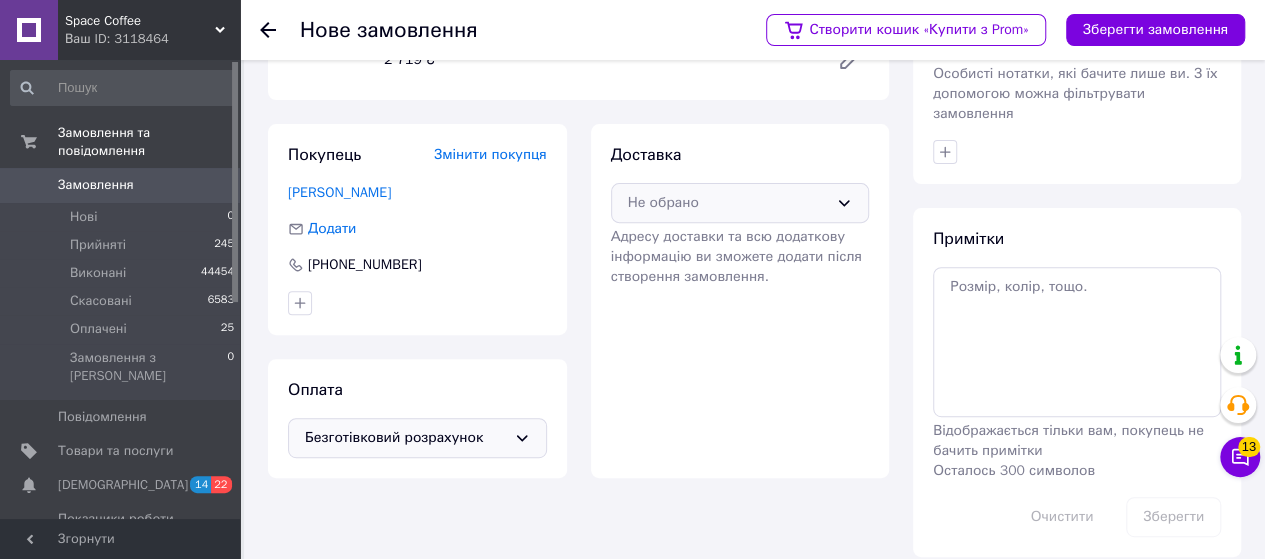 click on "Не обрано" at bounding box center [728, 203] 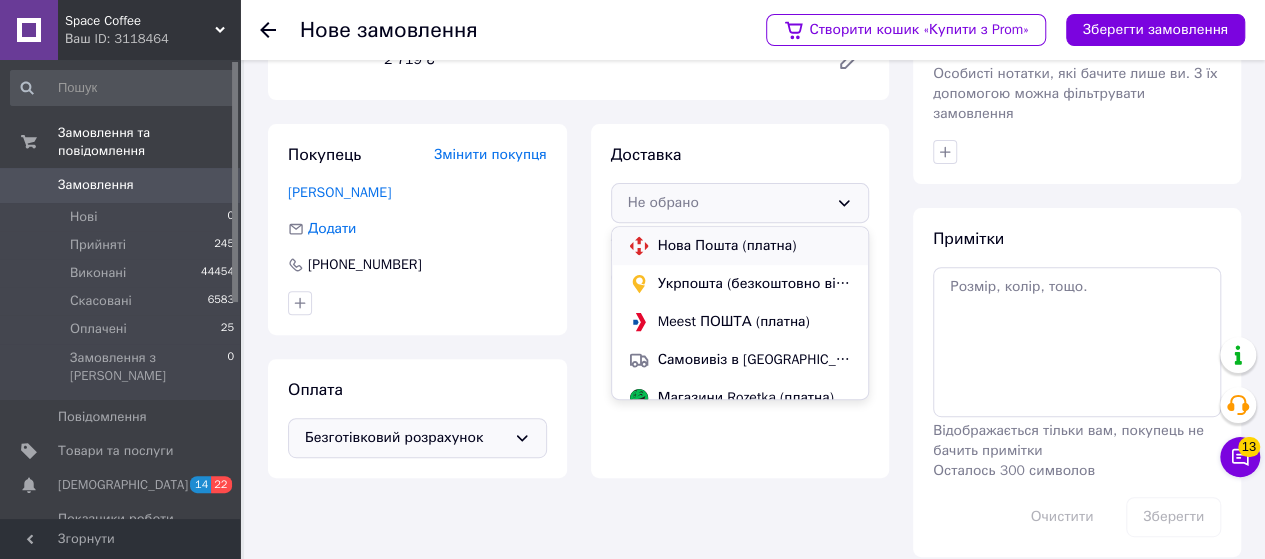 click on "Нова Пошта (платна)" at bounding box center [755, 246] 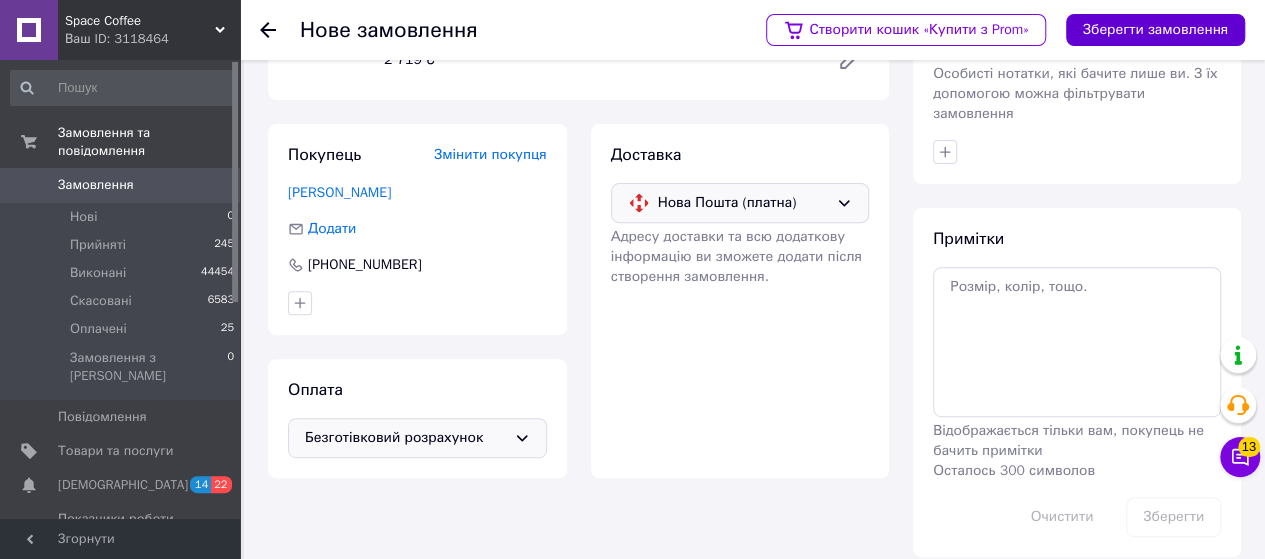 click on "Зберегти замовлення" at bounding box center (1155, 30) 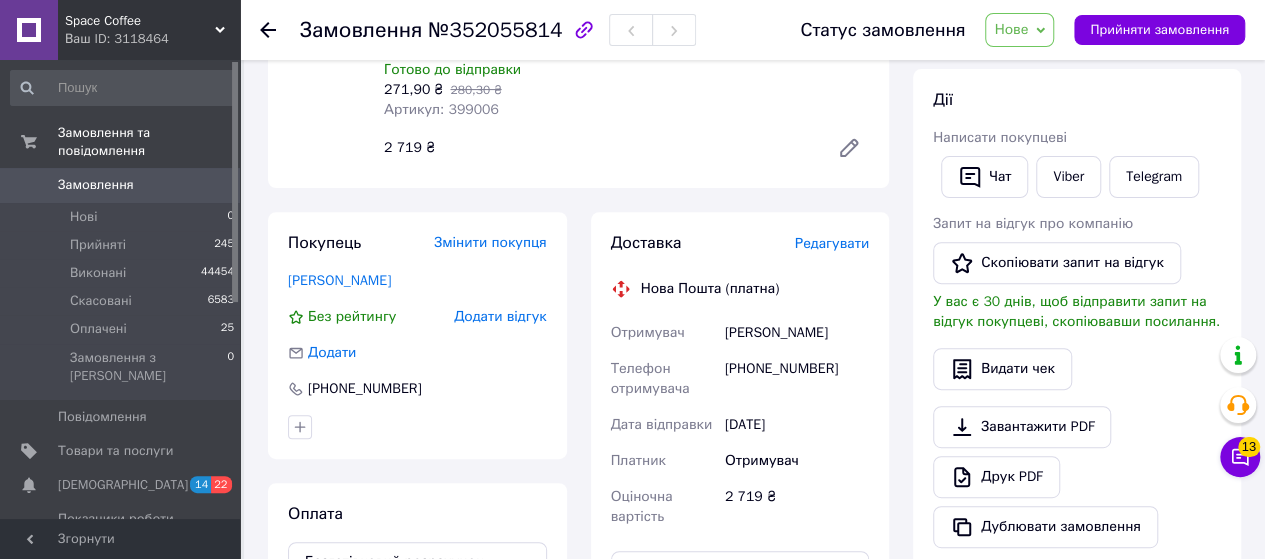 click on "Редагувати" at bounding box center [832, 243] 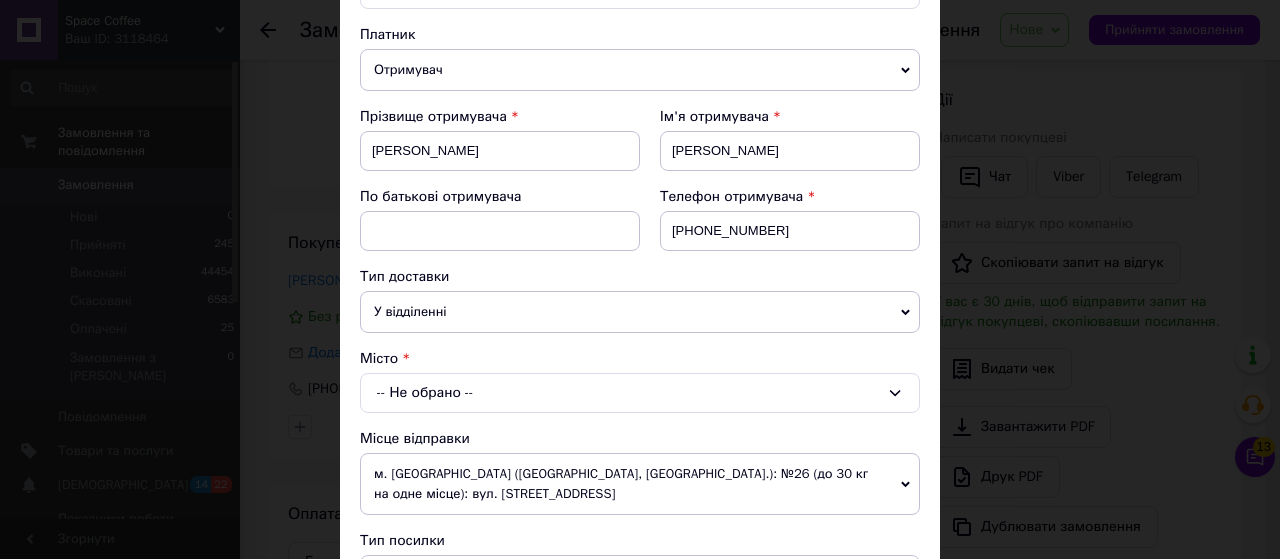 scroll, scrollTop: 300, scrollLeft: 0, axis: vertical 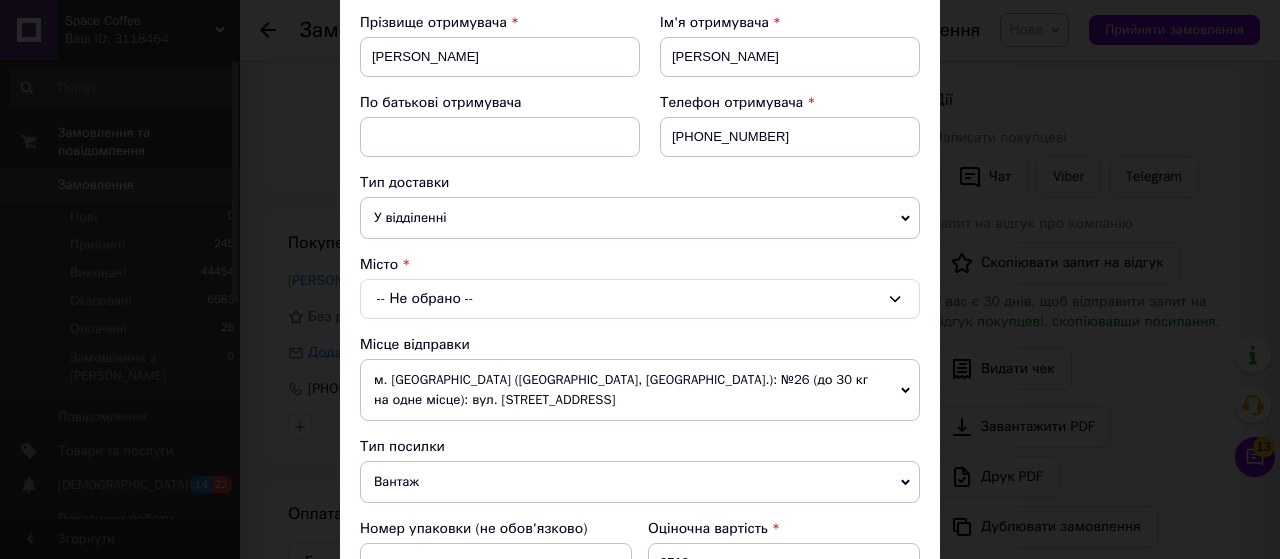 click on "У відділенні" at bounding box center (640, 218) 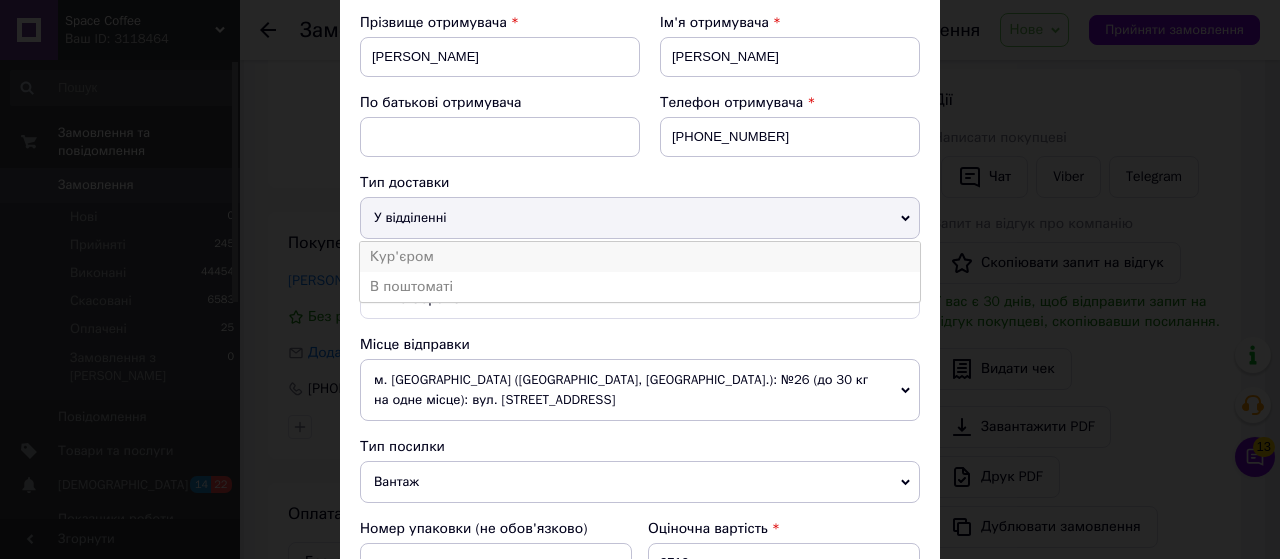 click on "Кур'єром" at bounding box center (640, 257) 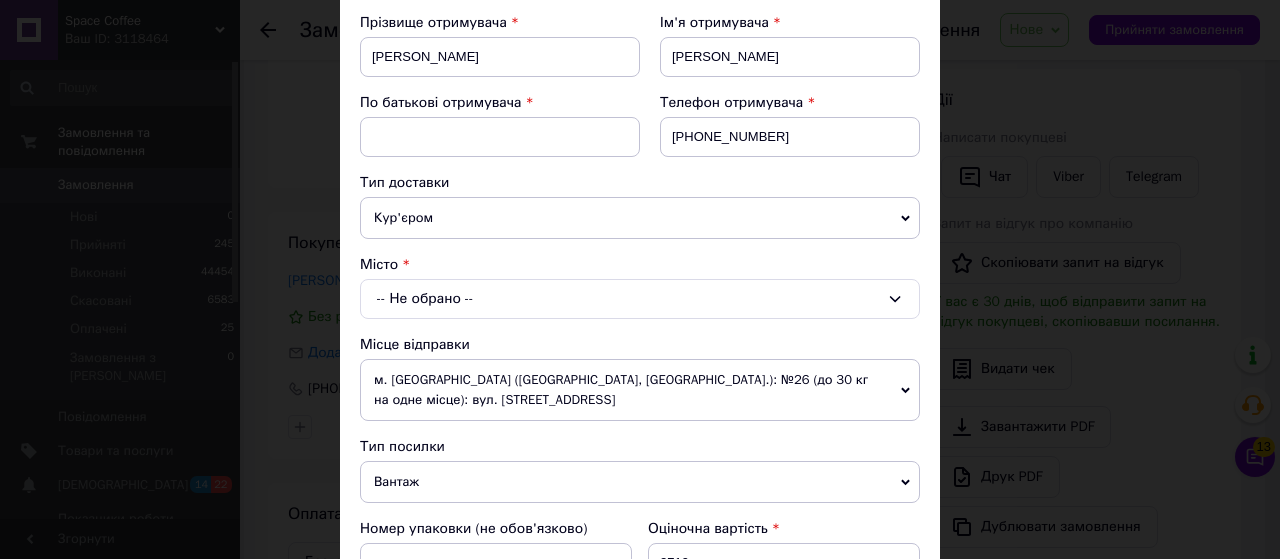 click on "-- Не обрано --" at bounding box center (640, 299) 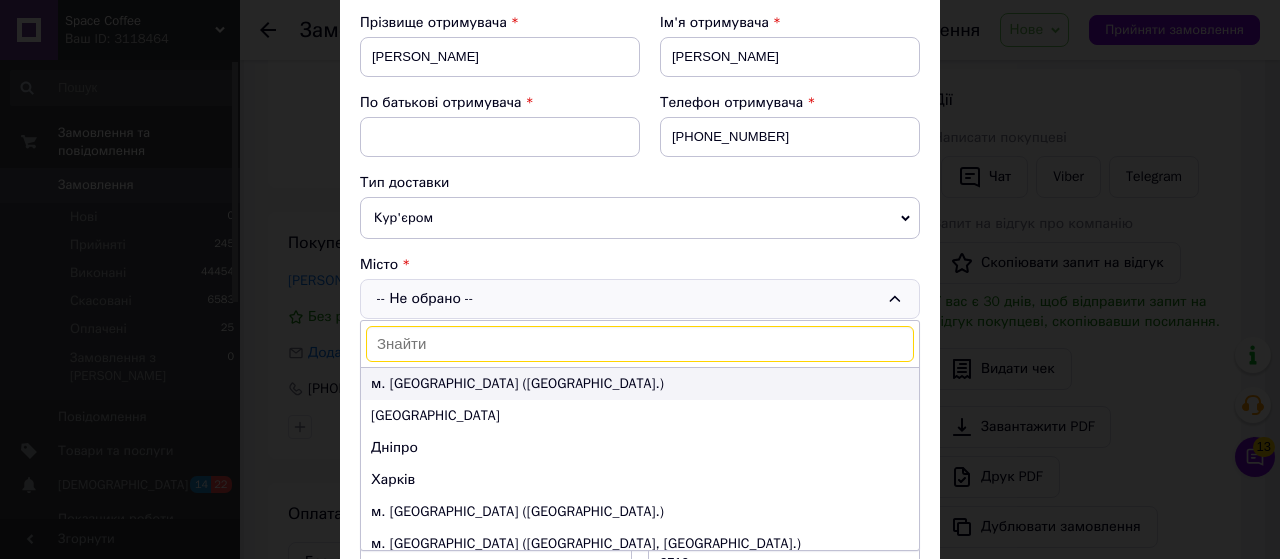 click on "м. Київ (Київська обл.)" at bounding box center [640, 384] 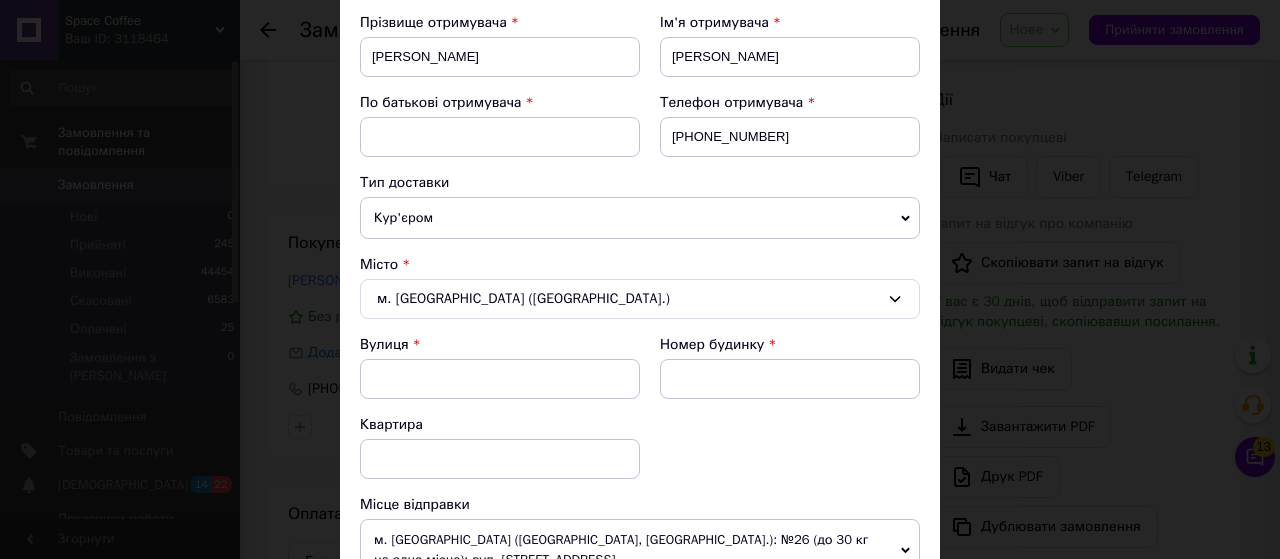 scroll, scrollTop: 400, scrollLeft: 0, axis: vertical 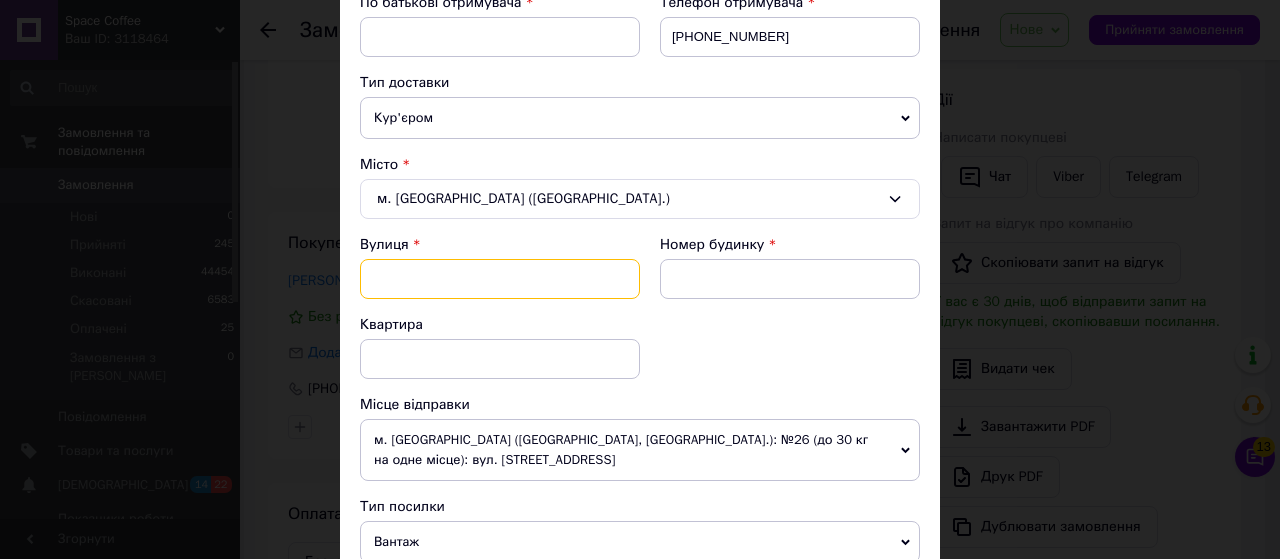click at bounding box center [500, 279] 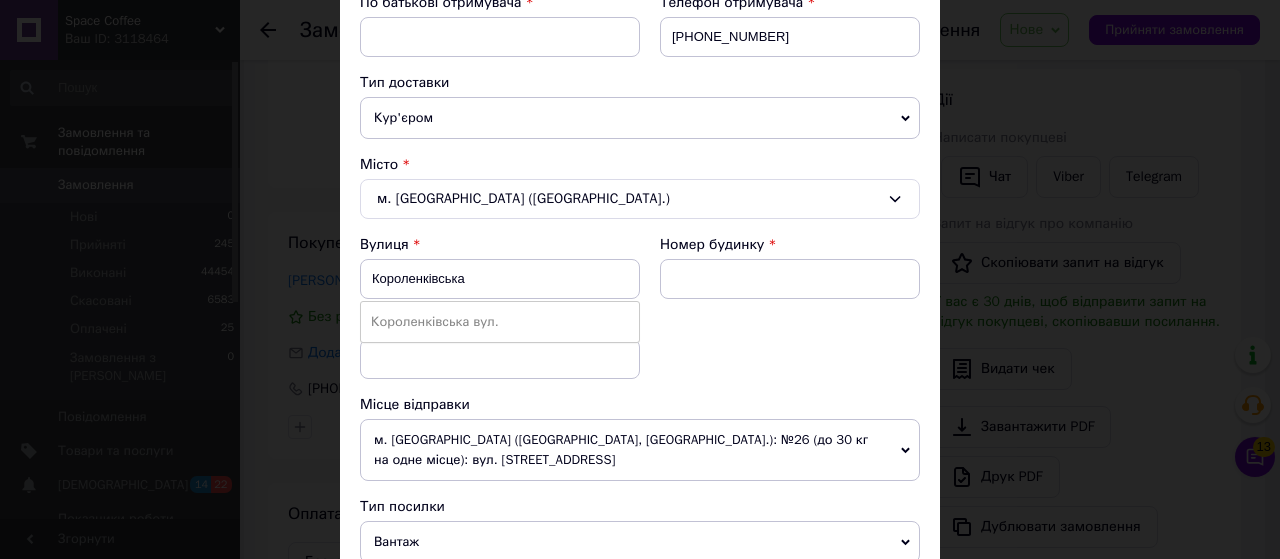 click on "Короленківська вул." at bounding box center [500, 322] 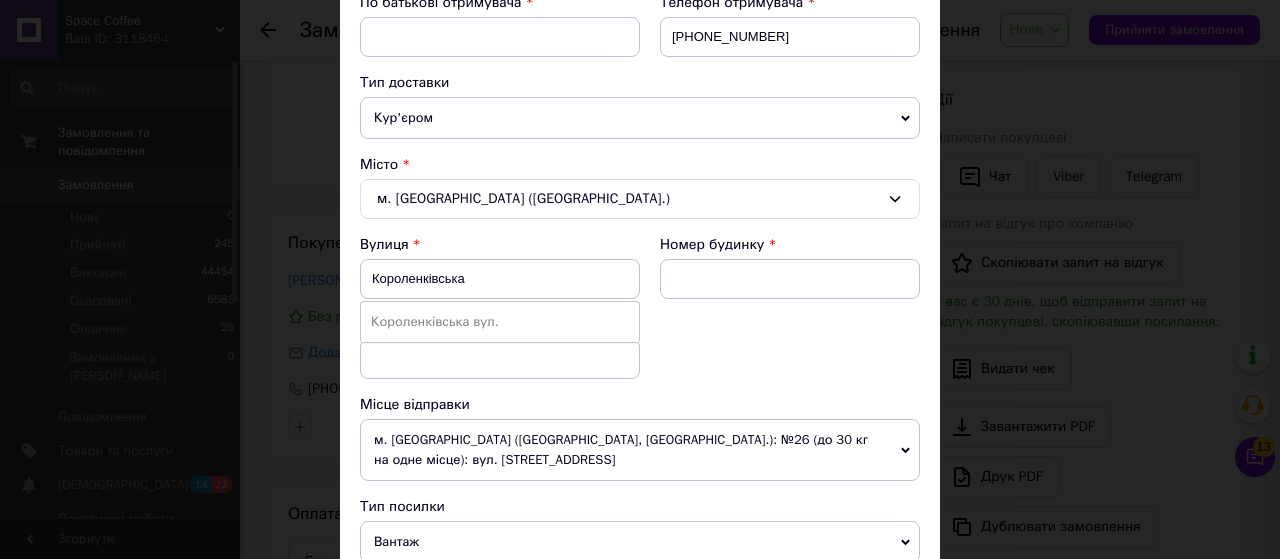 type on "Короленківська вул." 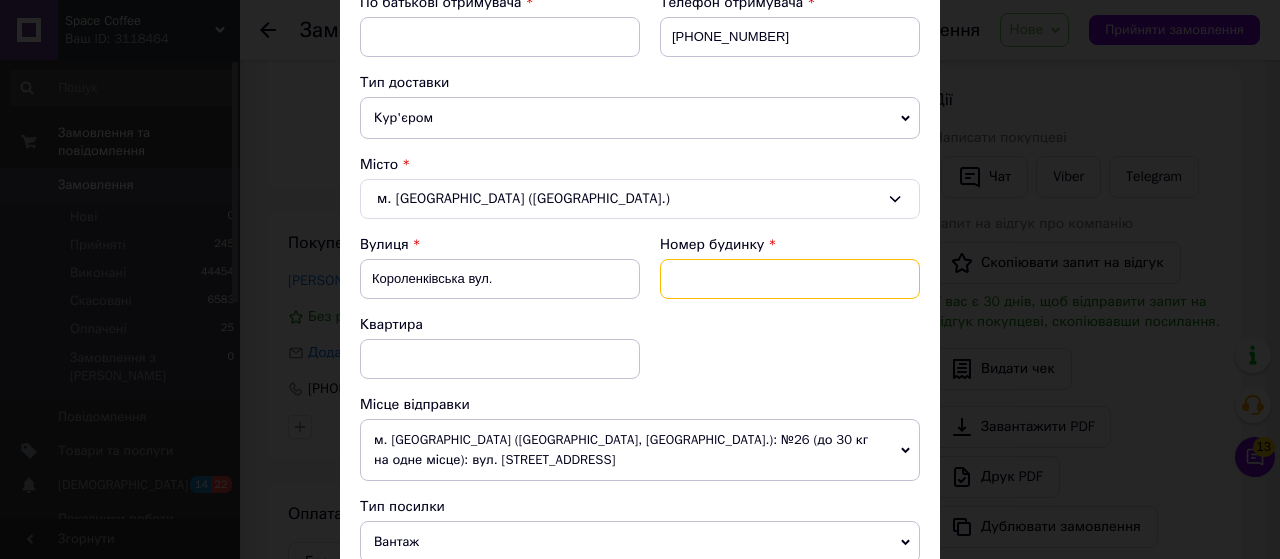 click at bounding box center [790, 279] 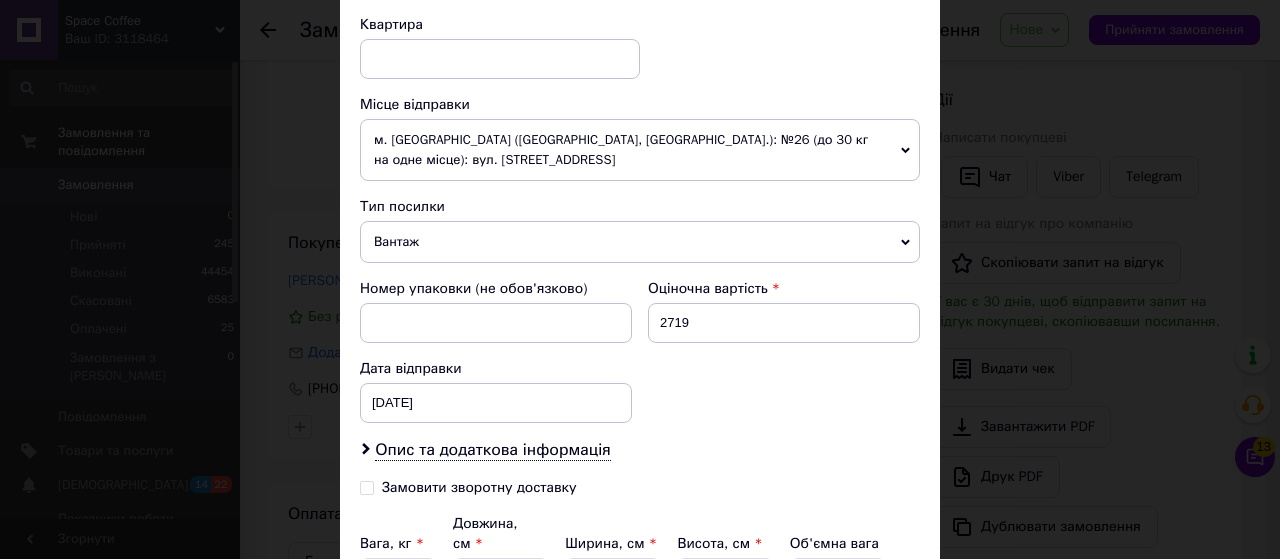 scroll, scrollTop: 895, scrollLeft: 0, axis: vertical 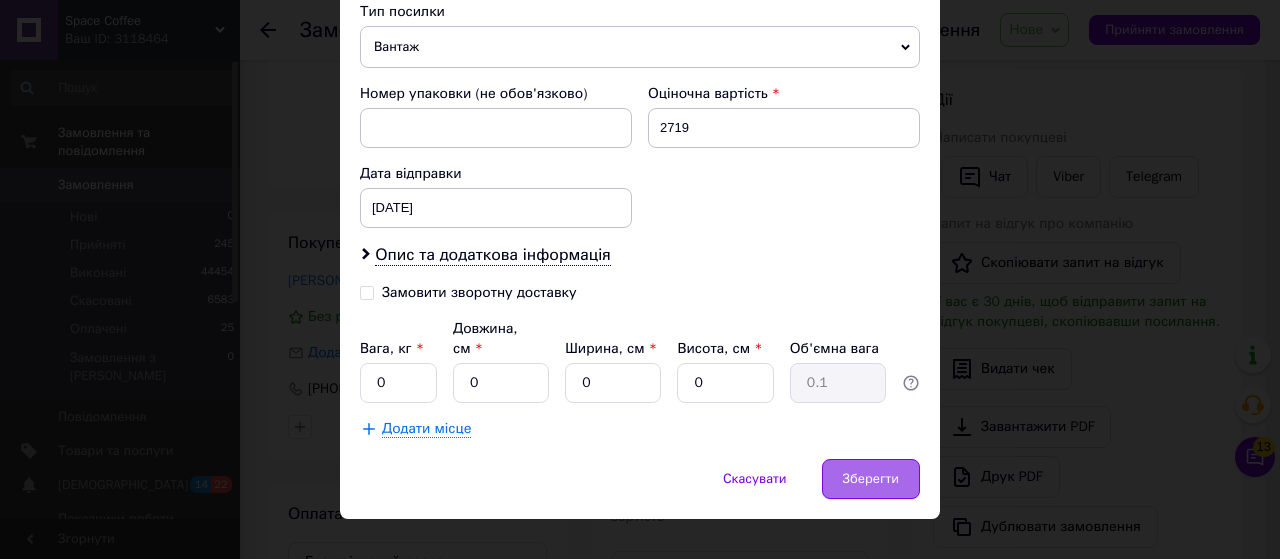 type on "4Б" 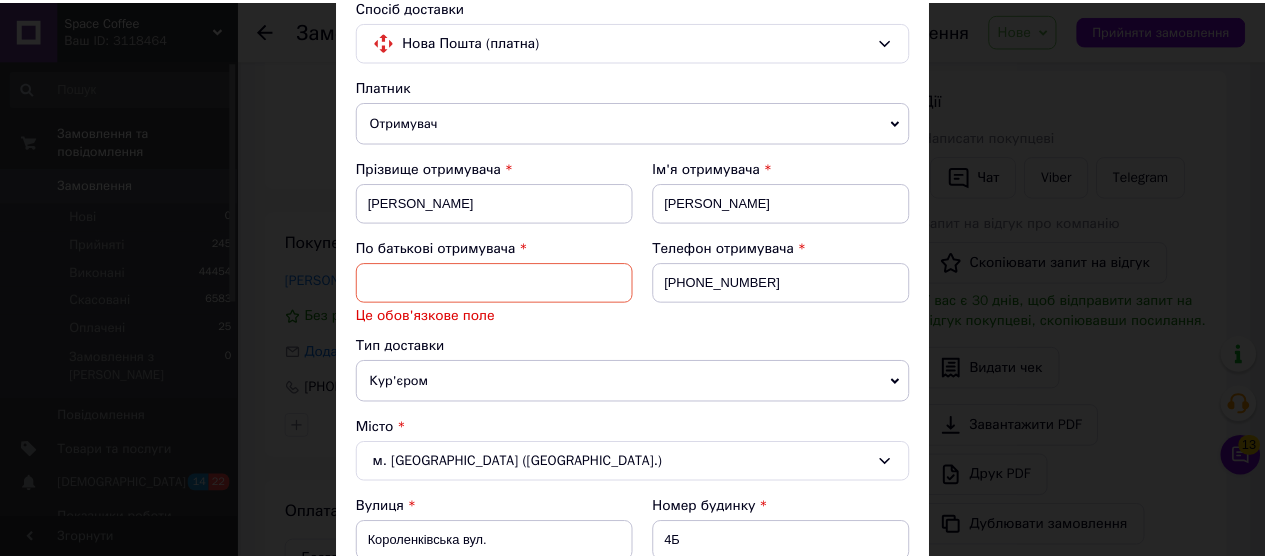 scroll, scrollTop: 0, scrollLeft: 0, axis: both 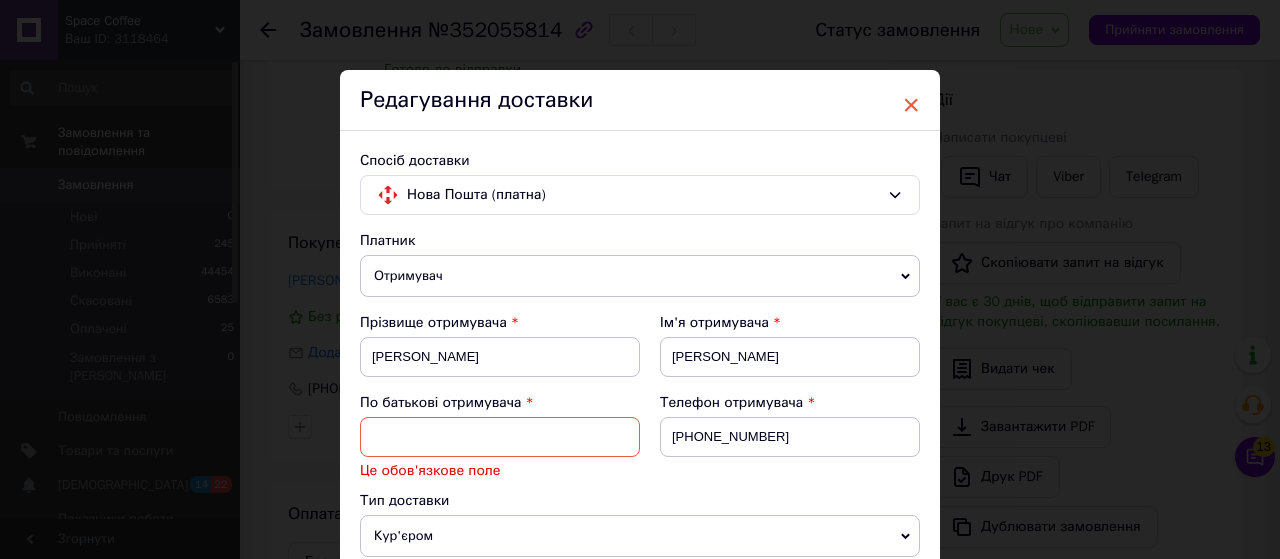 click on "×" at bounding box center (911, 105) 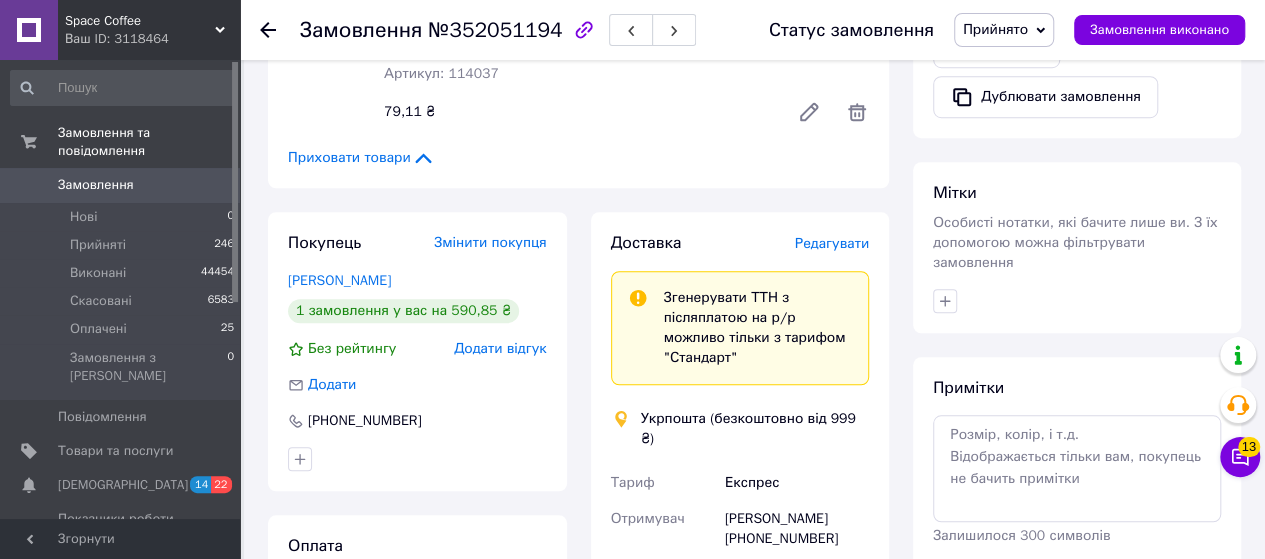 scroll, scrollTop: 800, scrollLeft: 0, axis: vertical 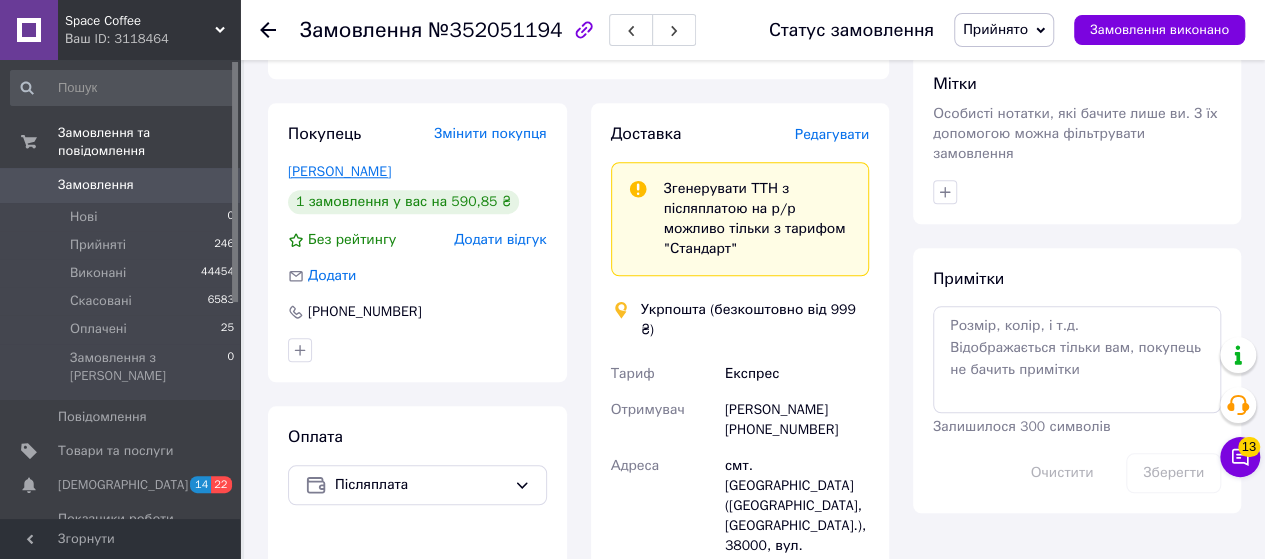 click on "[PERSON_NAME]" at bounding box center [339, 171] 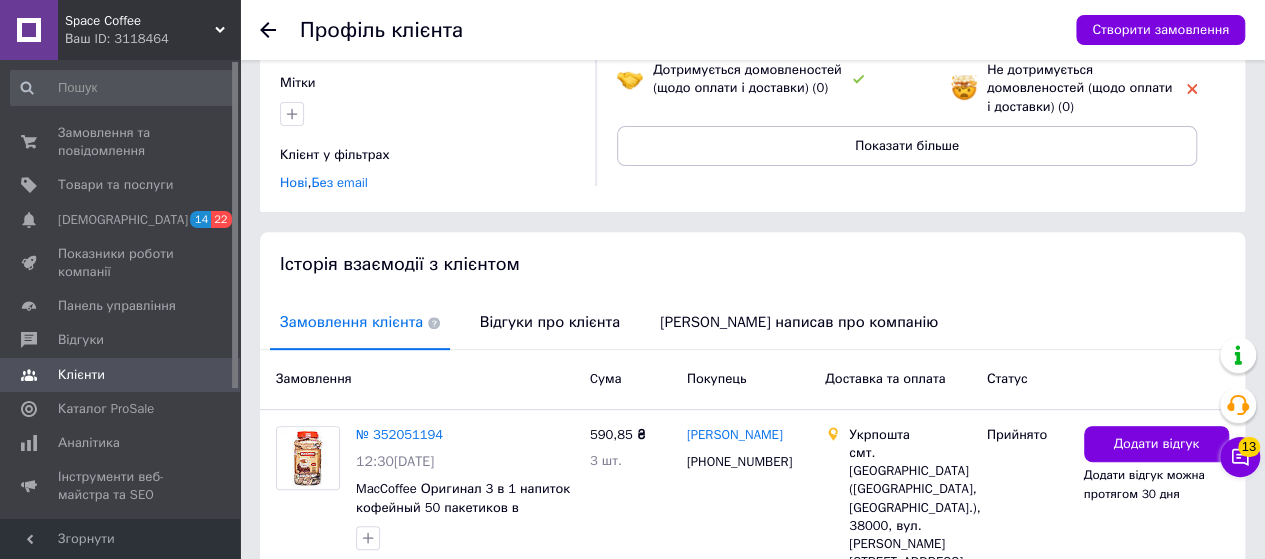scroll, scrollTop: 300, scrollLeft: 0, axis: vertical 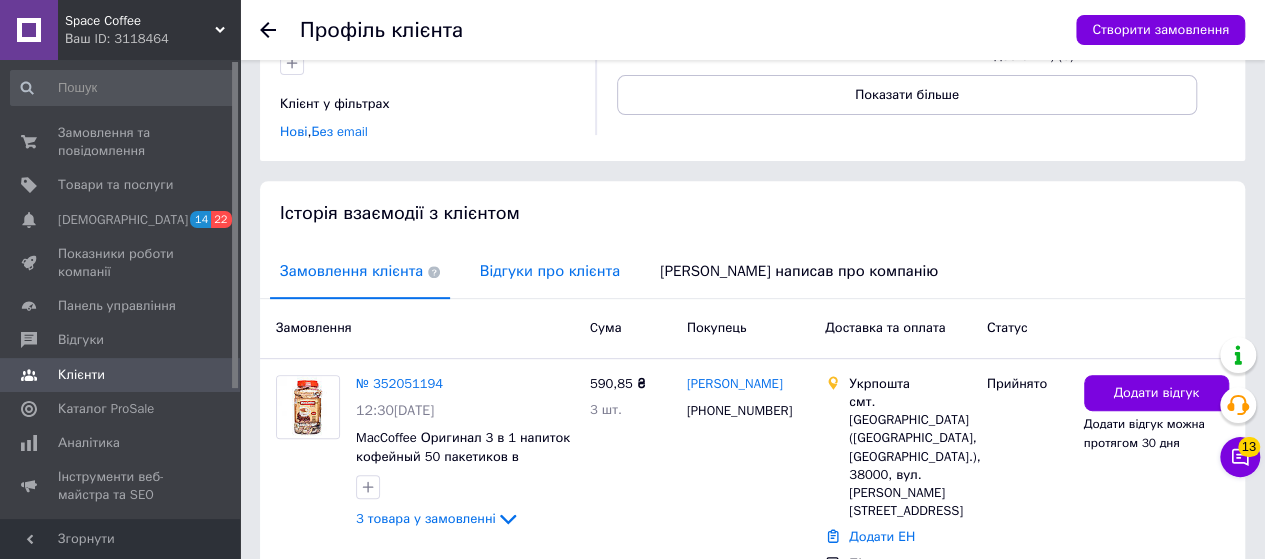 click on "Відгуки про клієнта" at bounding box center [550, 271] 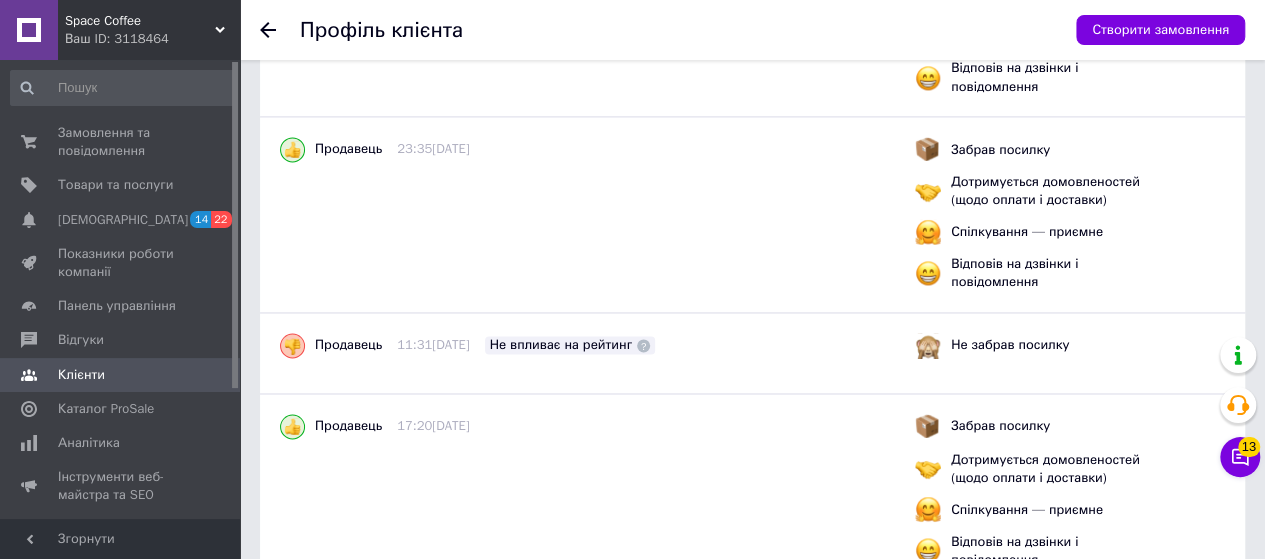 scroll, scrollTop: 1601, scrollLeft: 0, axis: vertical 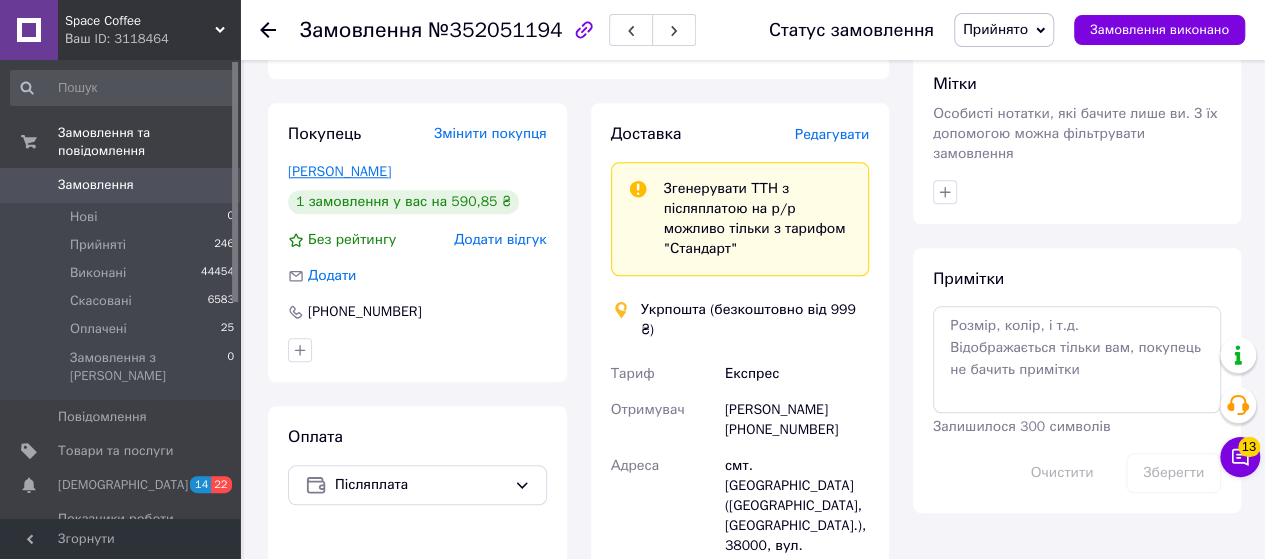 click on "[PERSON_NAME]" at bounding box center (339, 171) 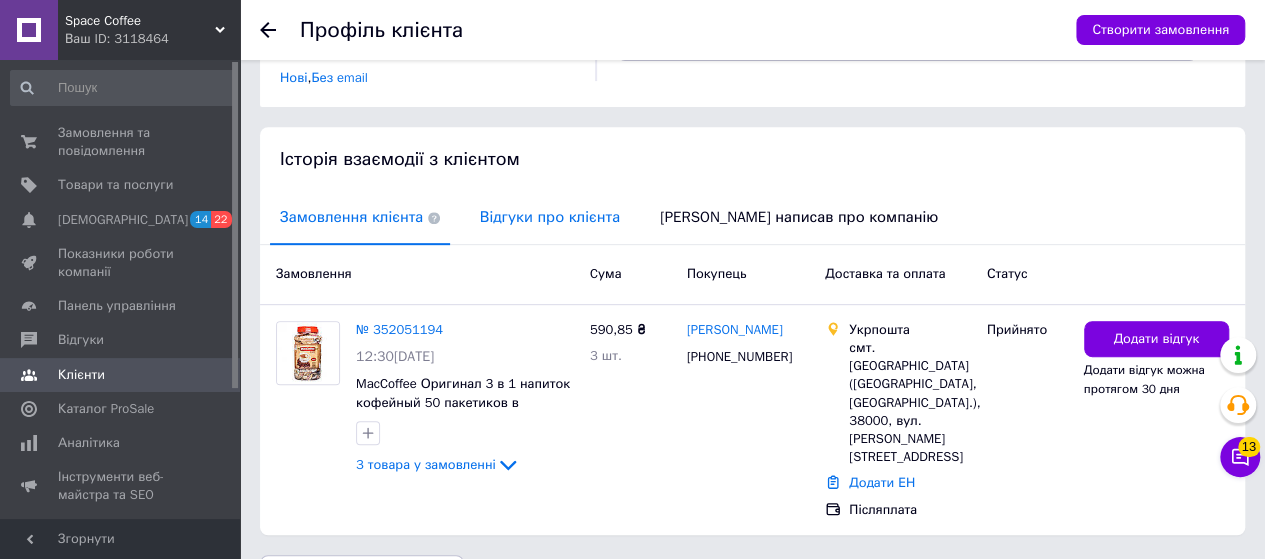 click on "Відгуки про клієнта" at bounding box center [550, 217] 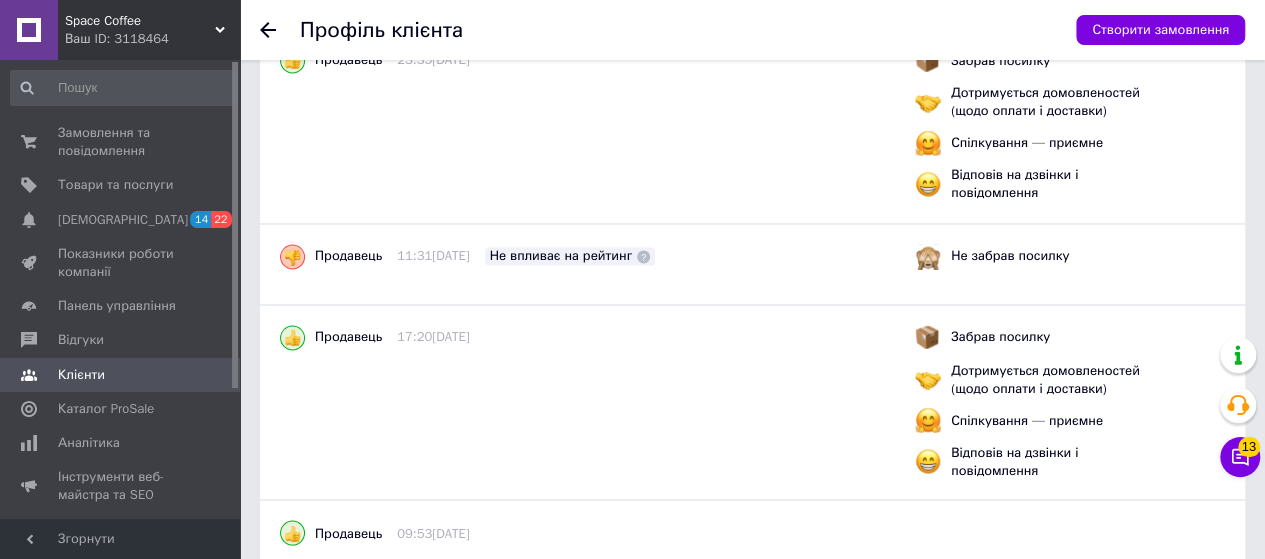 scroll, scrollTop: 1554, scrollLeft: 0, axis: vertical 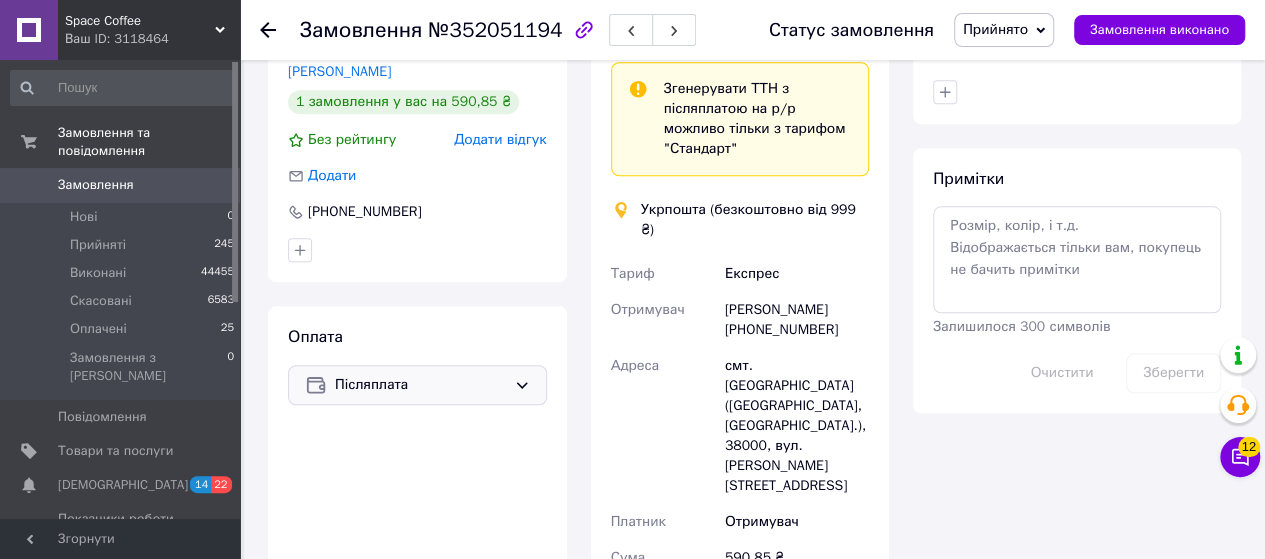 click on "Післяплата" at bounding box center [420, 385] 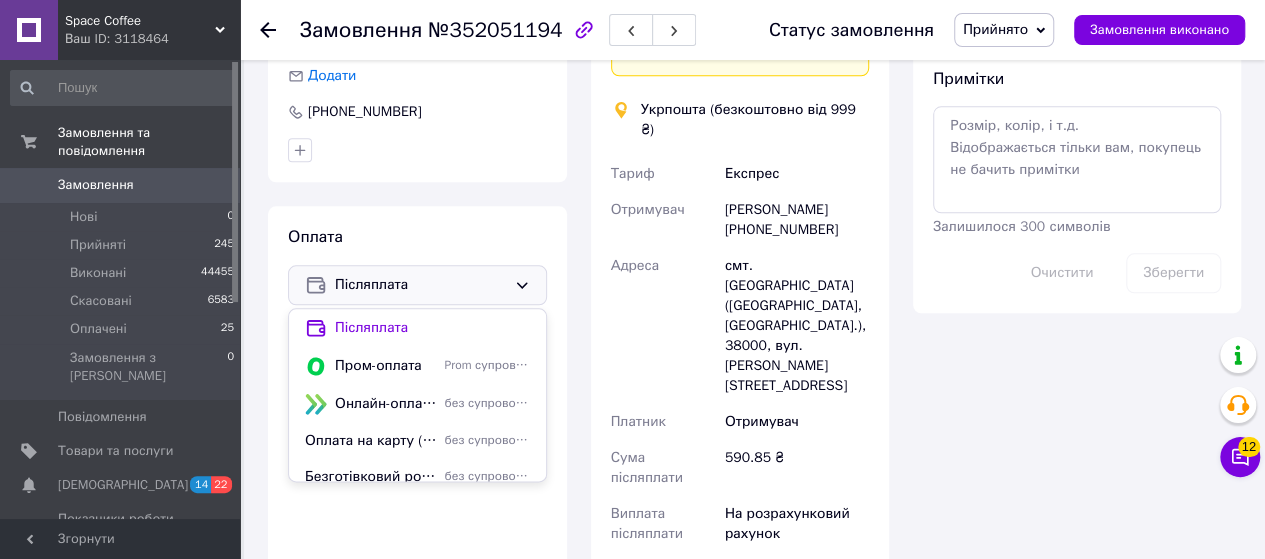 scroll, scrollTop: 1100, scrollLeft: 0, axis: vertical 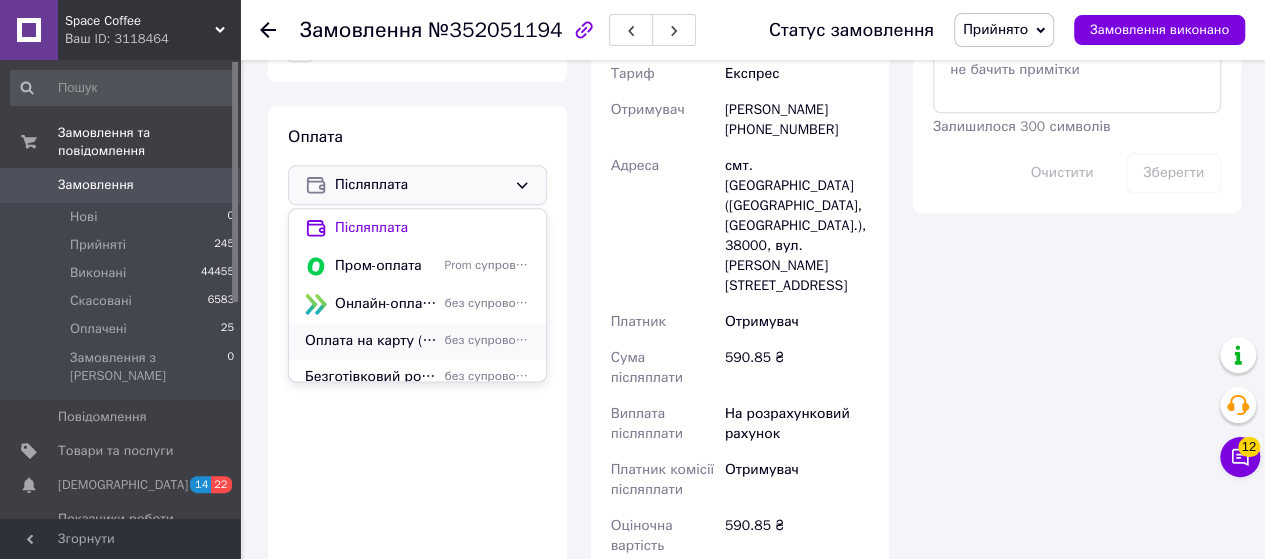 click on "Оплата на карту (реквізити картки відправимо після підтвердження замовлення)" at bounding box center (371, 341) 